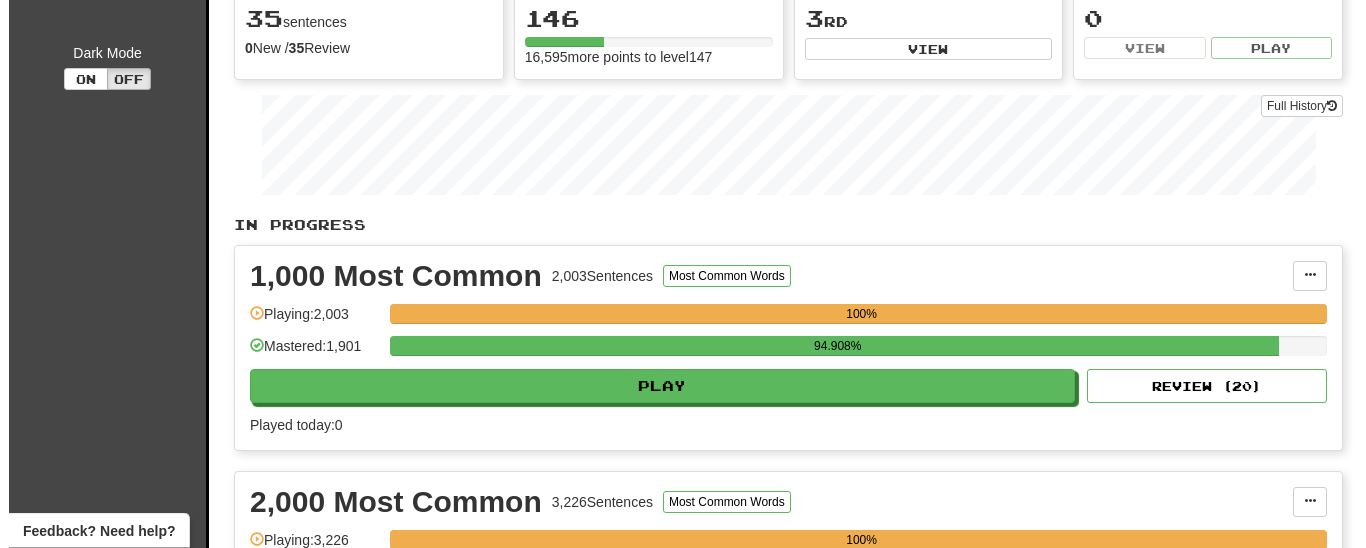 scroll, scrollTop: 306, scrollLeft: 0, axis: vertical 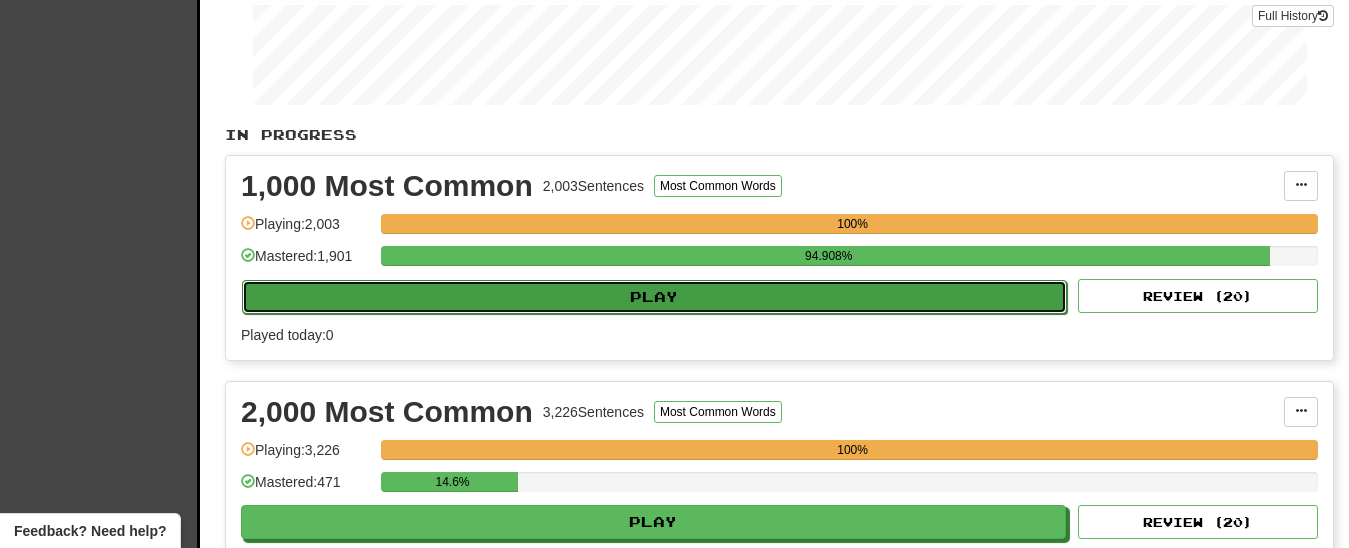 click on "Play" at bounding box center (654, 297) 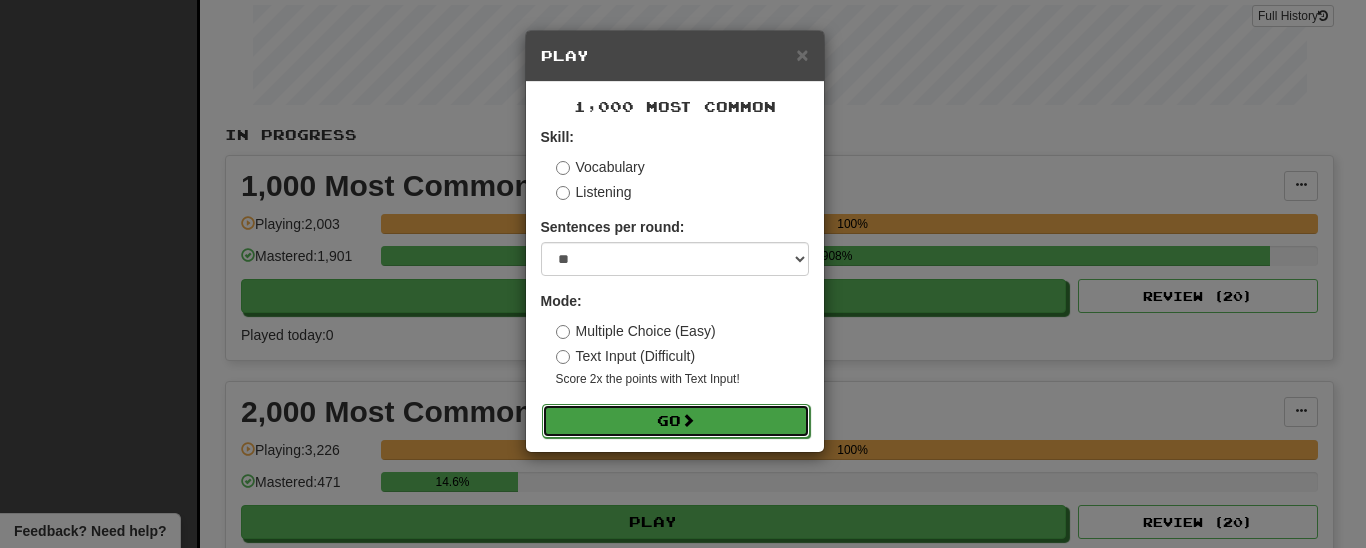 click on "Go" at bounding box center (676, 421) 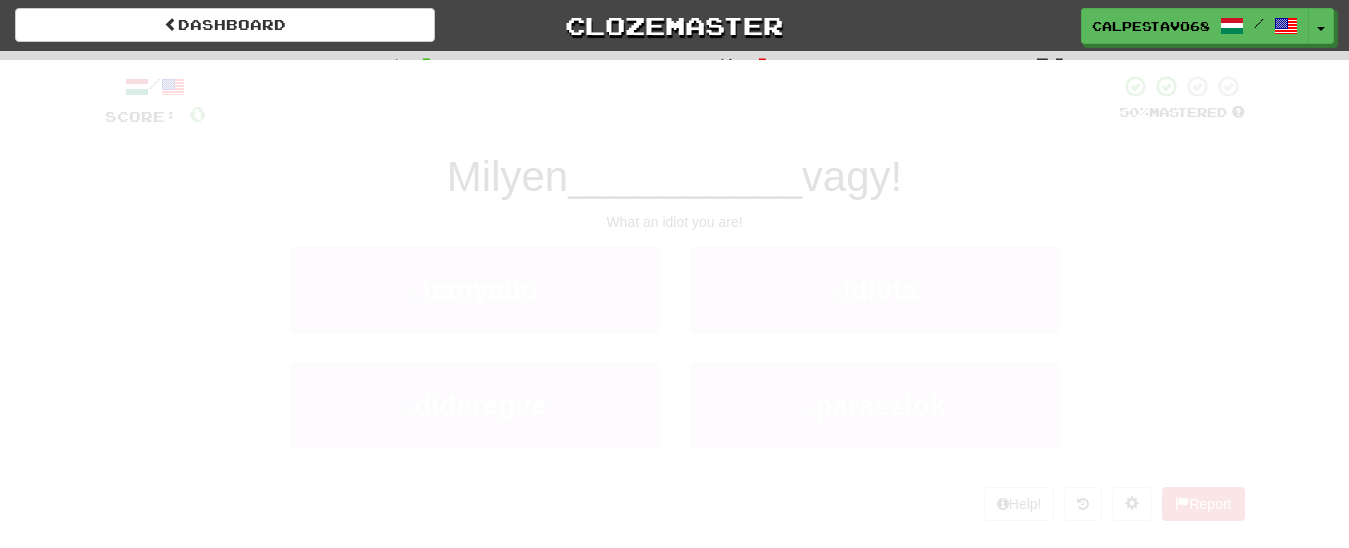 scroll, scrollTop: 0, scrollLeft: 0, axis: both 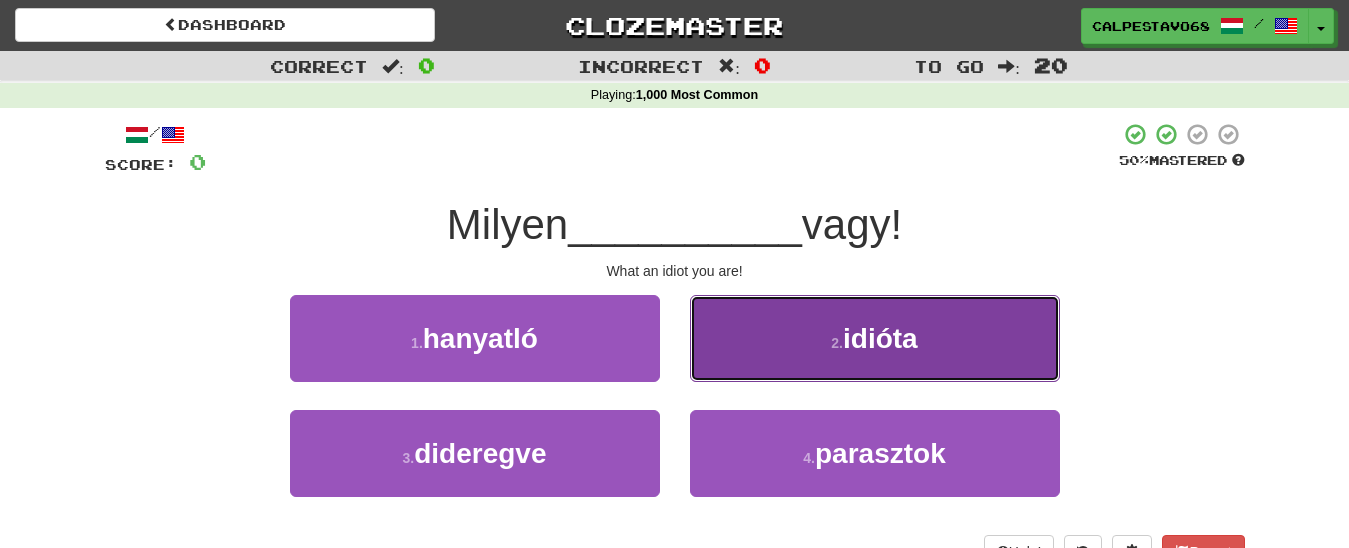 click on "idióta" at bounding box center [880, 338] 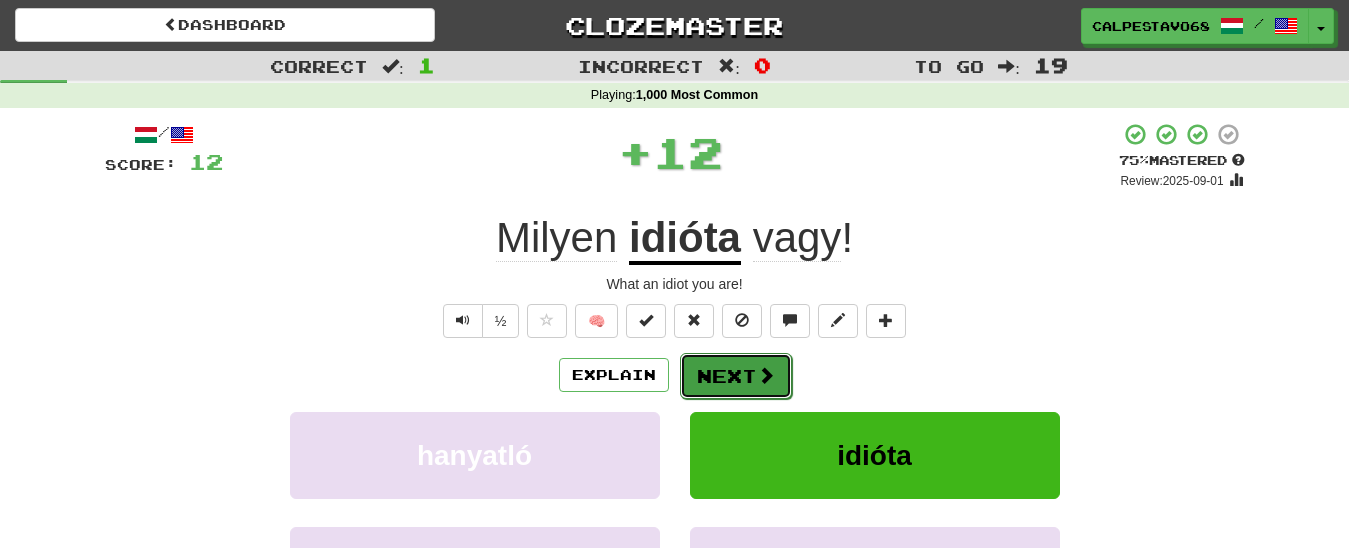 click on "Next" at bounding box center (736, 376) 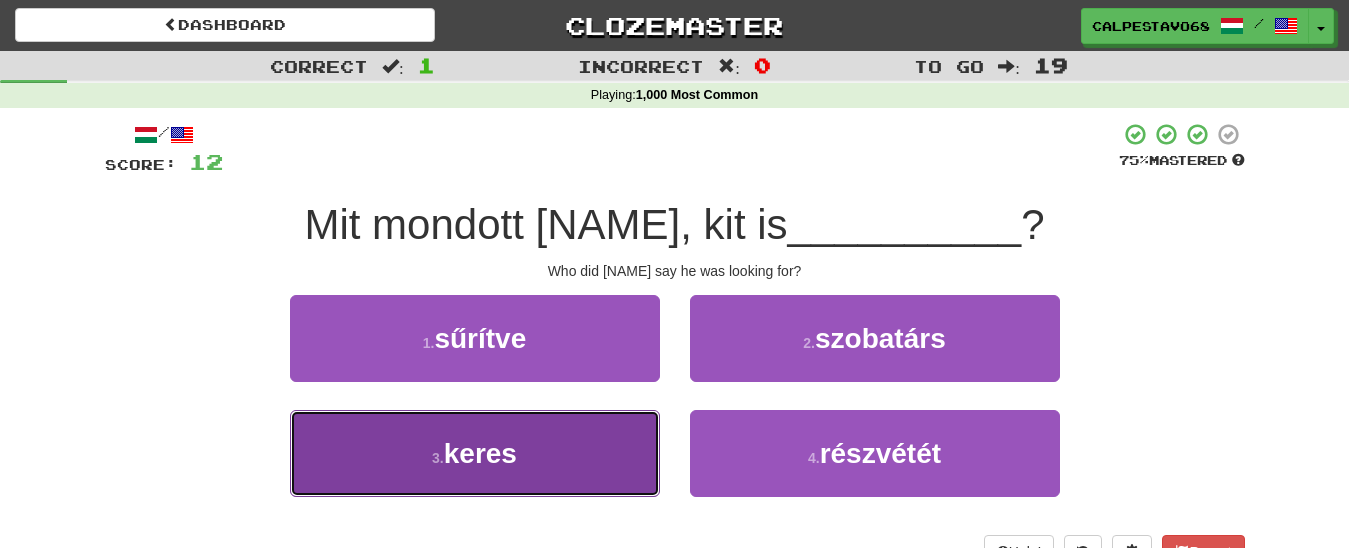 click on "3 .  keres" at bounding box center [475, 453] 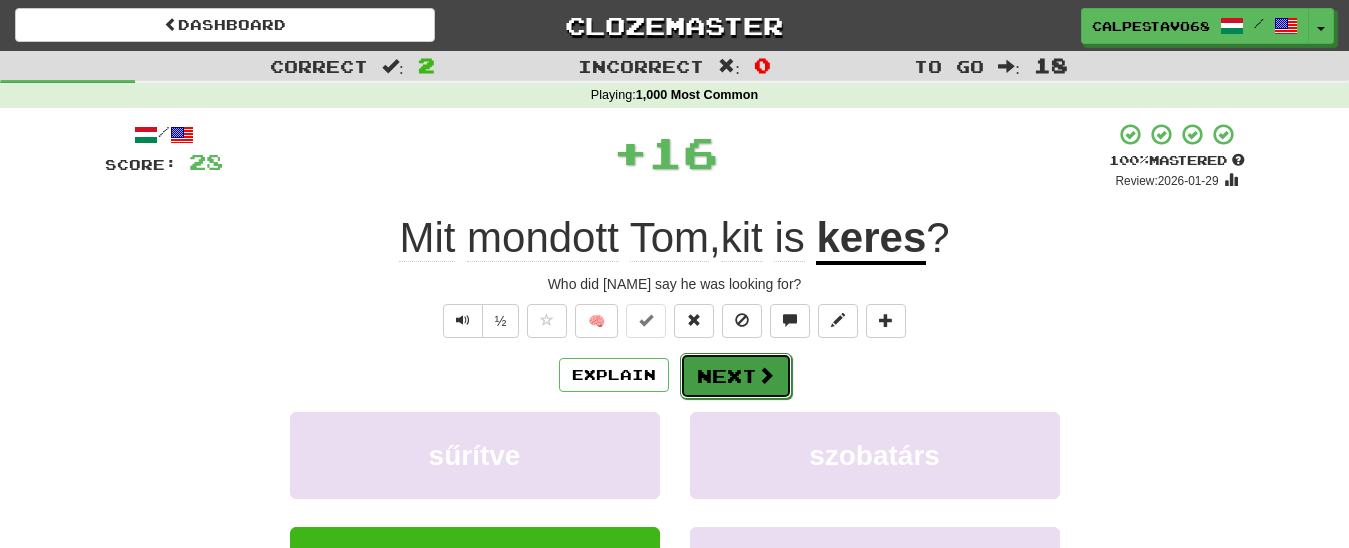 click on "Next" at bounding box center [736, 376] 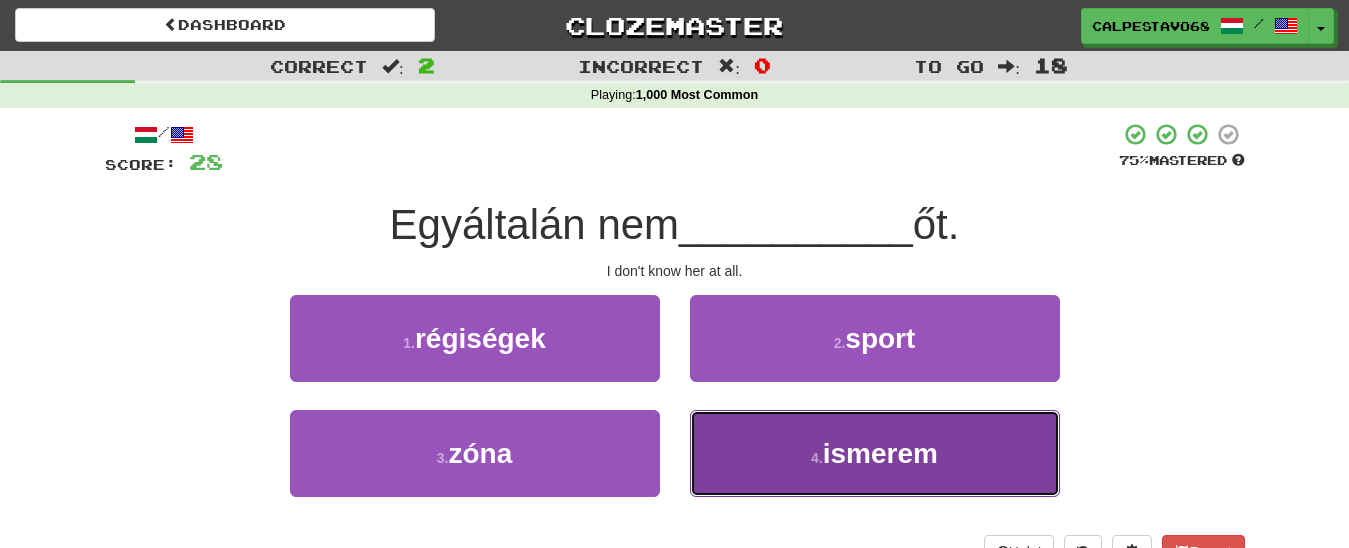 click on "4 .  ismerem" at bounding box center (875, 453) 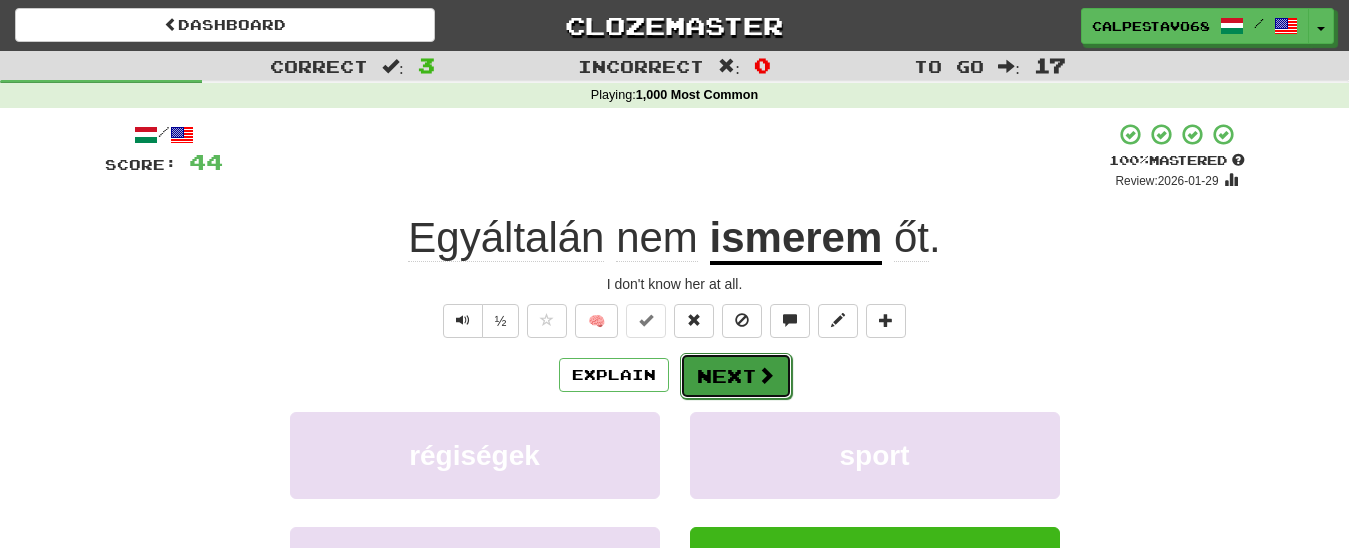 click on "Next" at bounding box center (736, 376) 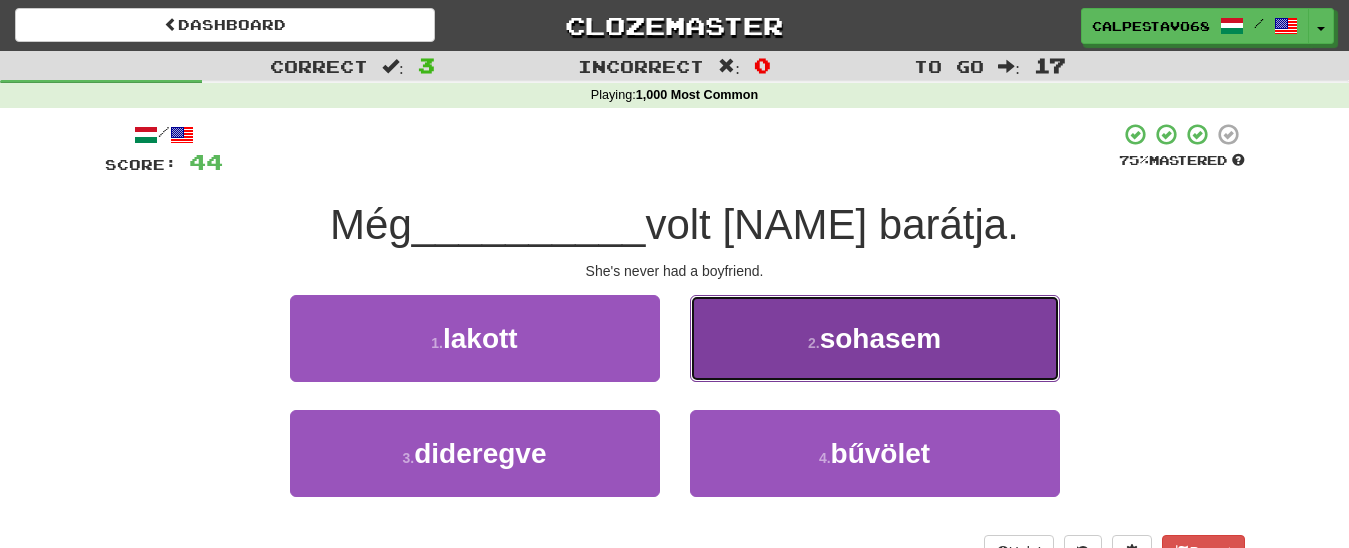 click on "sohasem" at bounding box center [880, 338] 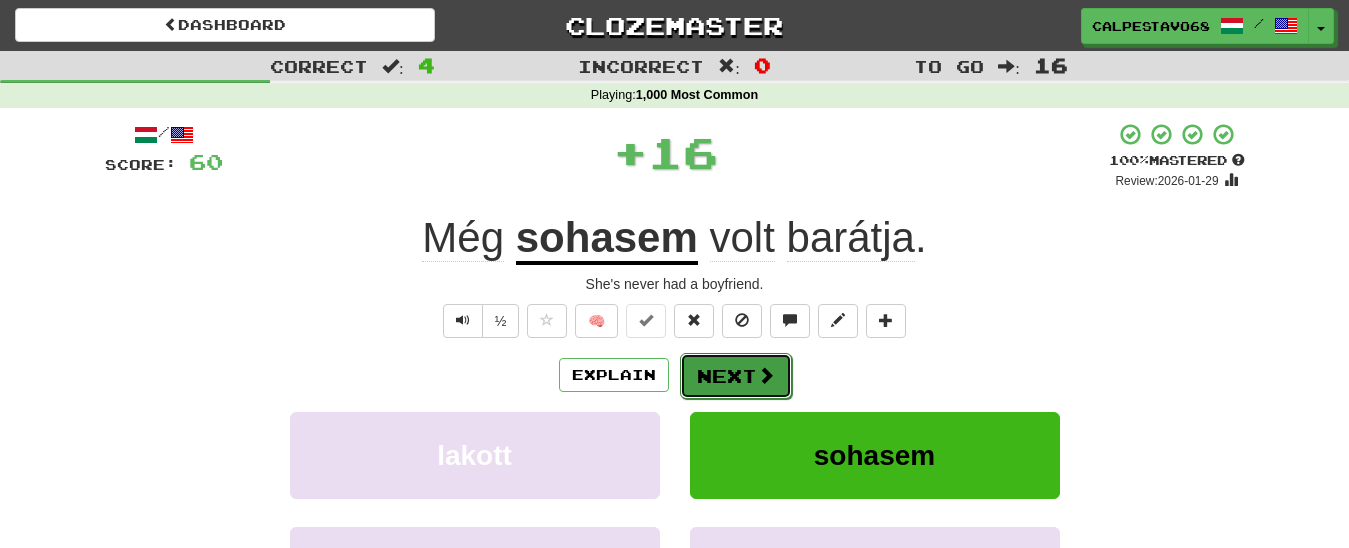 click on "Next" at bounding box center [736, 376] 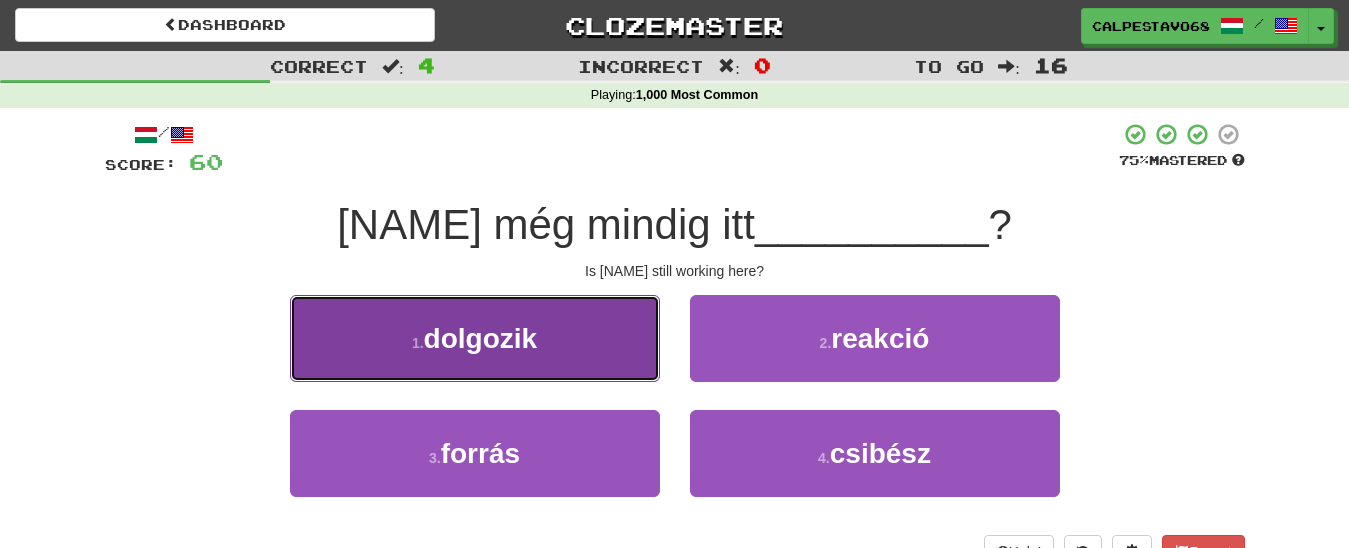 click on "1 .  dolgozik" at bounding box center (475, 338) 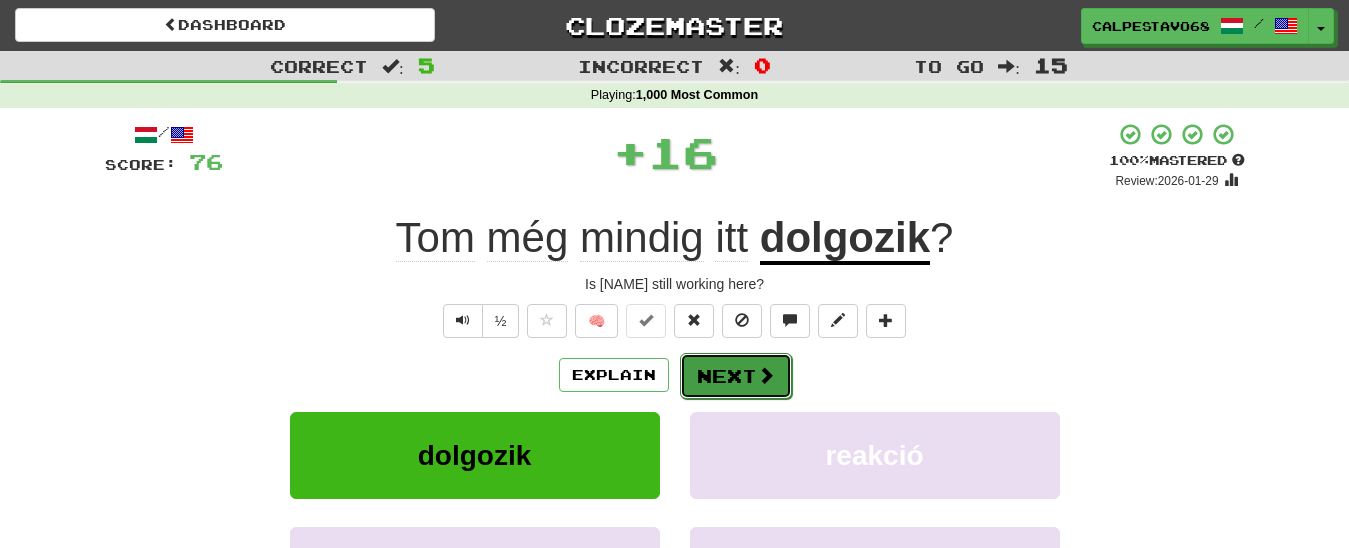 click on "Next" at bounding box center (736, 376) 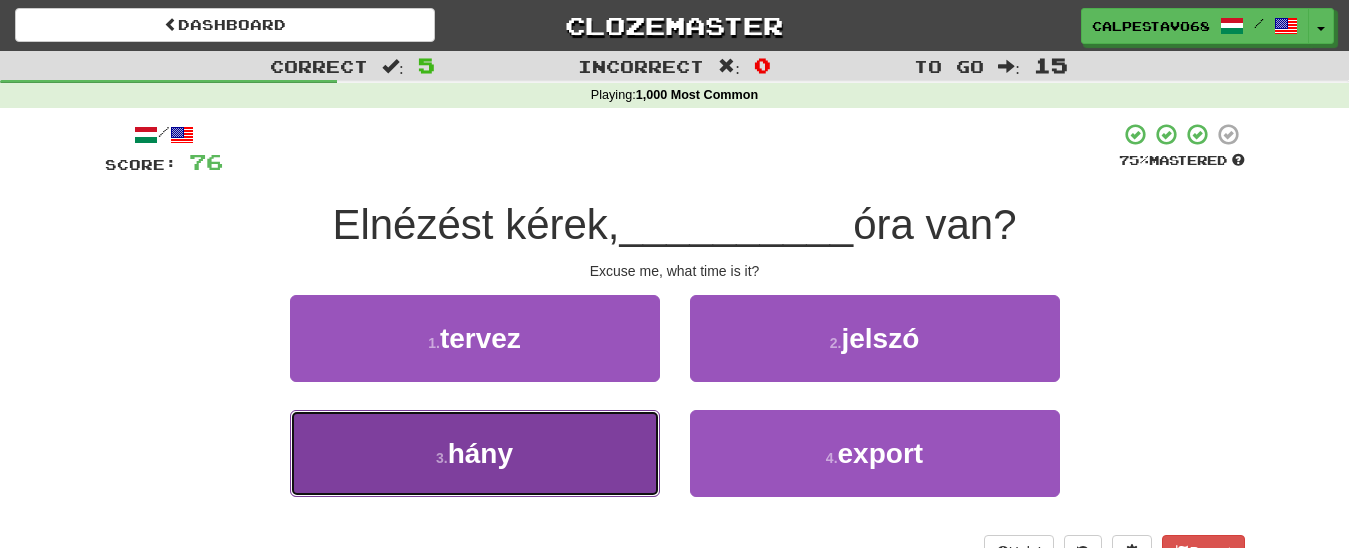click on "3 .  hány" at bounding box center (475, 453) 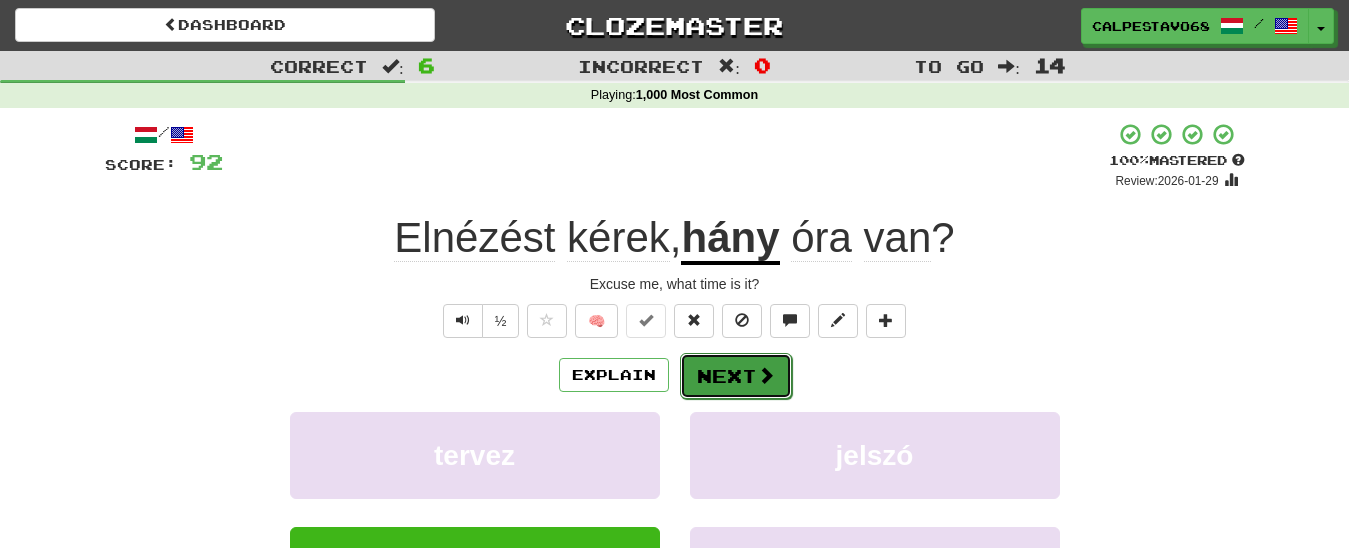 click on "Next" at bounding box center [736, 376] 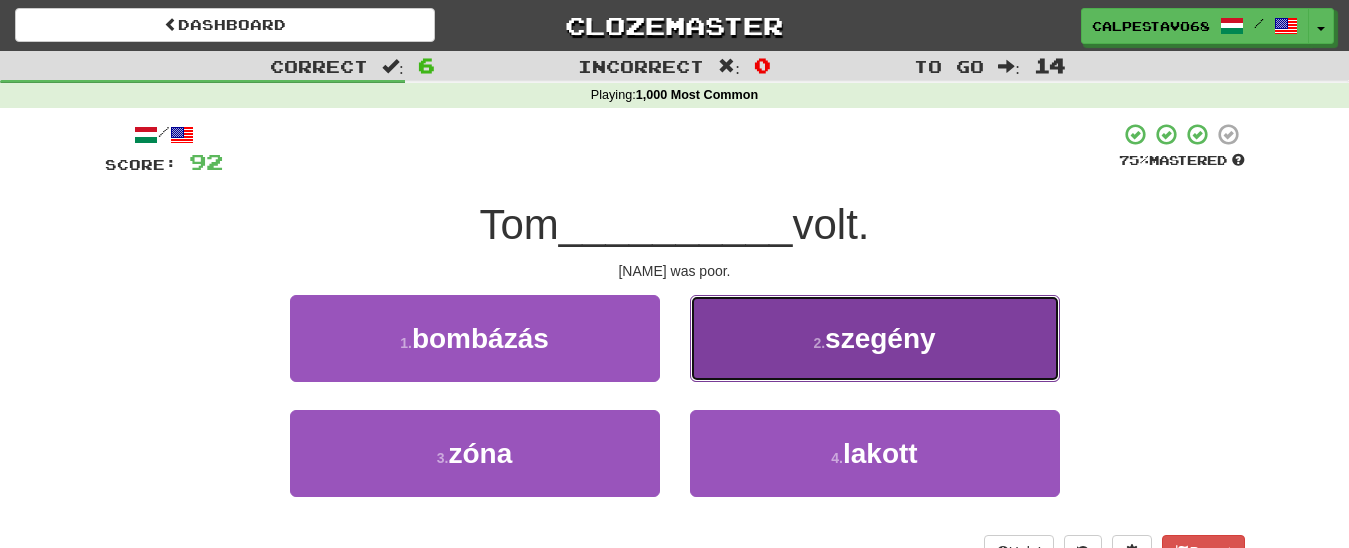 click on "2 .  szegény" at bounding box center (875, 338) 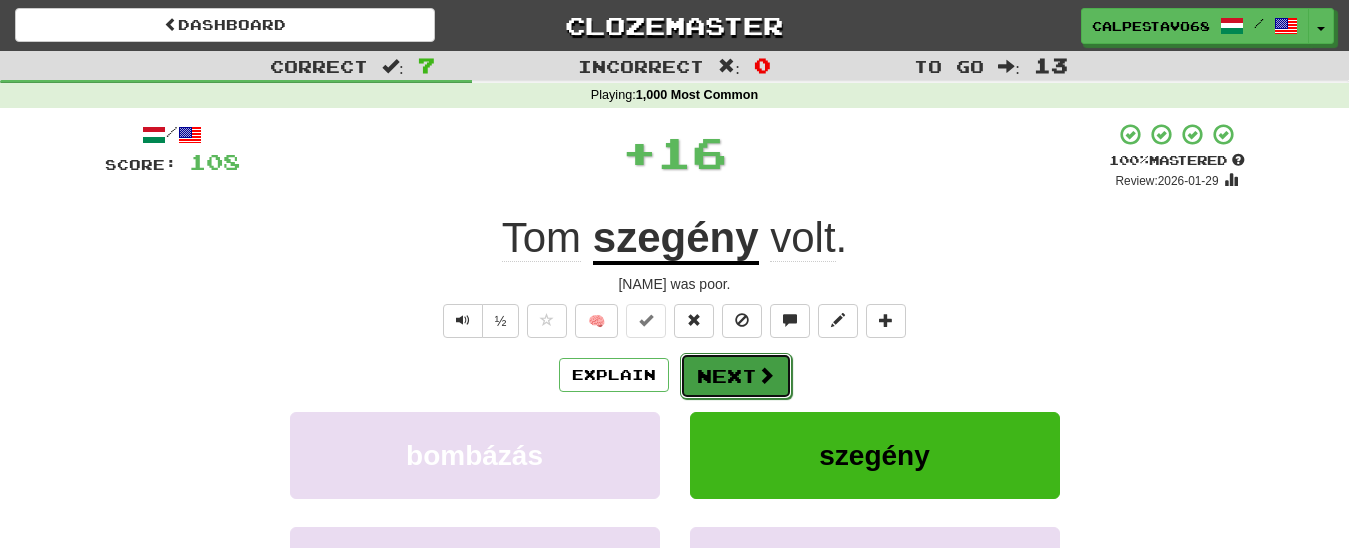 click on "Next" at bounding box center [736, 376] 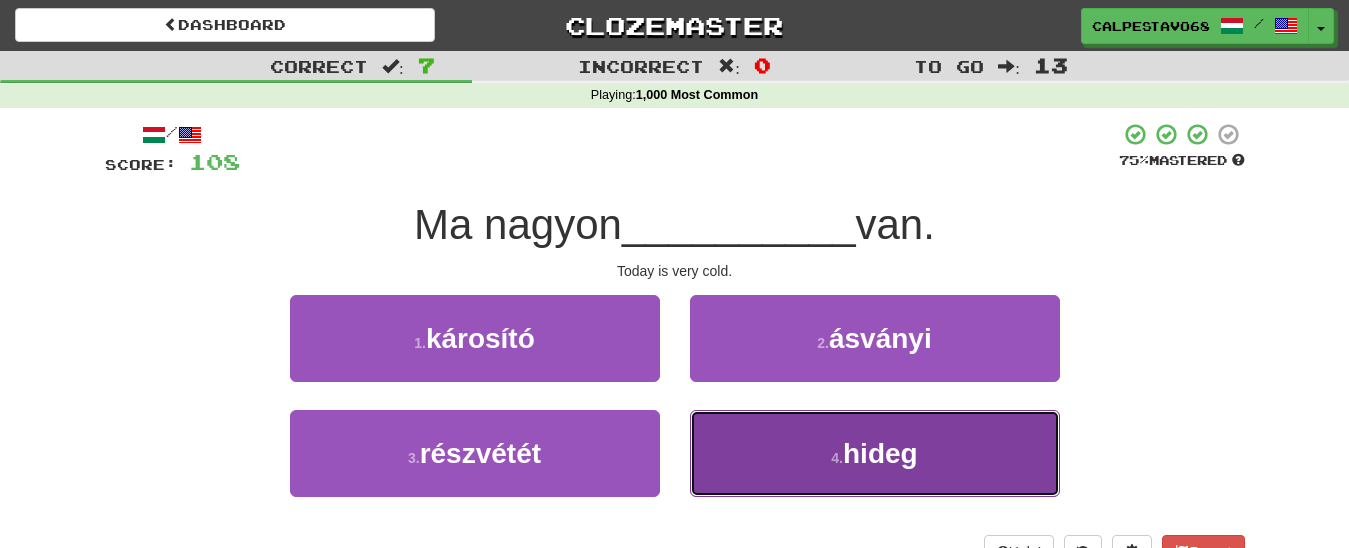 click on "4 .  hideg" at bounding box center [875, 453] 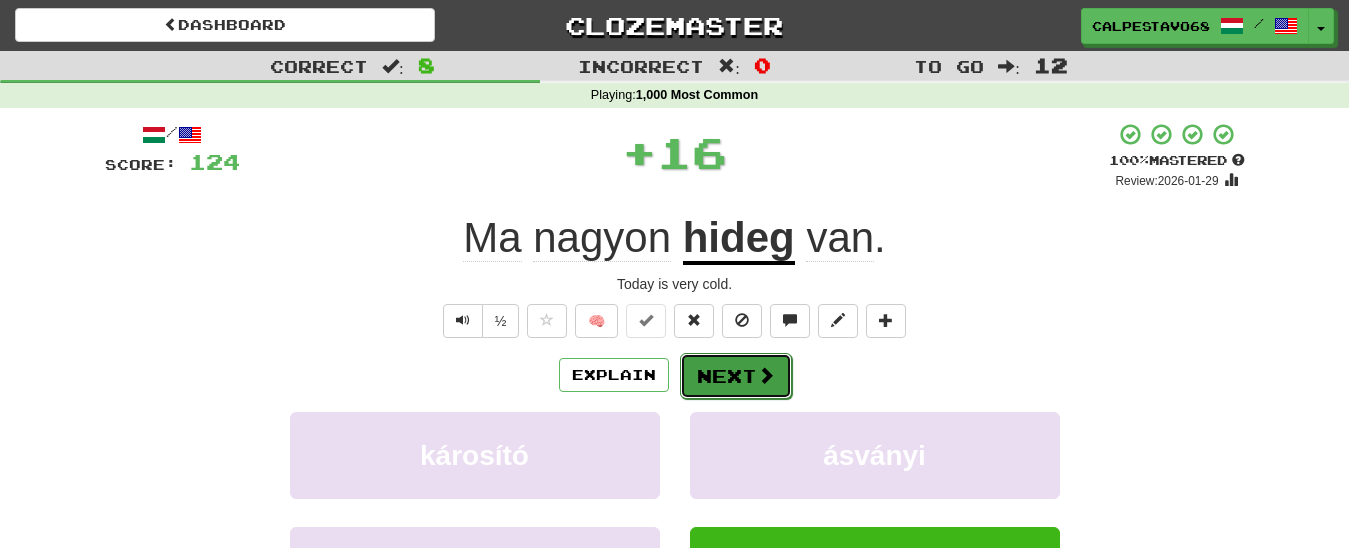 click on "Next" at bounding box center [736, 376] 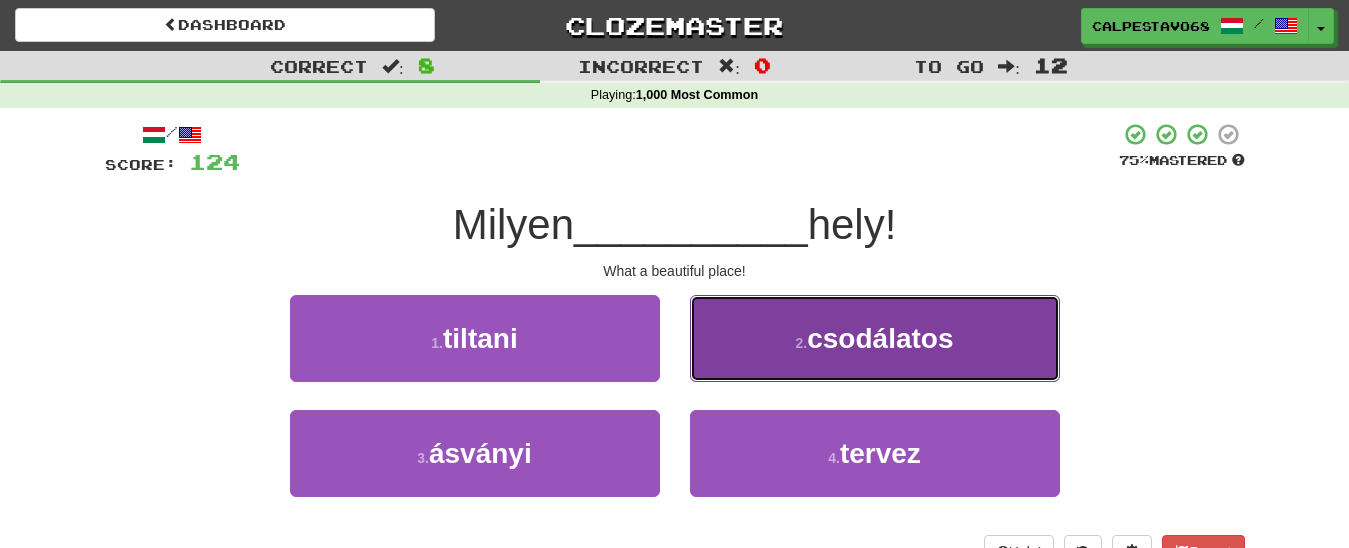 click on "2 .  csodálatos" at bounding box center (875, 338) 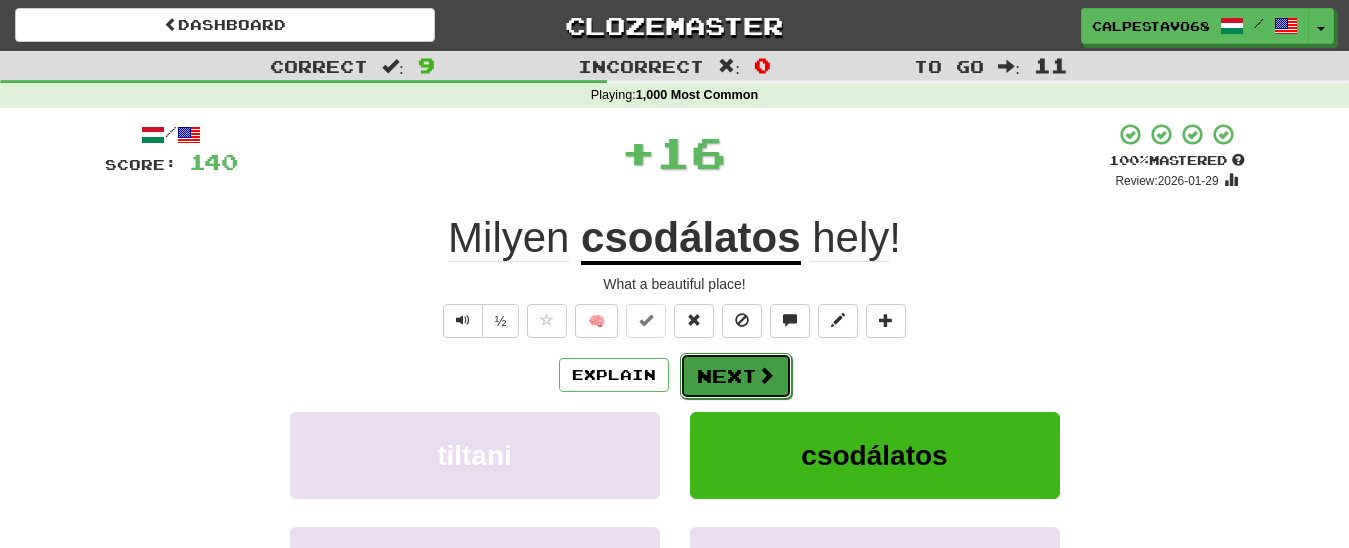 click on "Next" at bounding box center [736, 376] 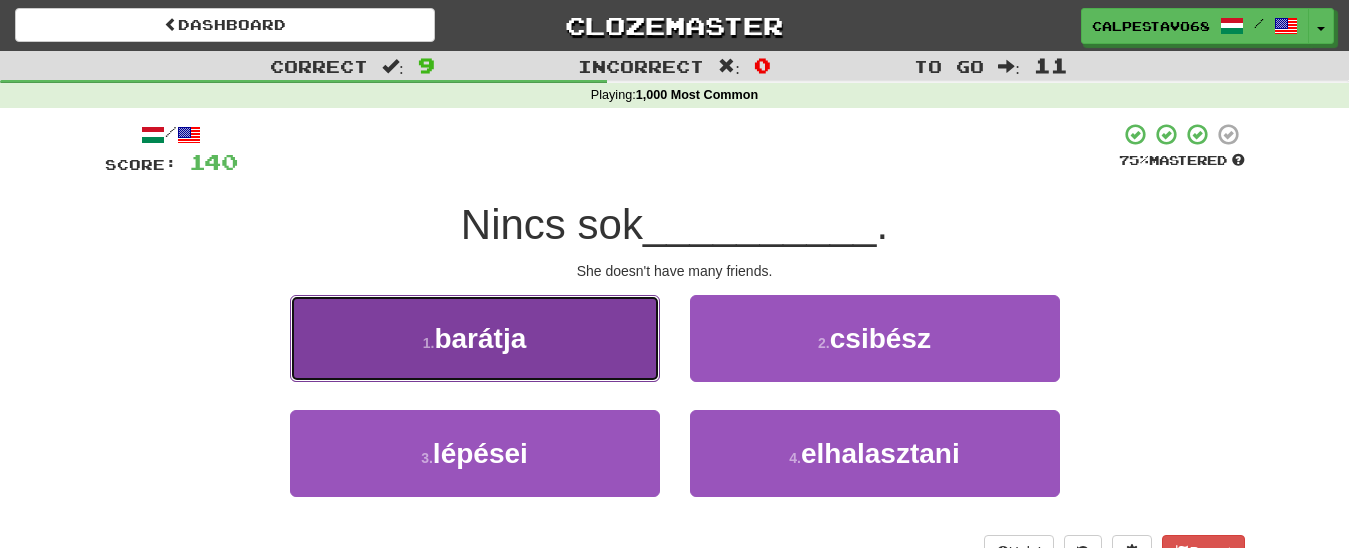 click on "1 .  barátja" at bounding box center (475, 338) 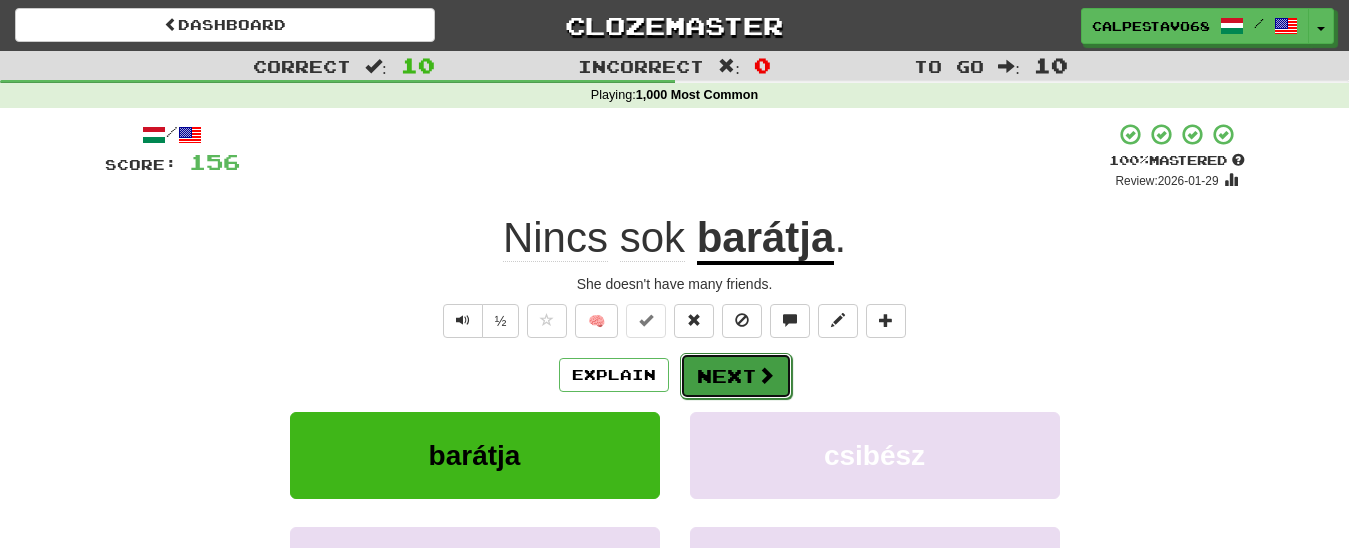 click on "Next" at bounding box center [736, 376] 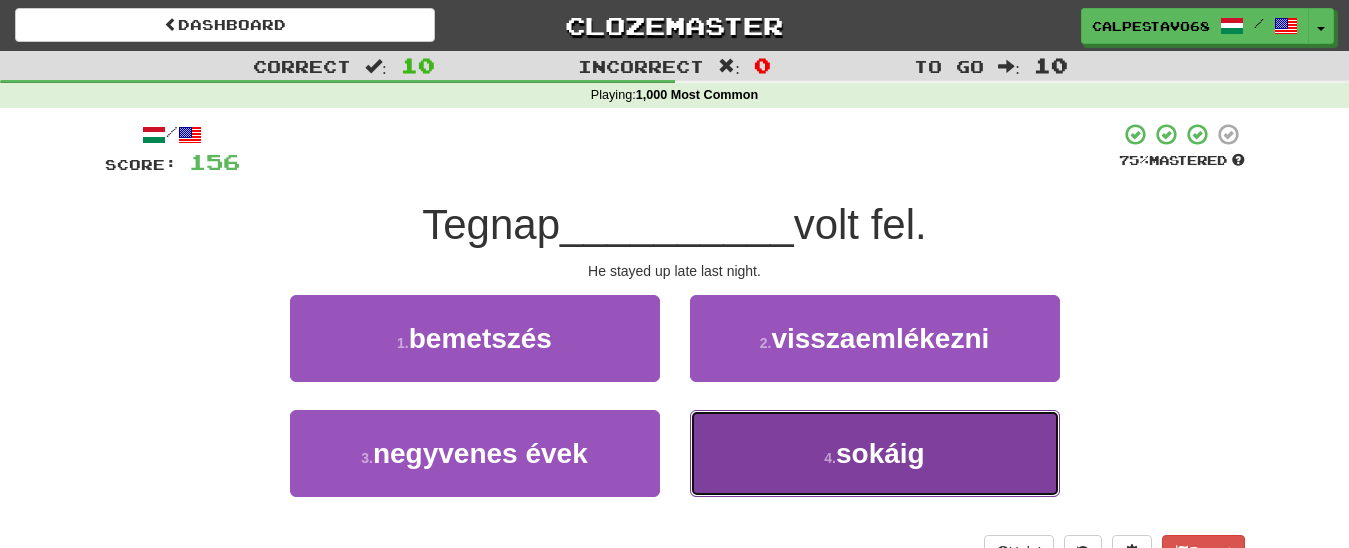 click on "4 .  sokáig" at bounding box center (875, 453) 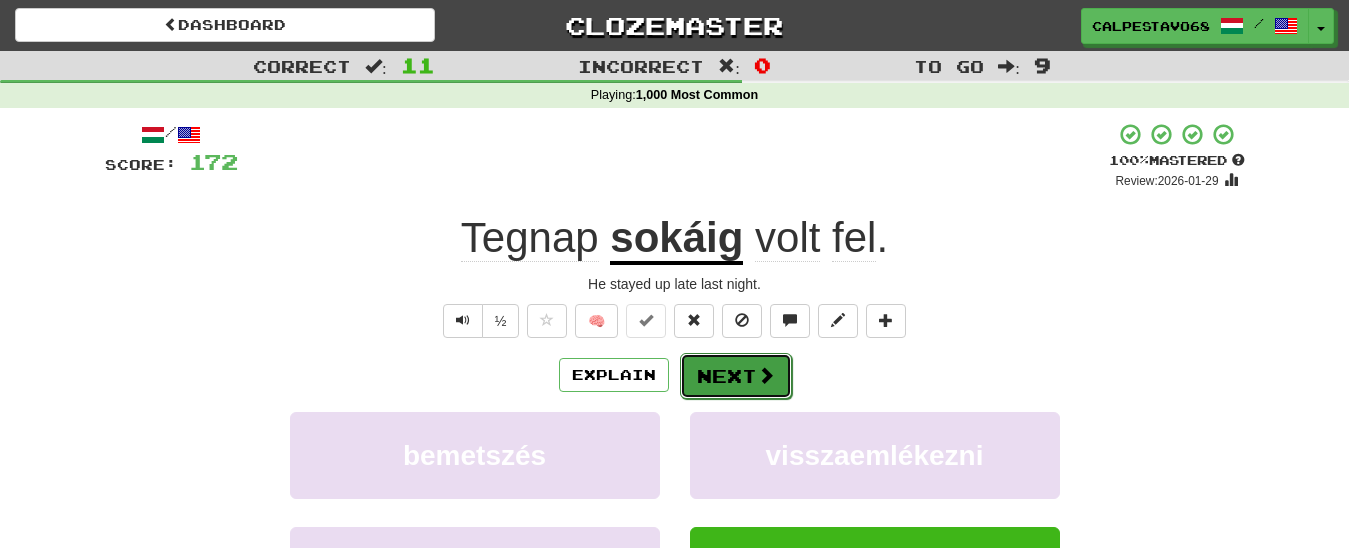 click on "Next" at bounding box center (736, 376) 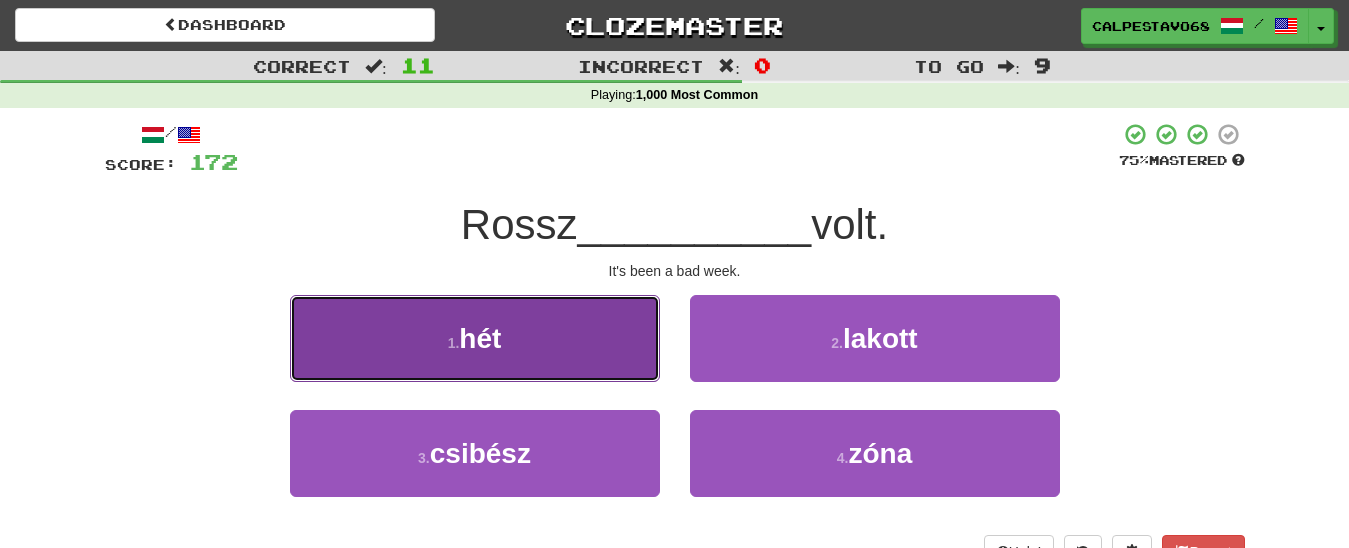 click on "1 .  hét" at bounding box center [475, 338] 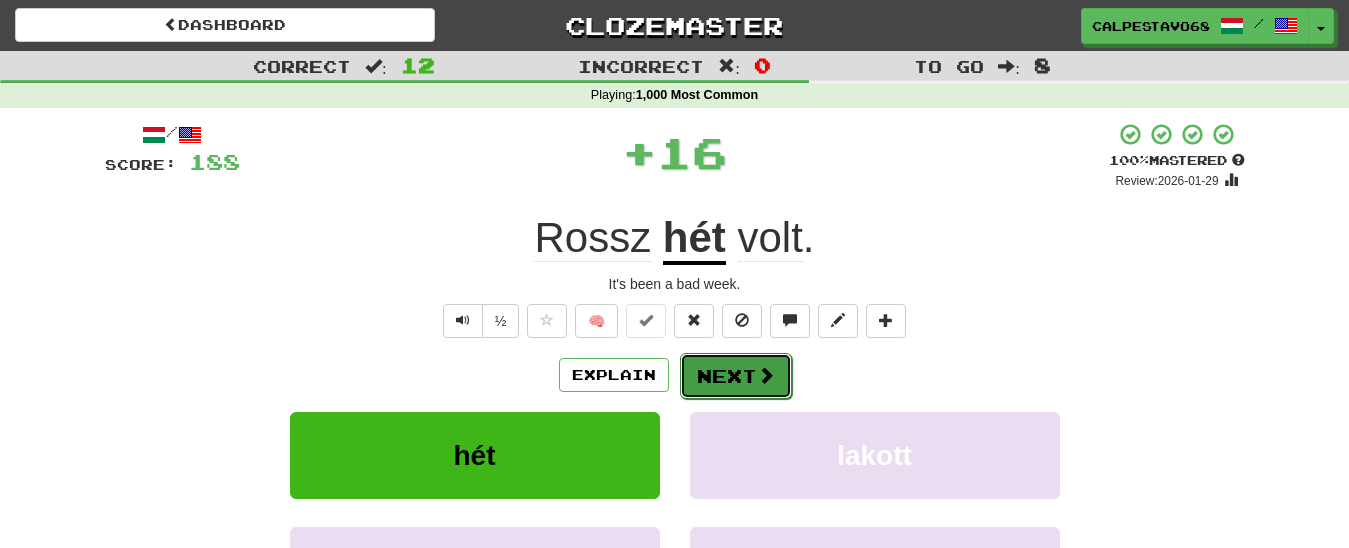 click on "Next" at bounding box center [736, 376] 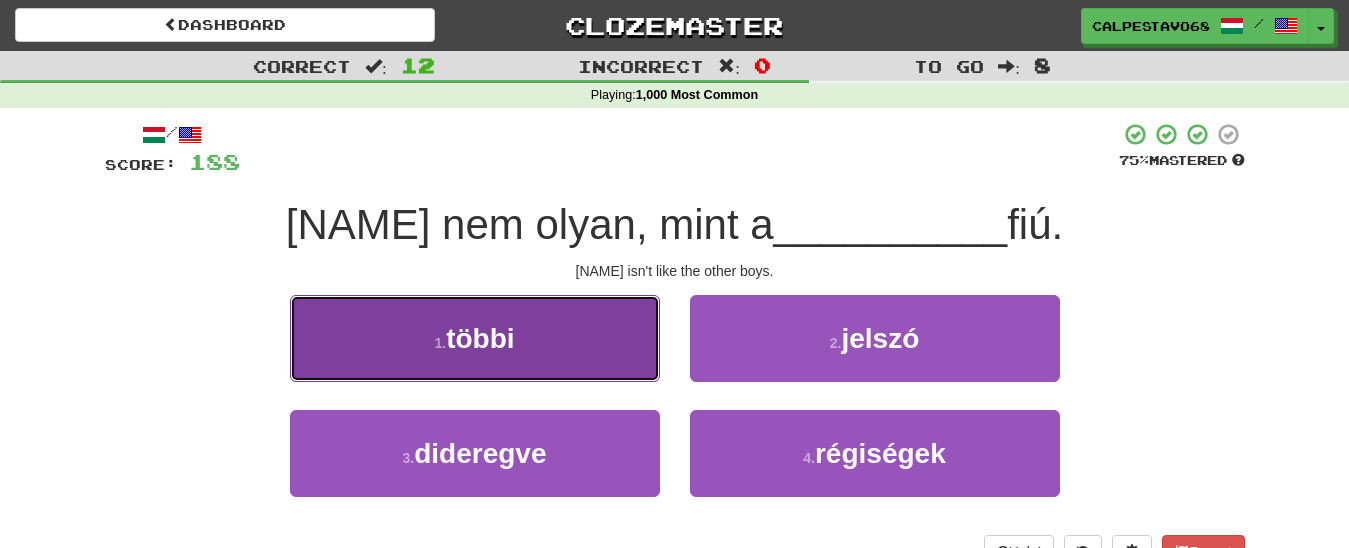 click on "1 .  többi" at bounding box center (475, 338) 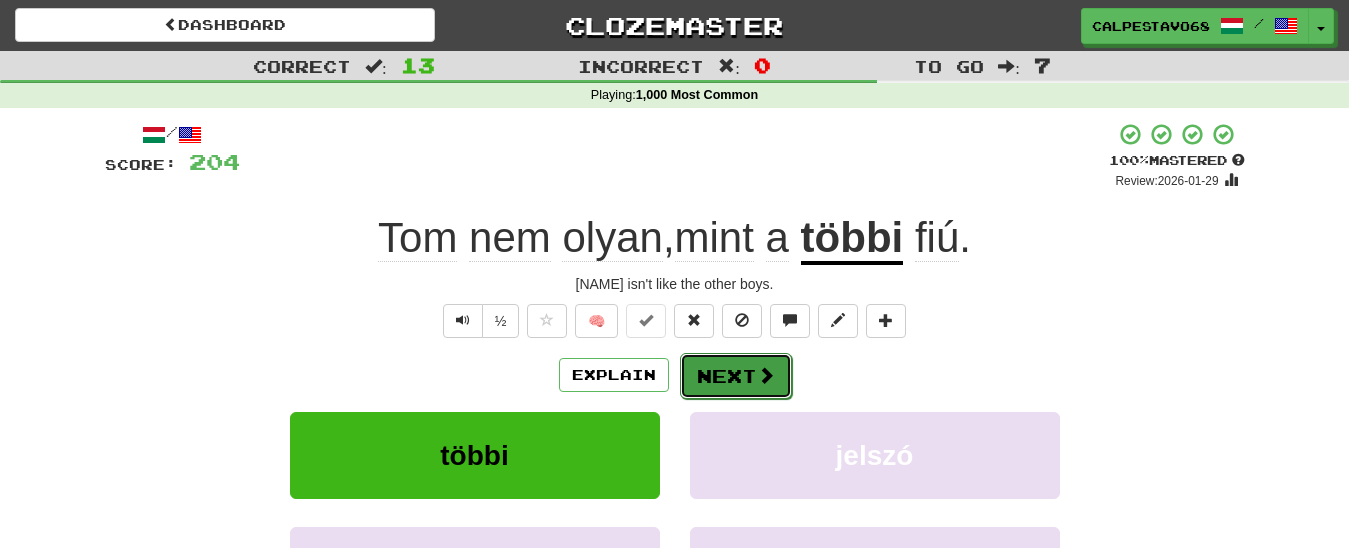 click on "Next" at bounding box center [736, 376] 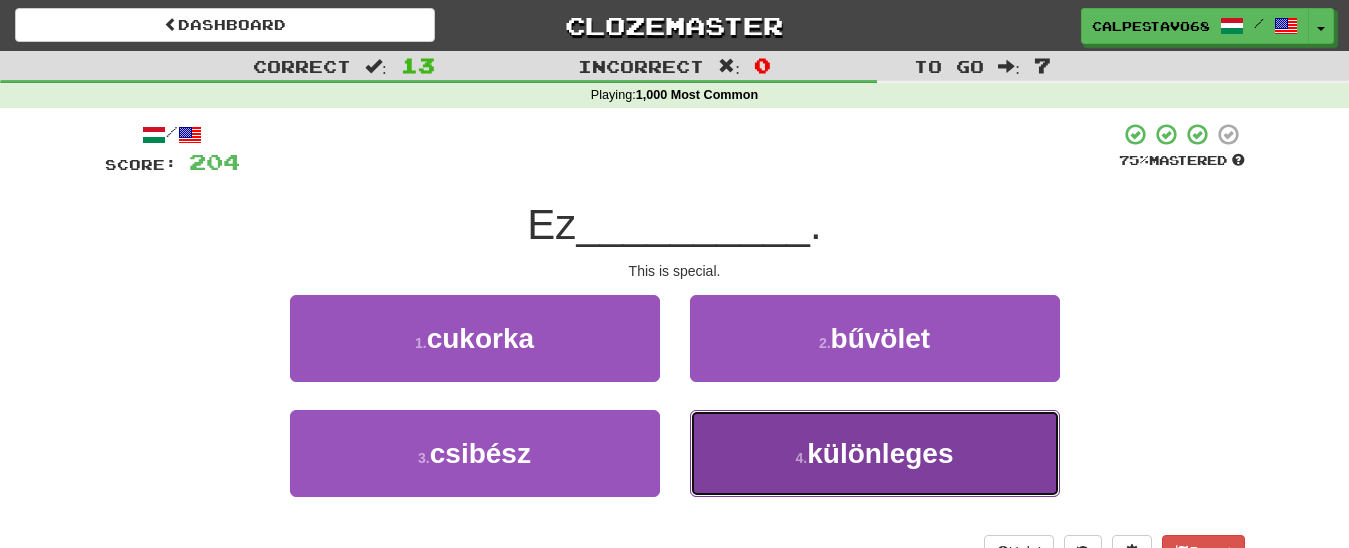 click on "4 ." at bounding box center [802, 458] 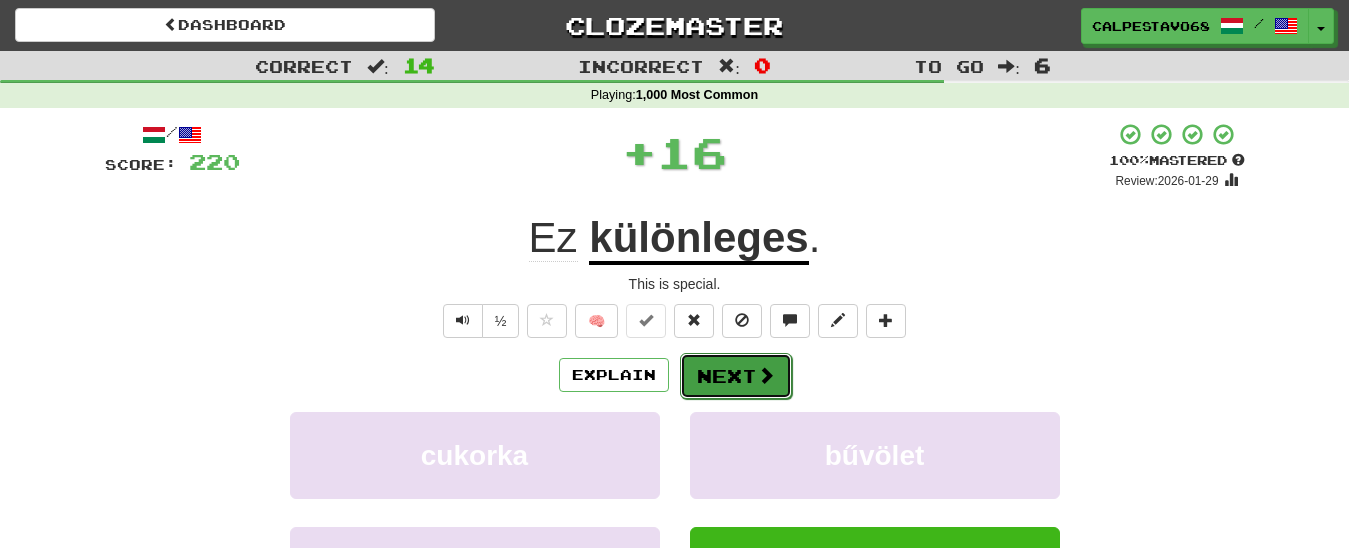 click on "Next" at bounding box center [736, 376] 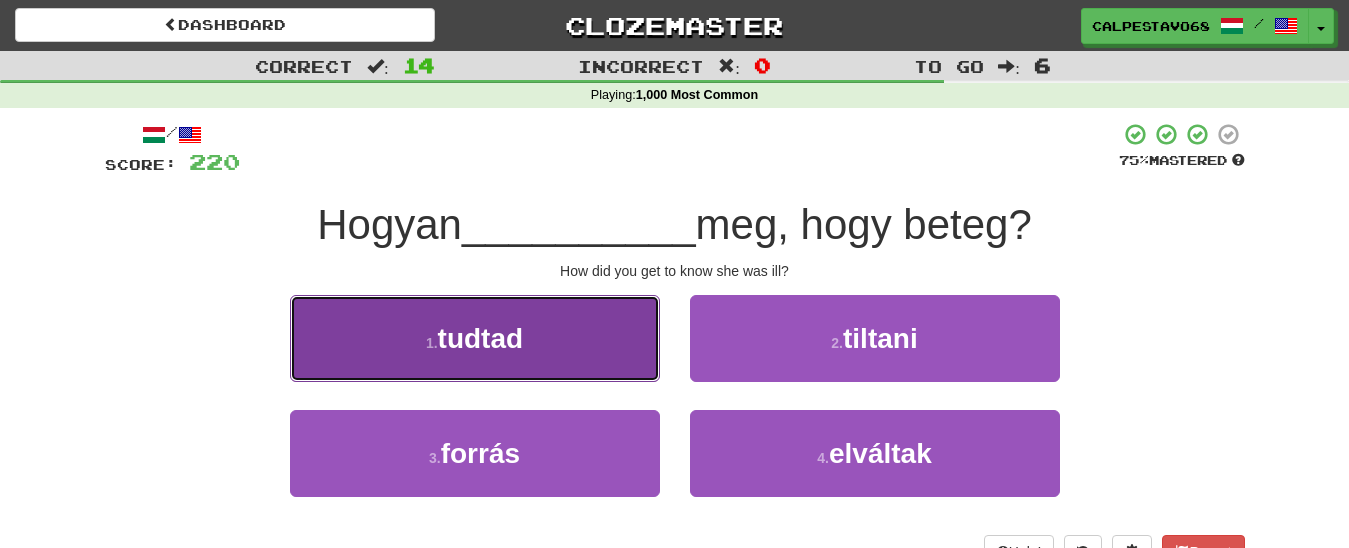 click on "tudtad" at bounding box center (481, 338) 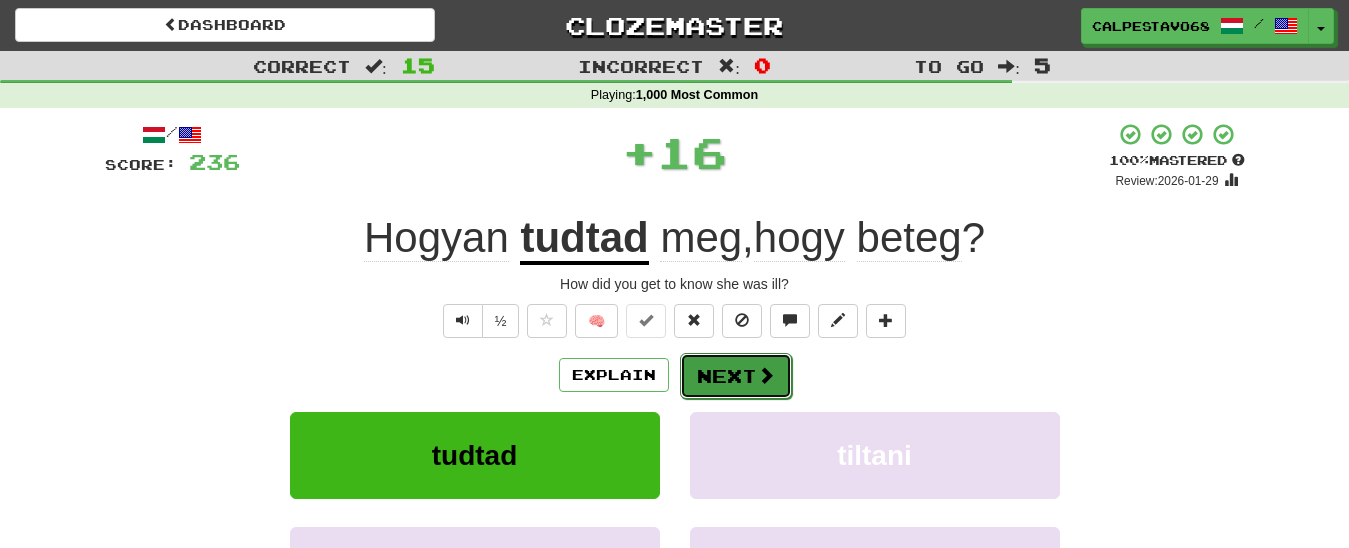 click on "Next" at bounding box center [736, 376] 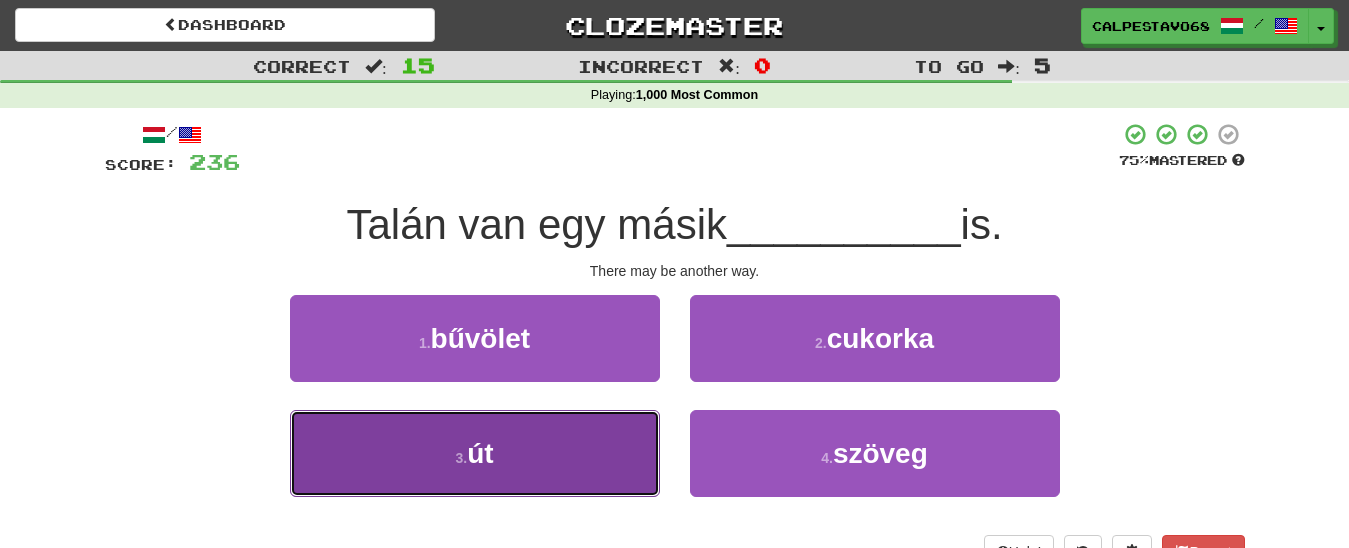 click on "3 .  út" at bounding box center (475, 453) 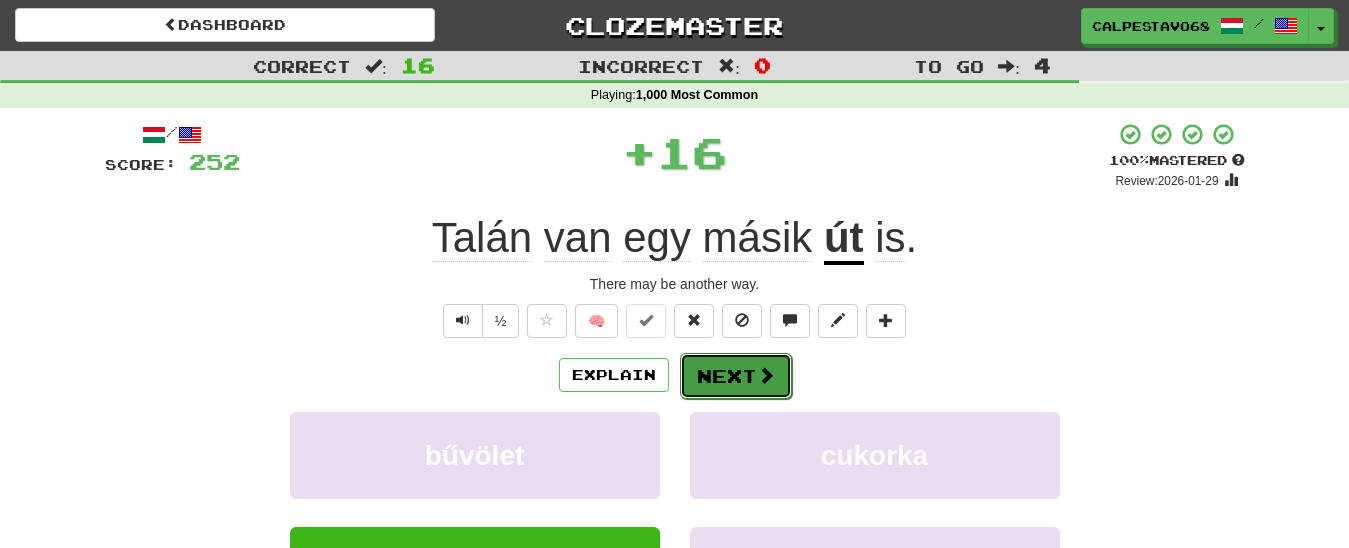click on "Next" at bounding box center (736, 376) 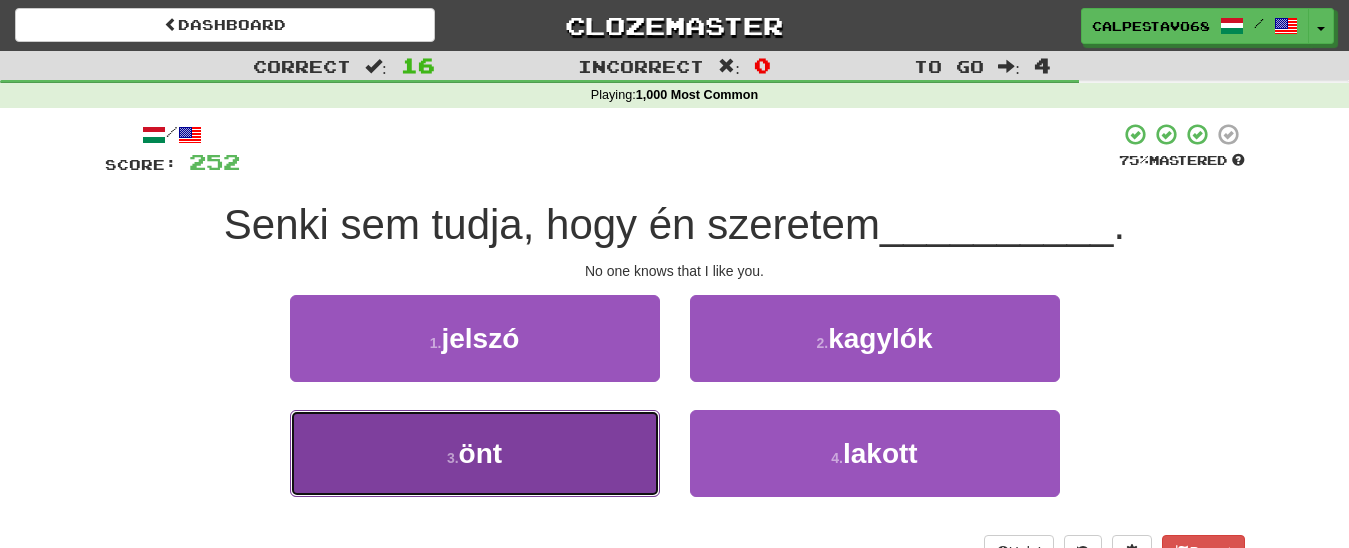 click on "3 .  önt" at bounding box center [475, 453] 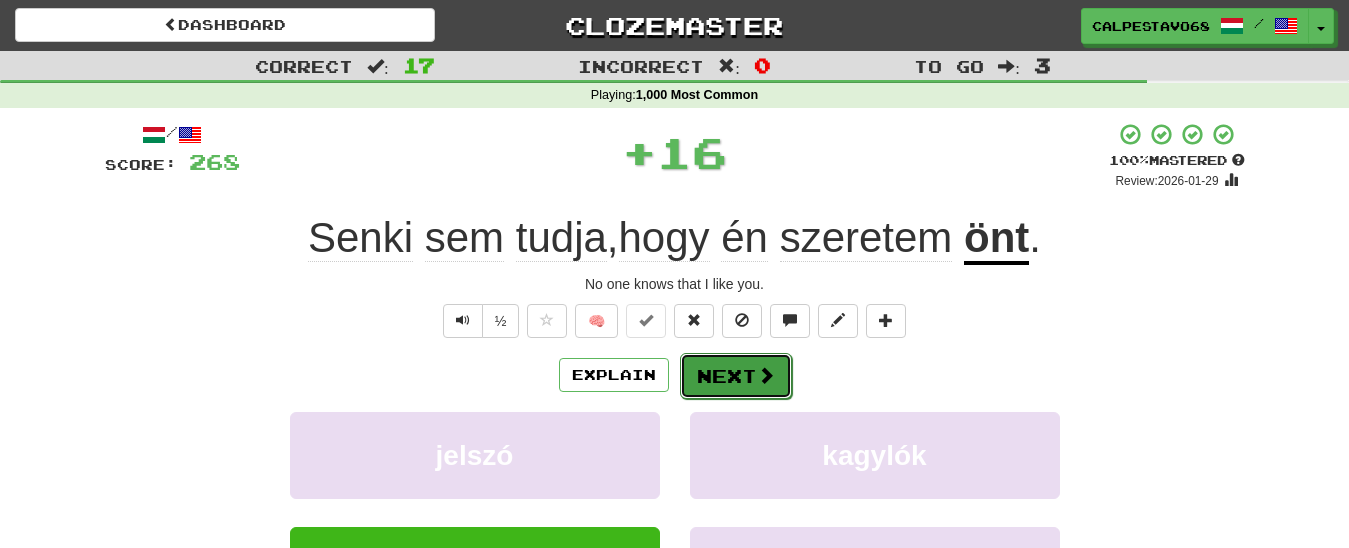 click on "Next" at bounding box center [736, 376] 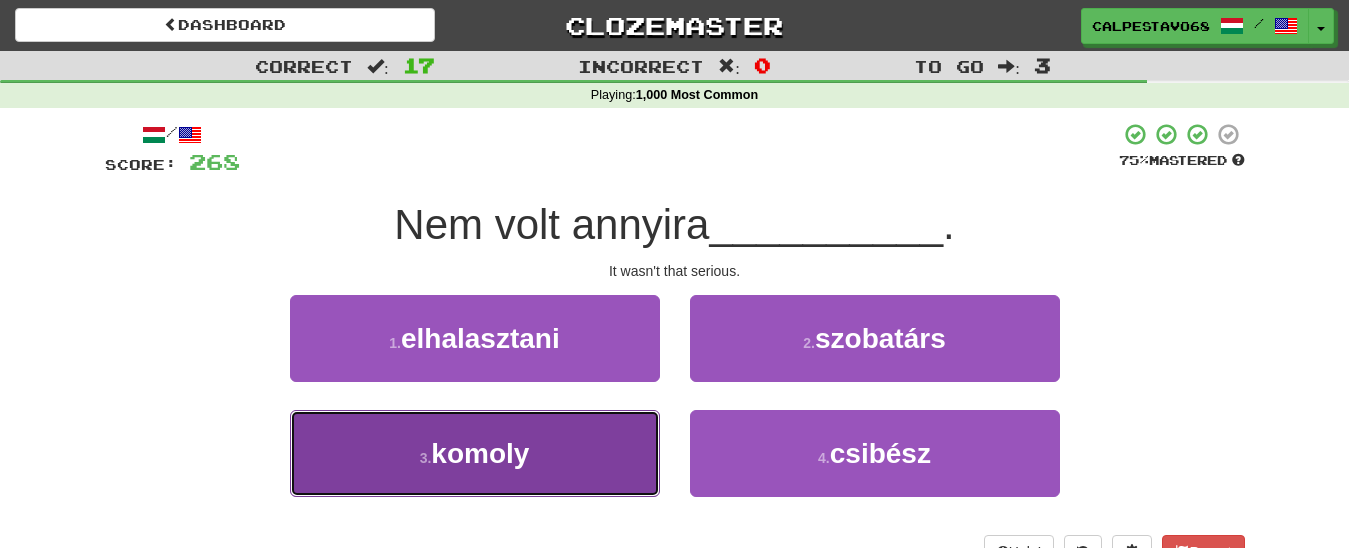 click on "3 .  komoly" at bounding box center (475, 453) 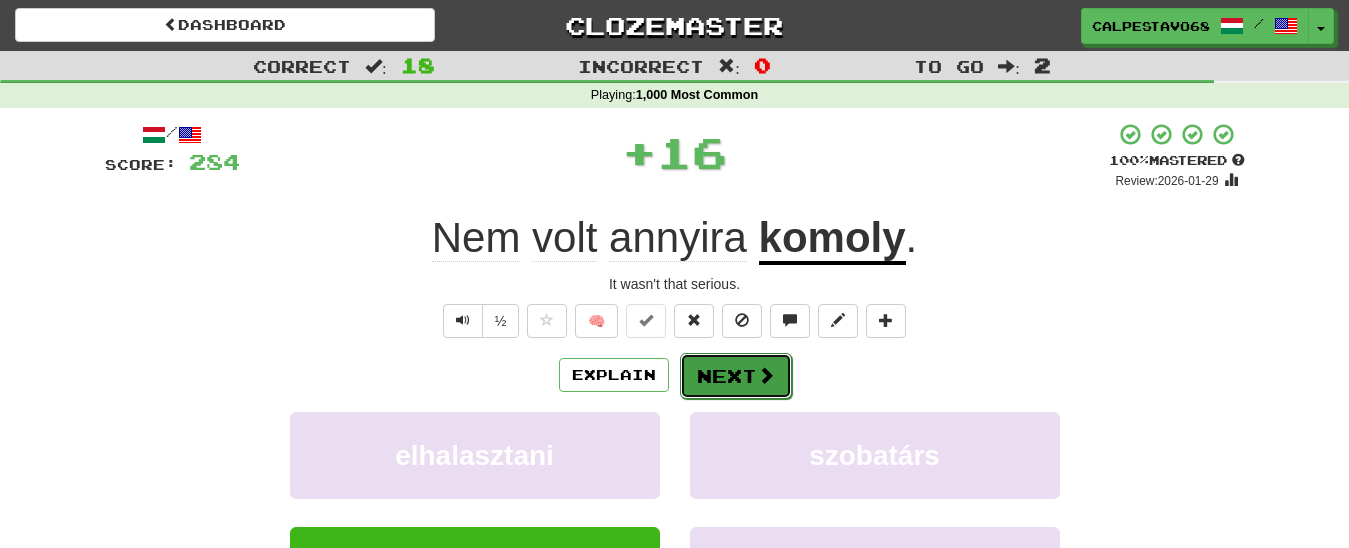 click on "Next" at bounding box center (736, 376) 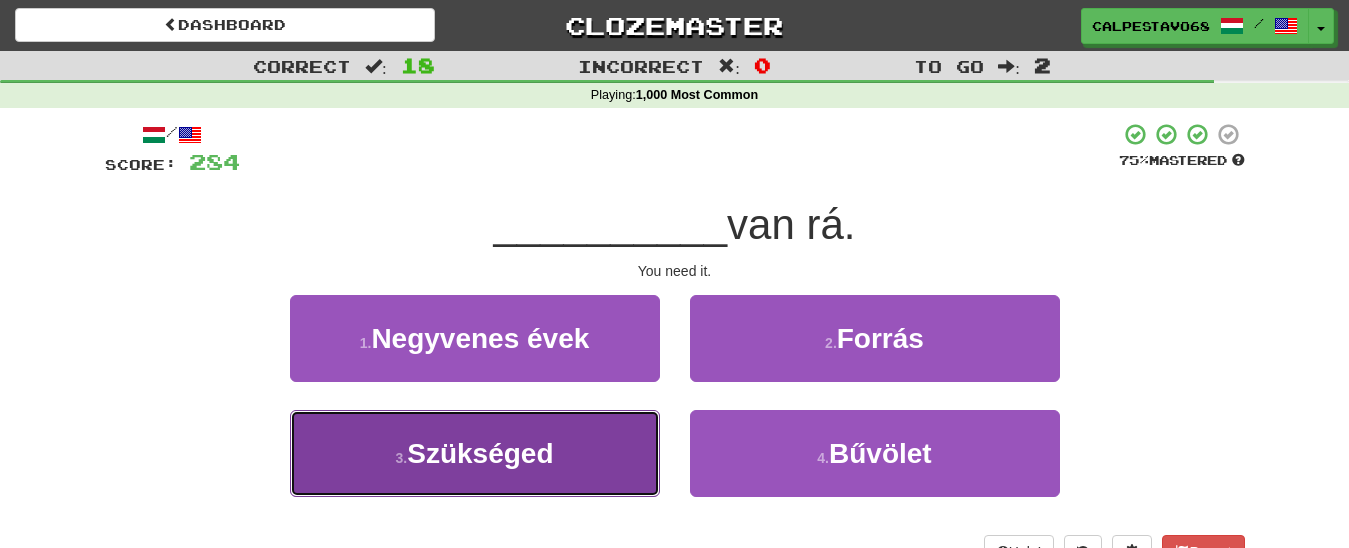 click on "Szükséged" at bounding box center (480, 453) 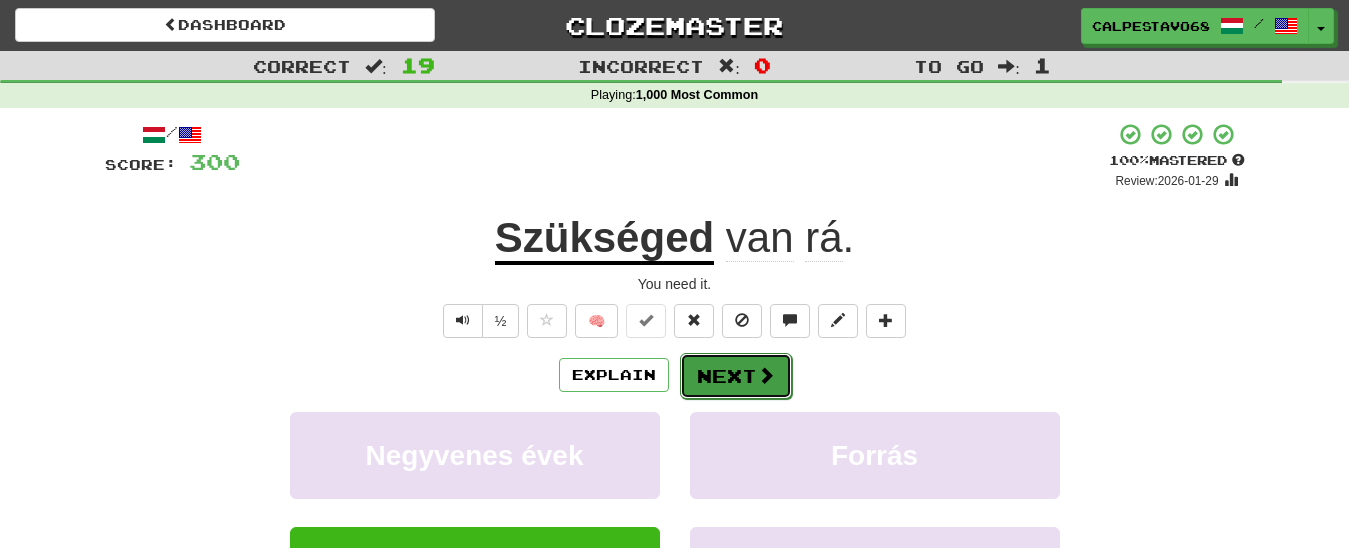 click on "Next" at bounding box center [736, 376] 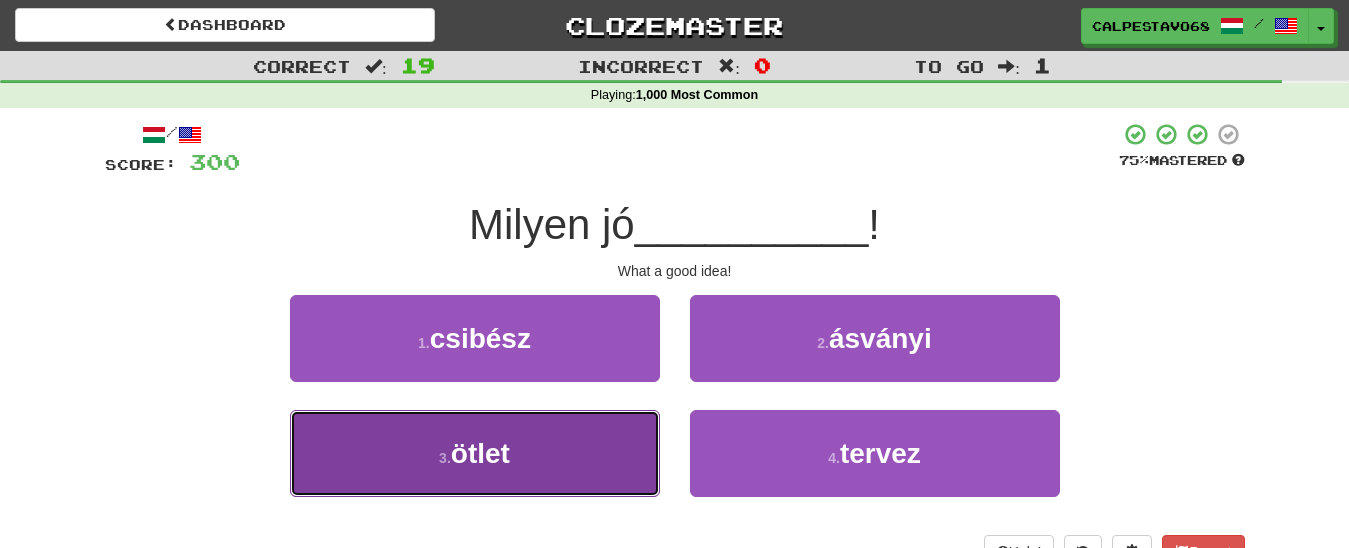 click on "3 .  ötlet" at bounding box center [475, 453] 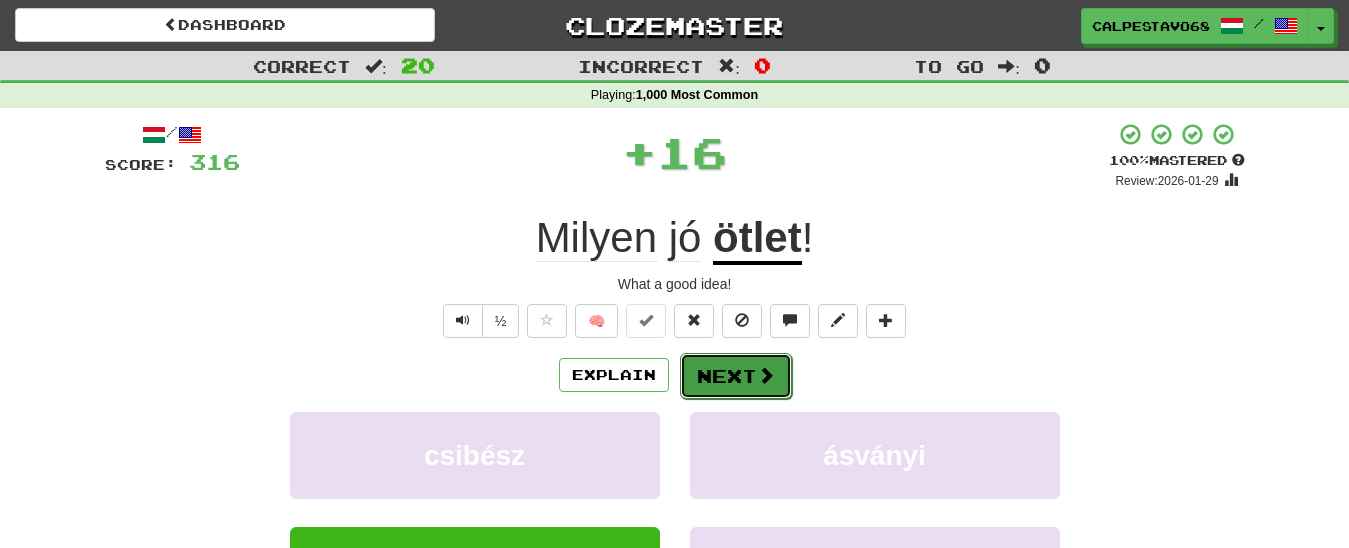 click on "Next" at bounding box center (736, 376) 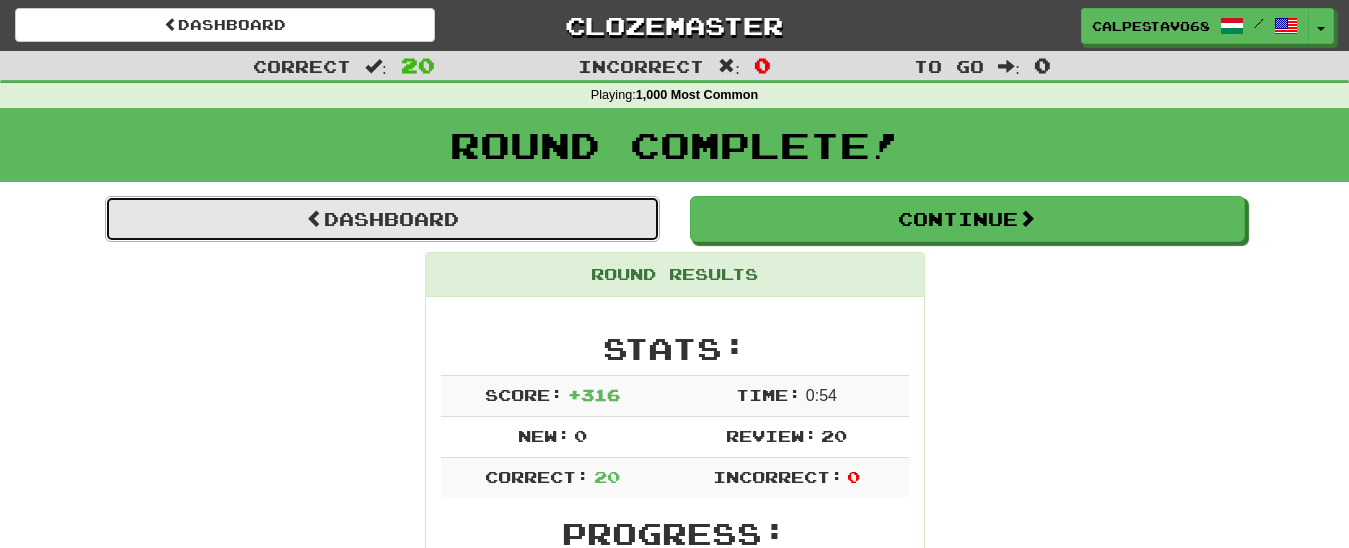 click on "Dashboard" at bounding box center (382, 219) 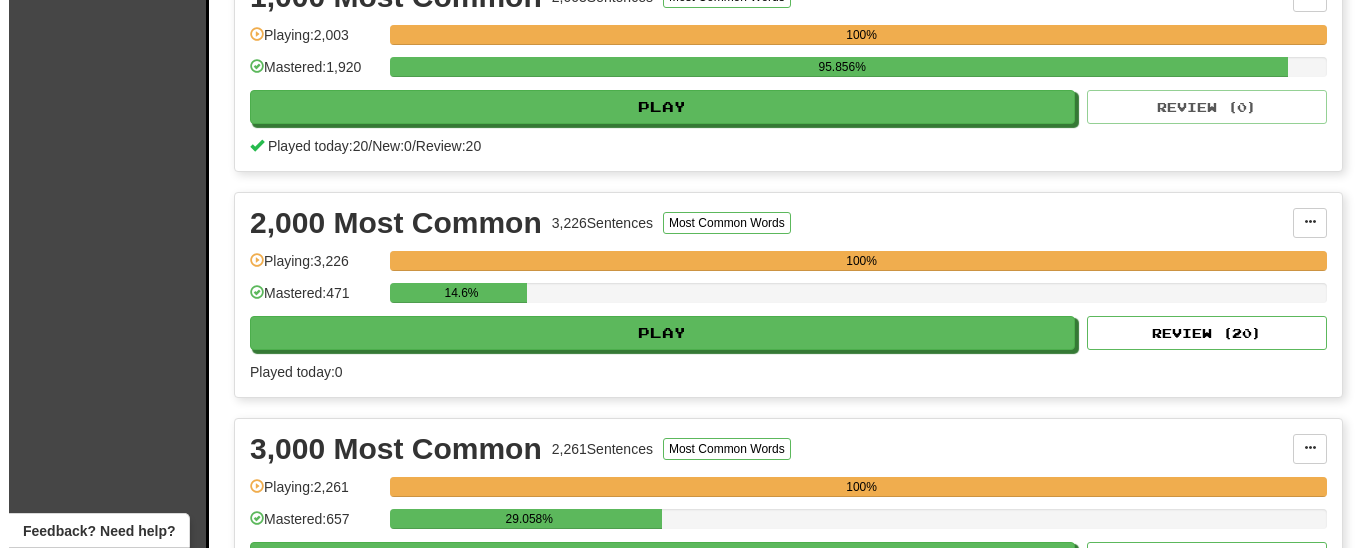 scroll, scrollTop: 510, scrollLeft: 0, axis: vertical 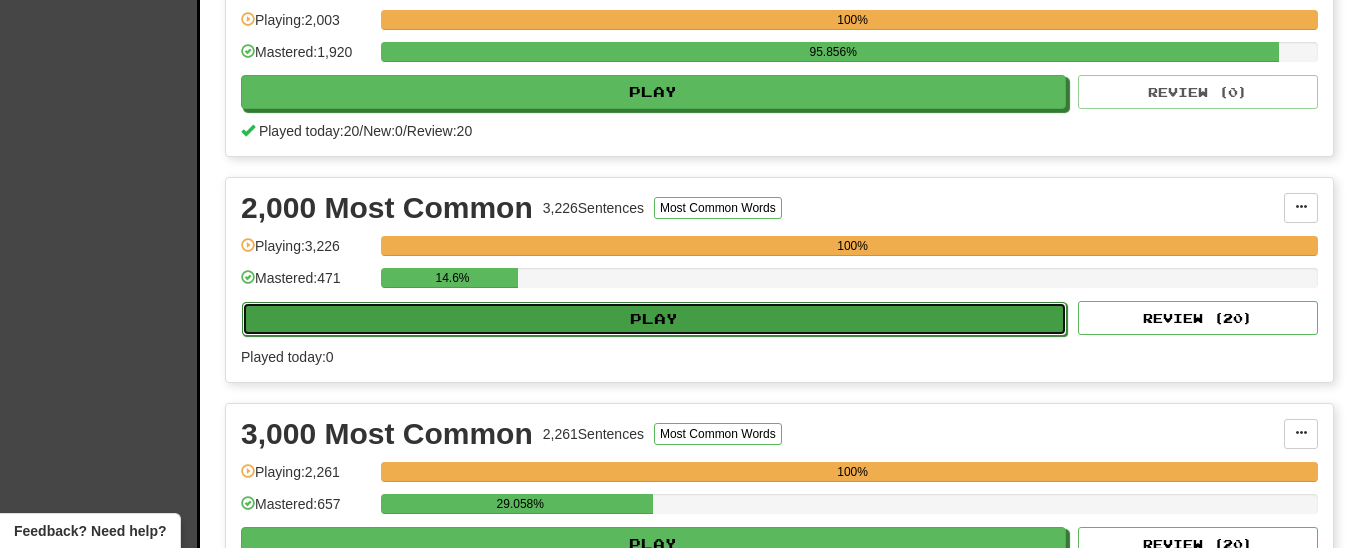 click on "Play" at bounding box center [654, 319] 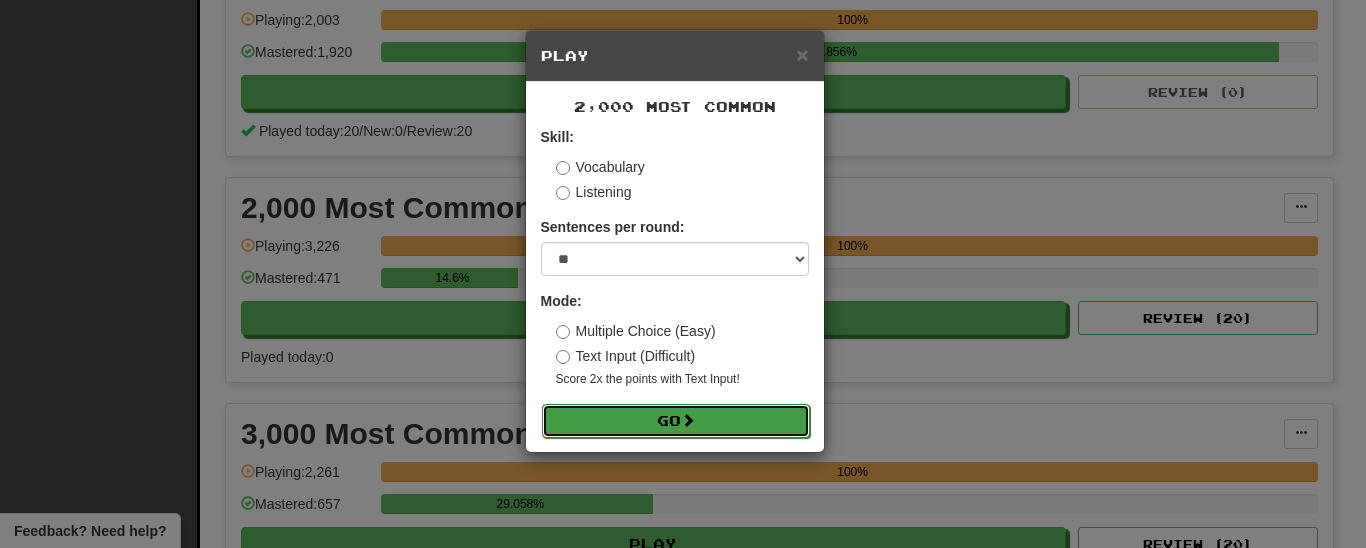 click on "Go" at bounding box center [676, 421] 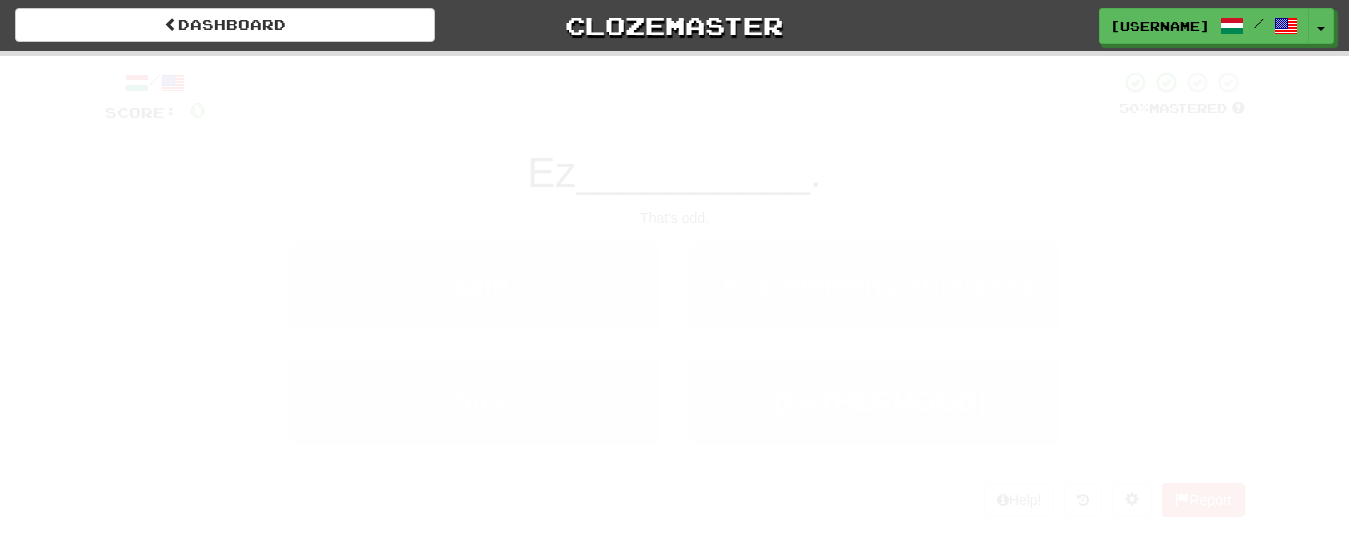 scroll, scrollTop: 0, scrollLeft: 0, axis: both 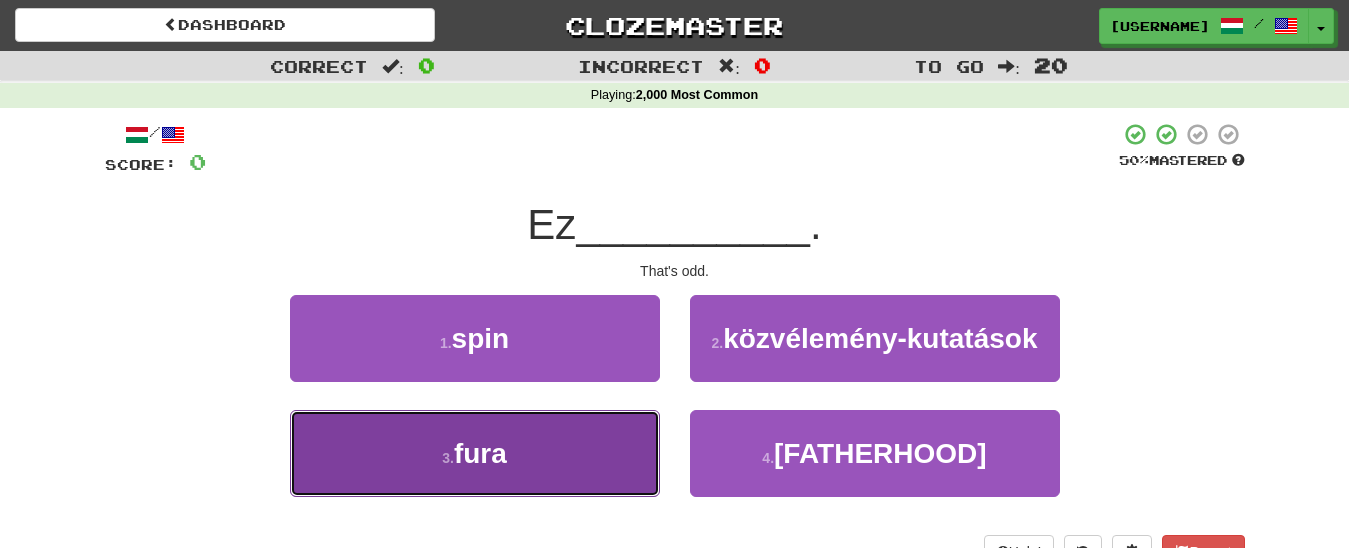 click on "3 .  fura" at bounding box center [475, 453] 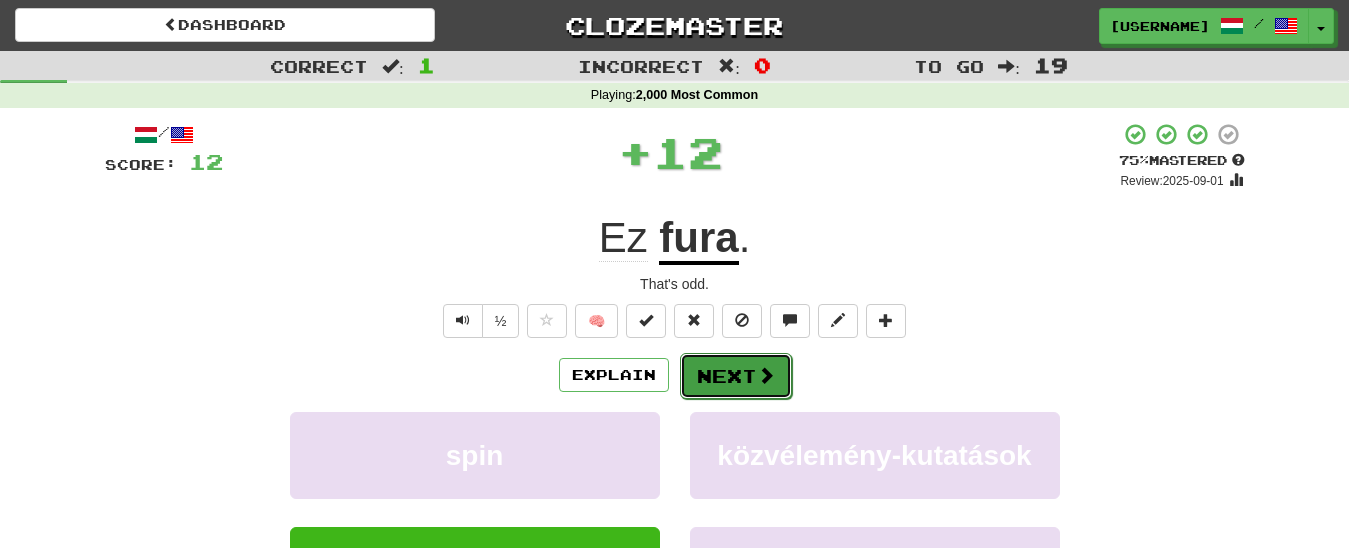 click on "Next" at bounding box center (736, 376) 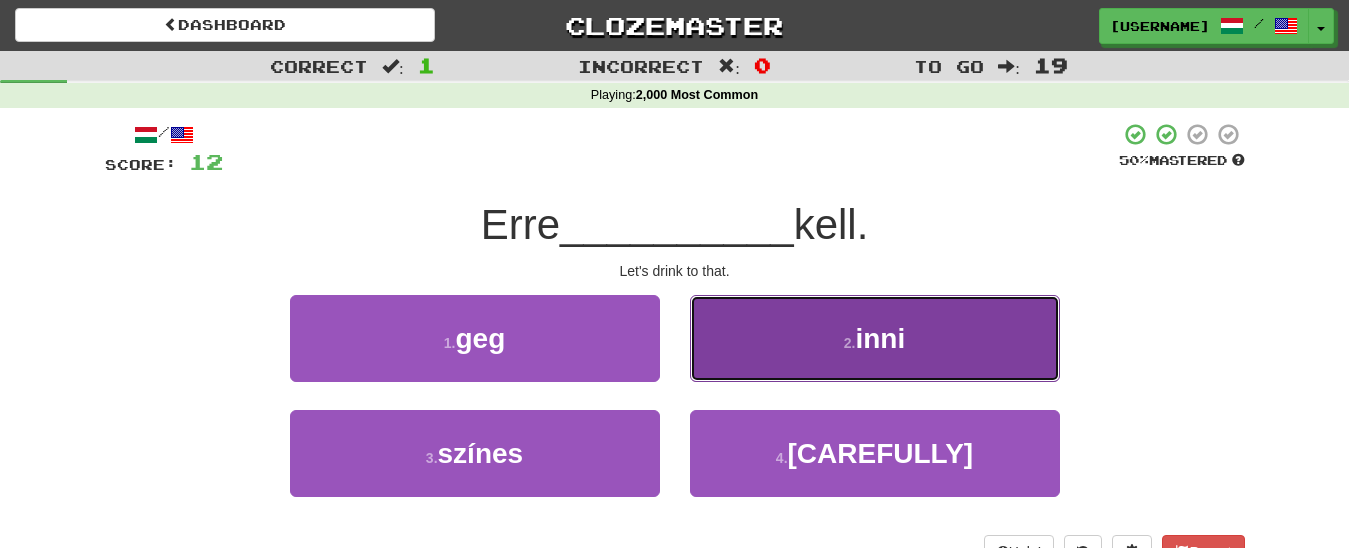 click on "2 .  inni" at bounding box center [875, 338] 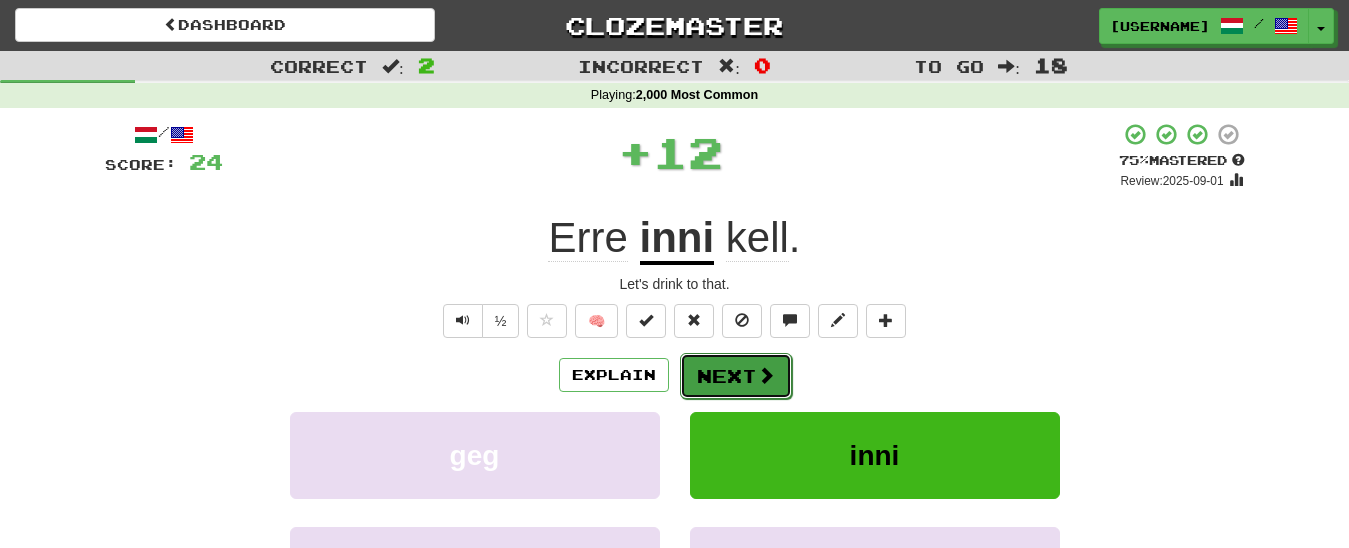 click on "Next" at bounding box center (736, 376) 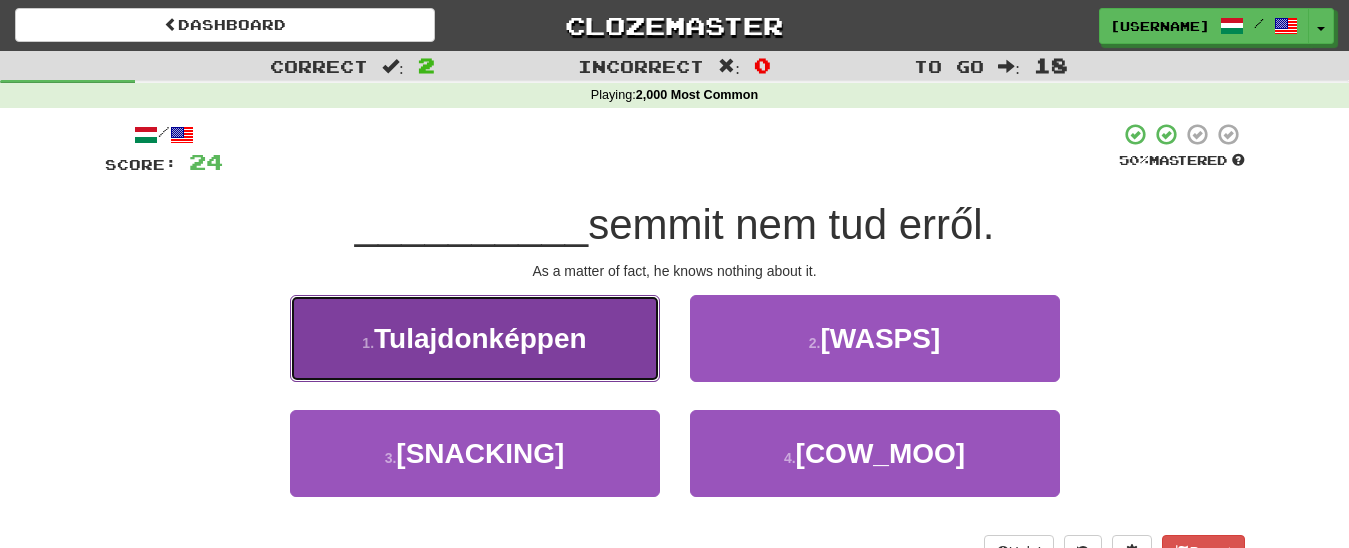 click on "1 .  Tulajdonképpen" at bounding box center (475, 338) 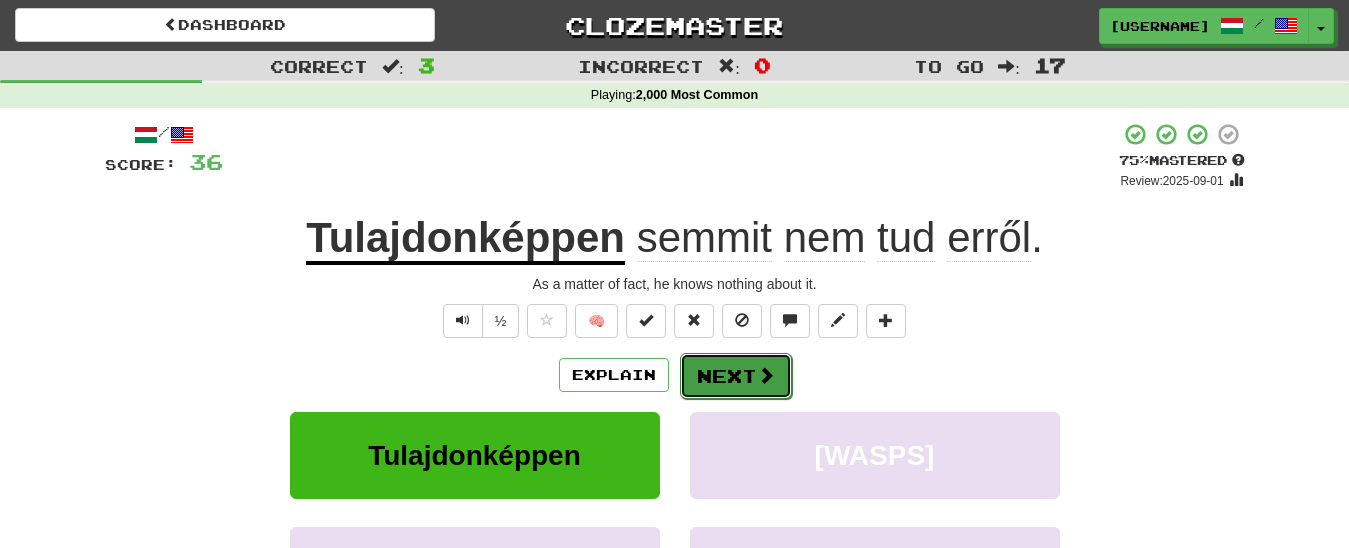 click on "Next" at bounding box center (736, 376) 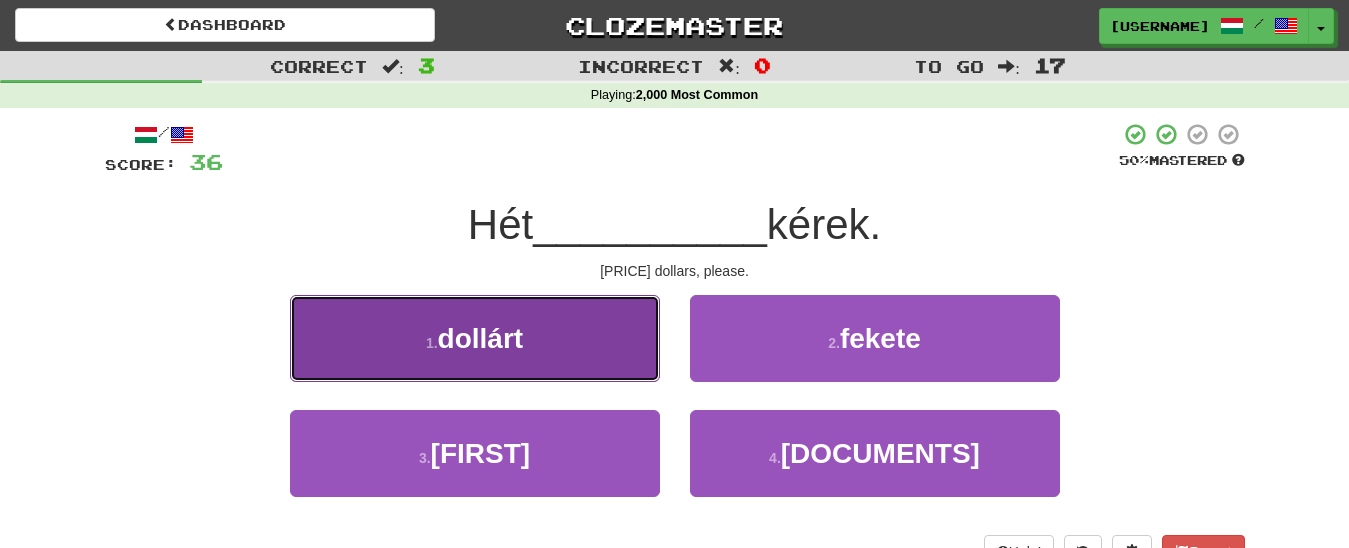 click on "1 .  dollárt" at bounding box center [475, 338] 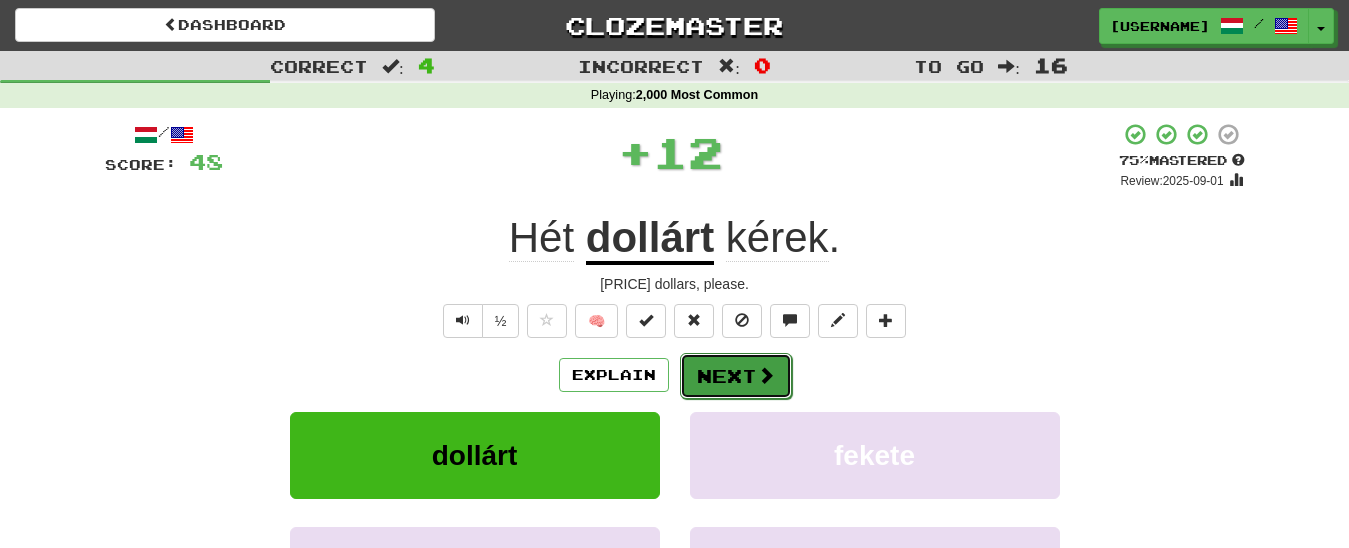 click on "Next" at bounding box center [736, 376] 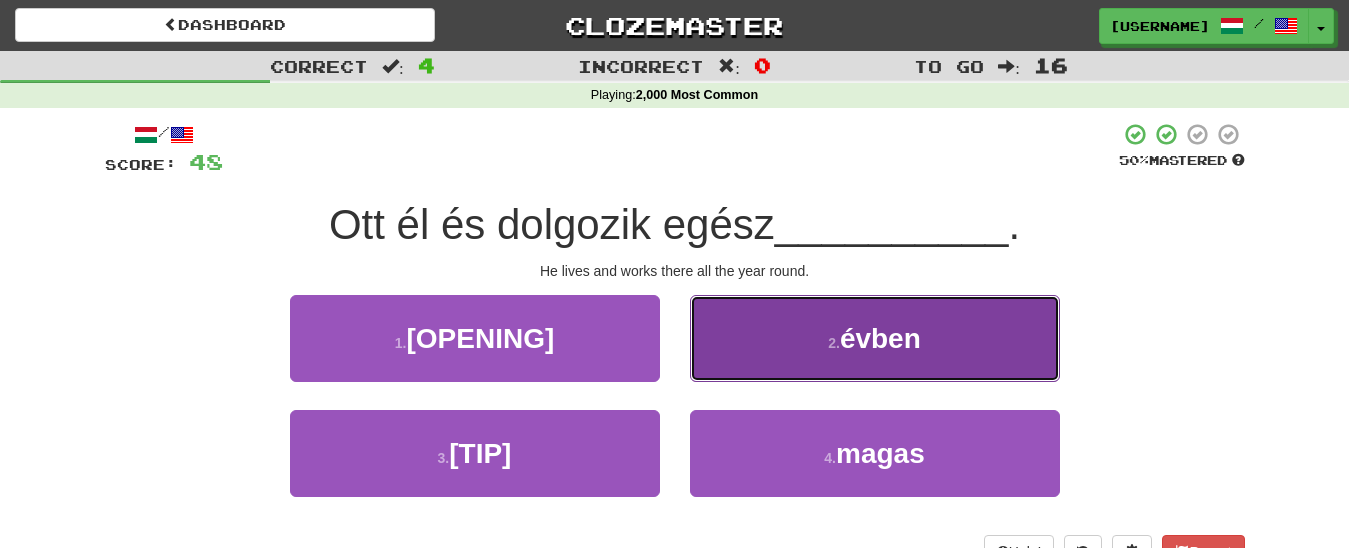click on "2 .  évben" at bounding box center (875, 338) 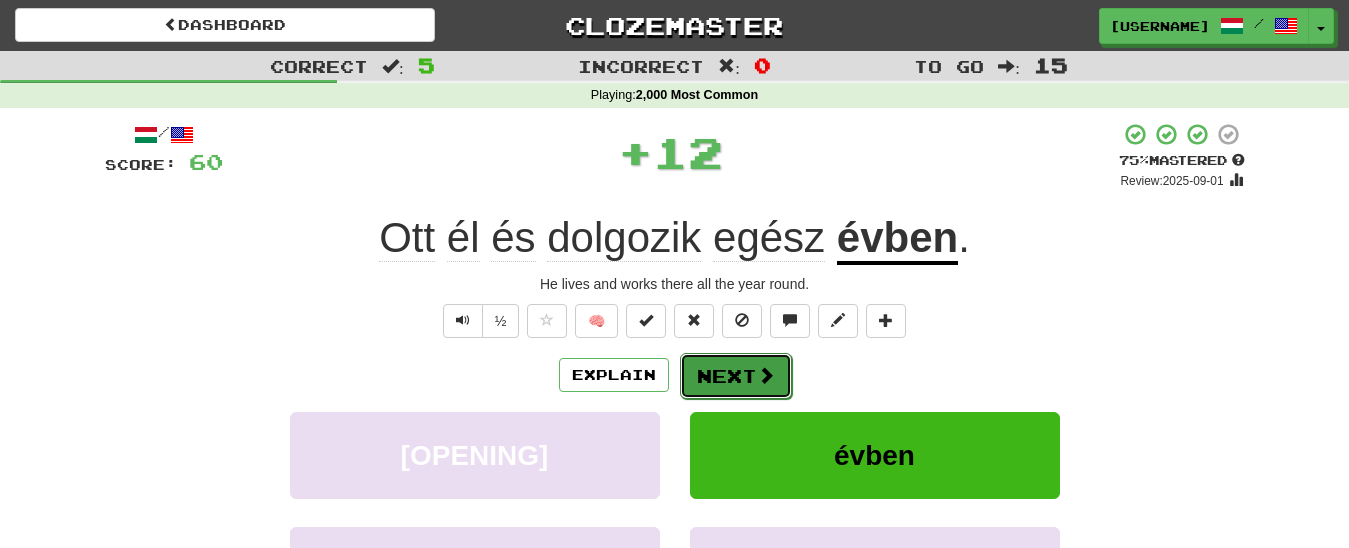 click on "Next" at bounding box center [736, 376] 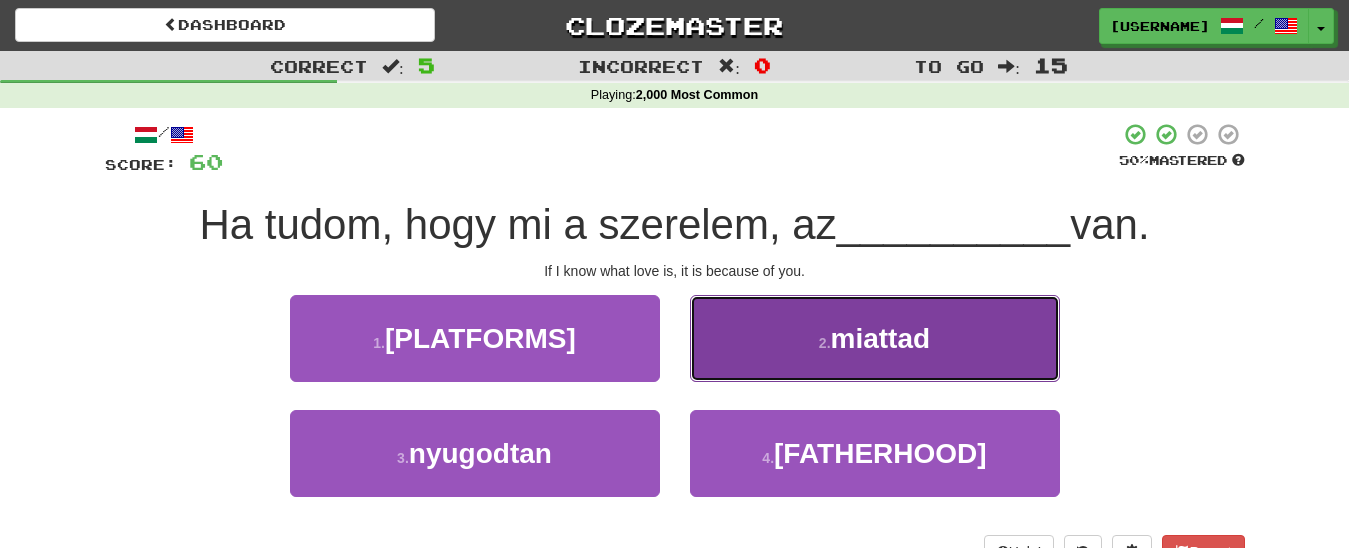 click on "2 .  miattad" at bounding box center (875, 338) 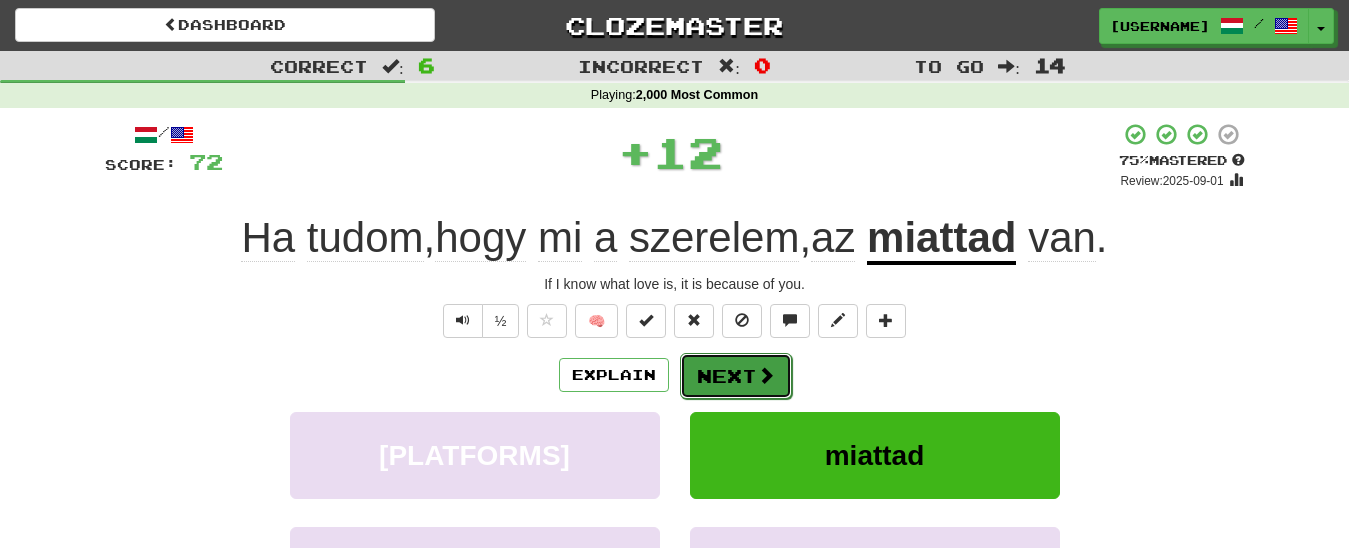 click on "Next" at bounding box center [736, 376] 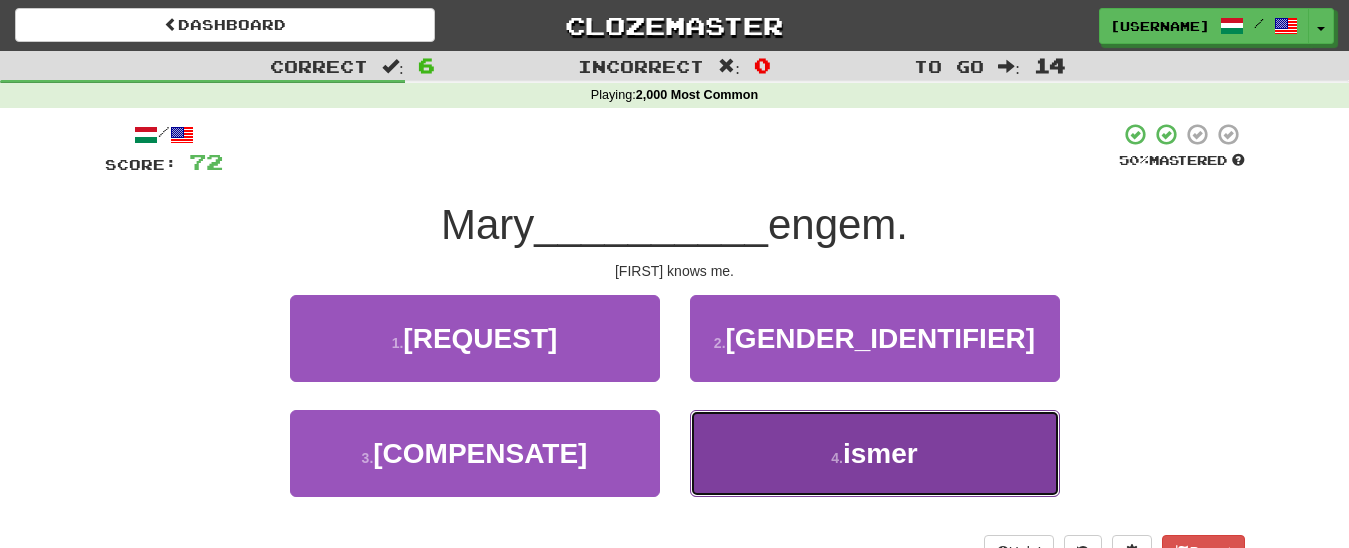 click on "4 .  ismer" at bounding box center [875, 453] 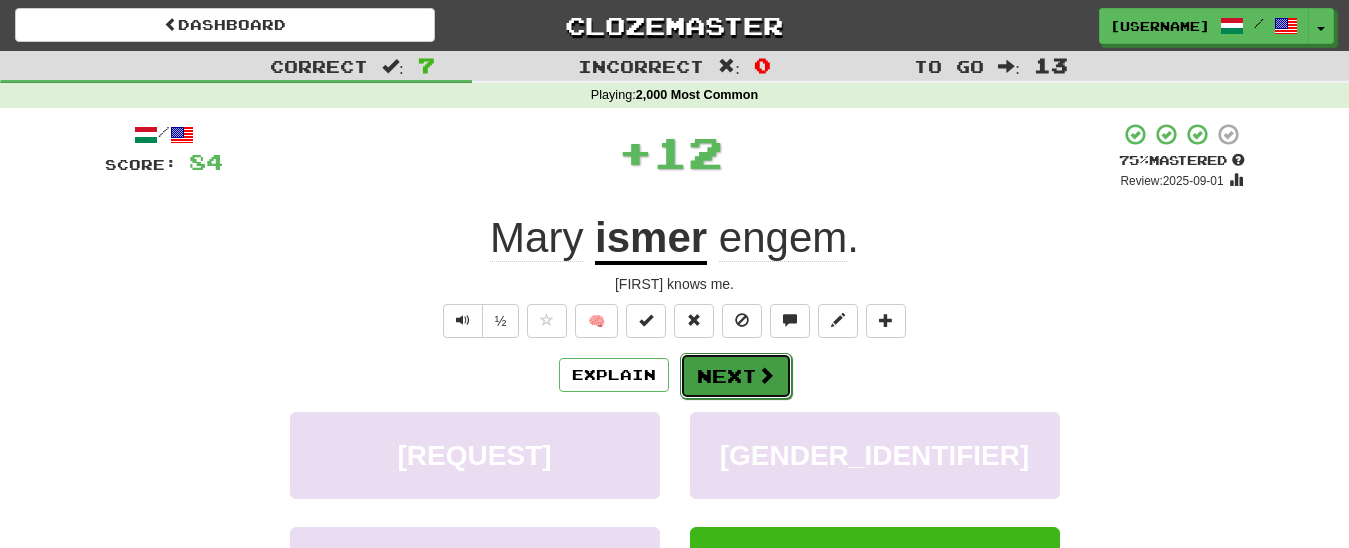 click on "Next" at bounding box center [736, 376] 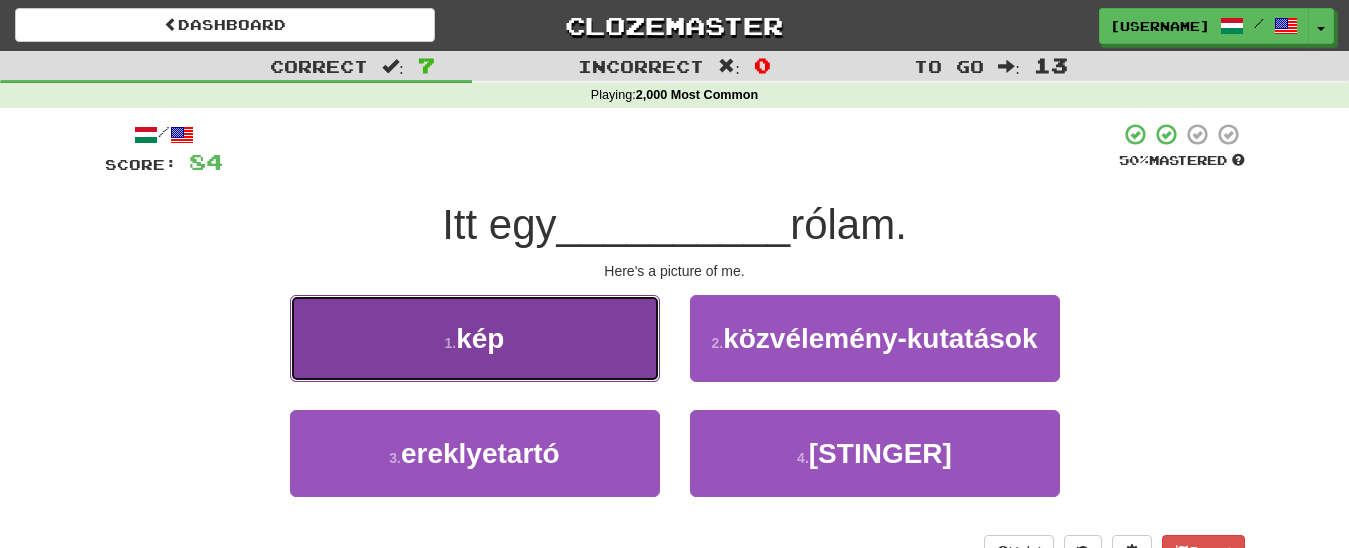click on "1 .  kép" at bounding box center (475, 338) 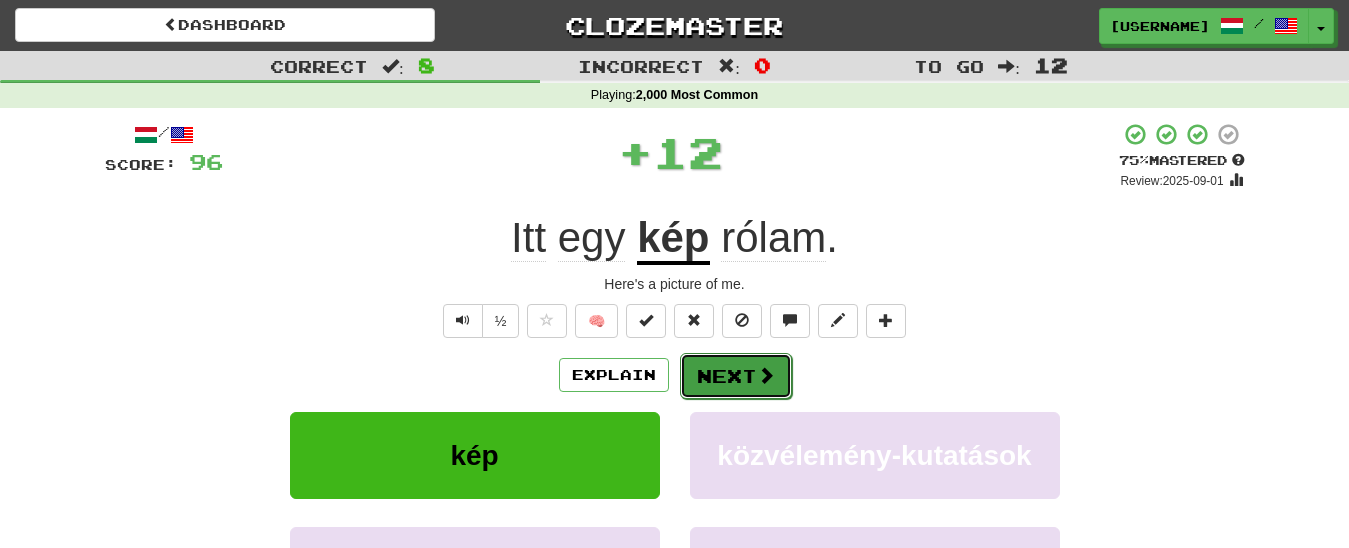 click on "Next" at bounding box center (736, 376) 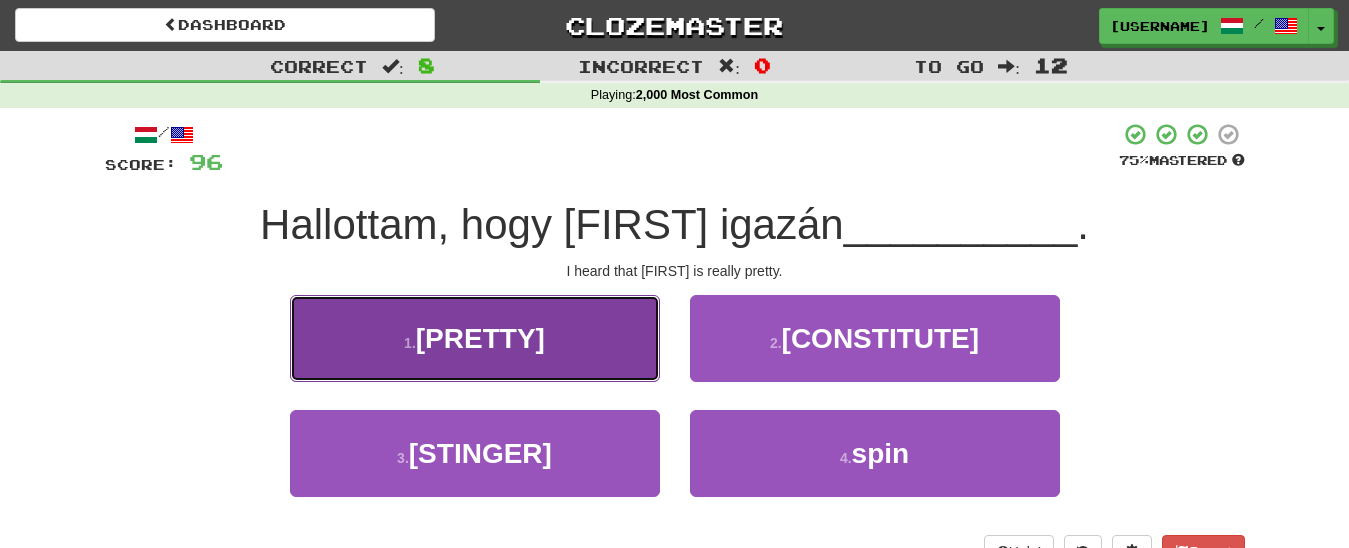click on "1 .  csinos" at bounding box center [475, 338] 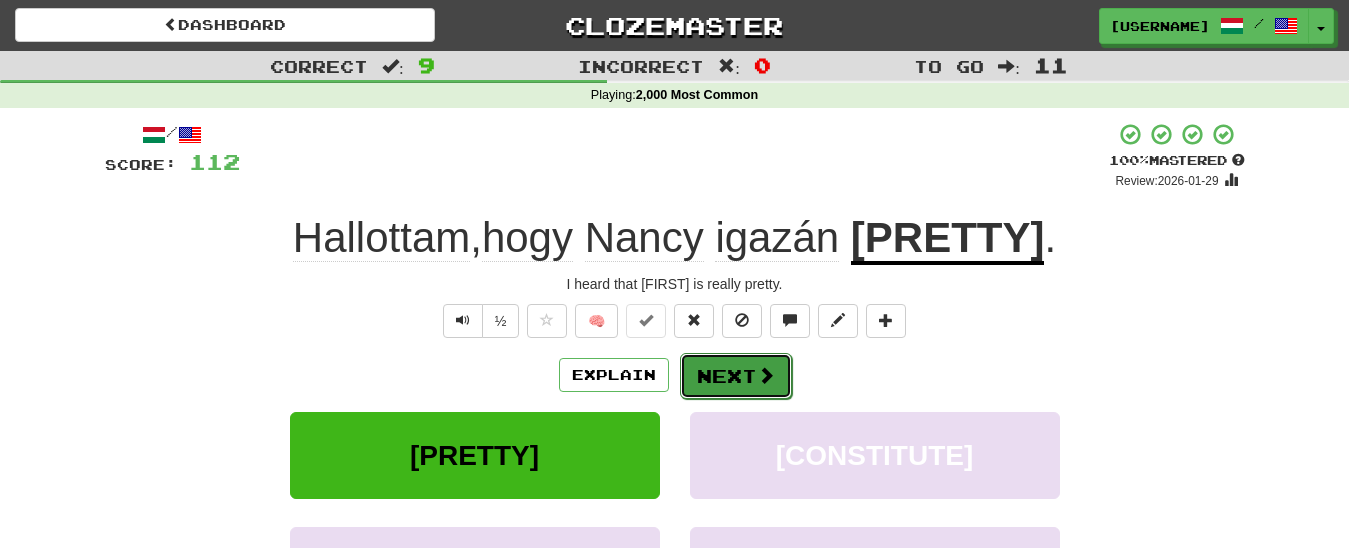 click on "Next" at bounding box center [736, 376] 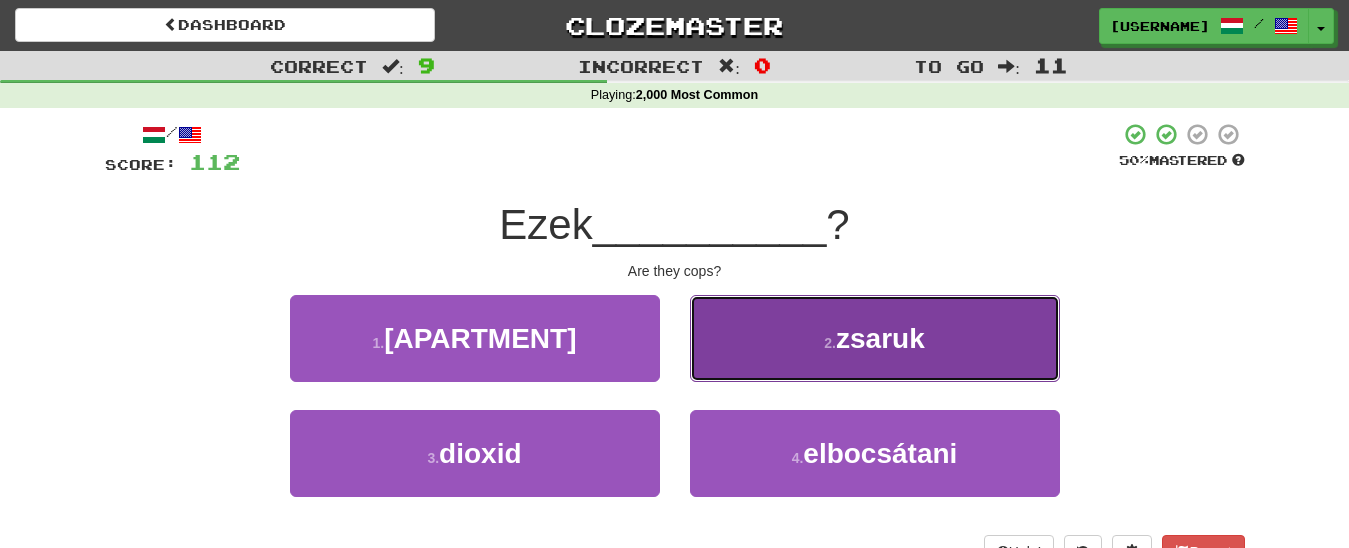 click on "2 .  zsaruk" at bounding box center (875, 338) 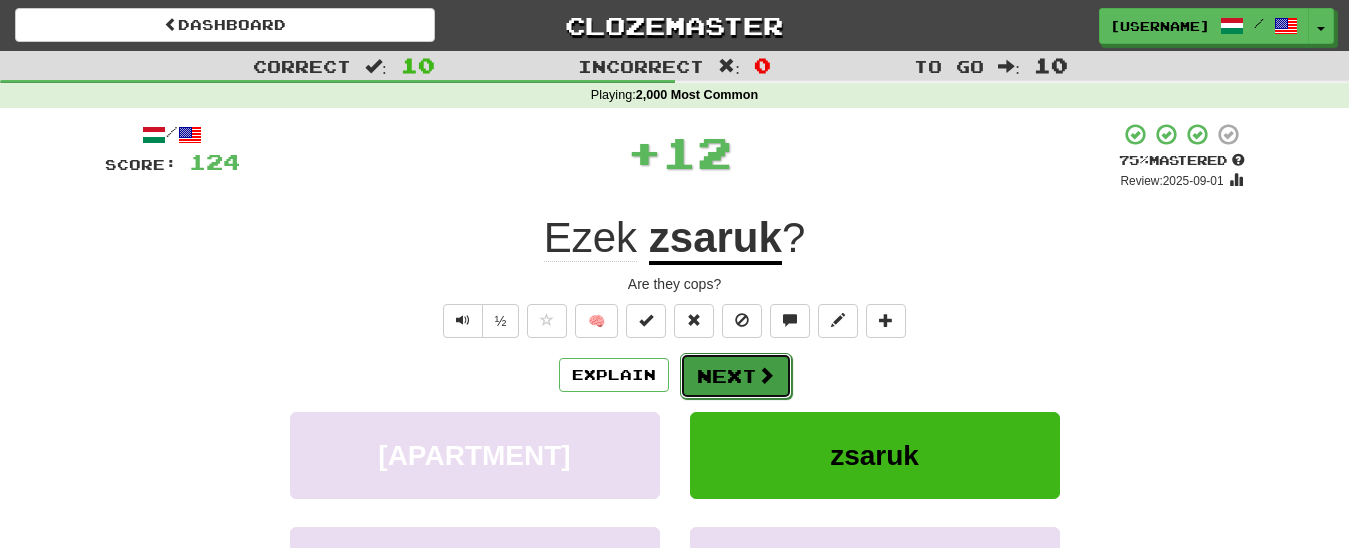 click on "Next" at bounding box center [736, 376] 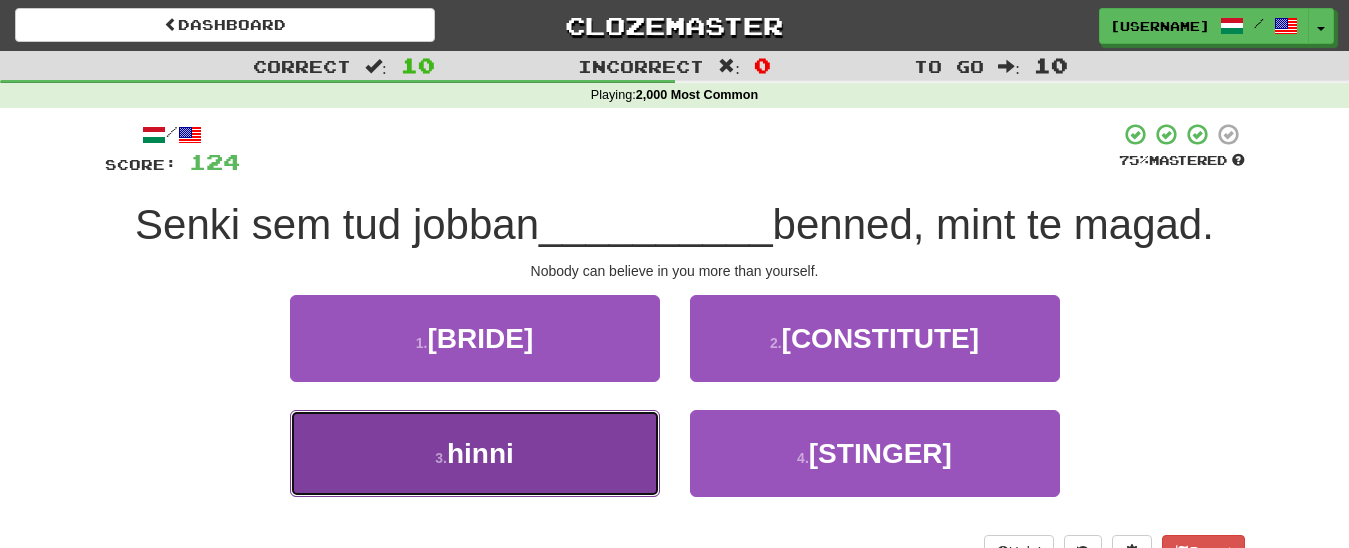 click on "3 .  hinni" at bounding box center (475, 453) 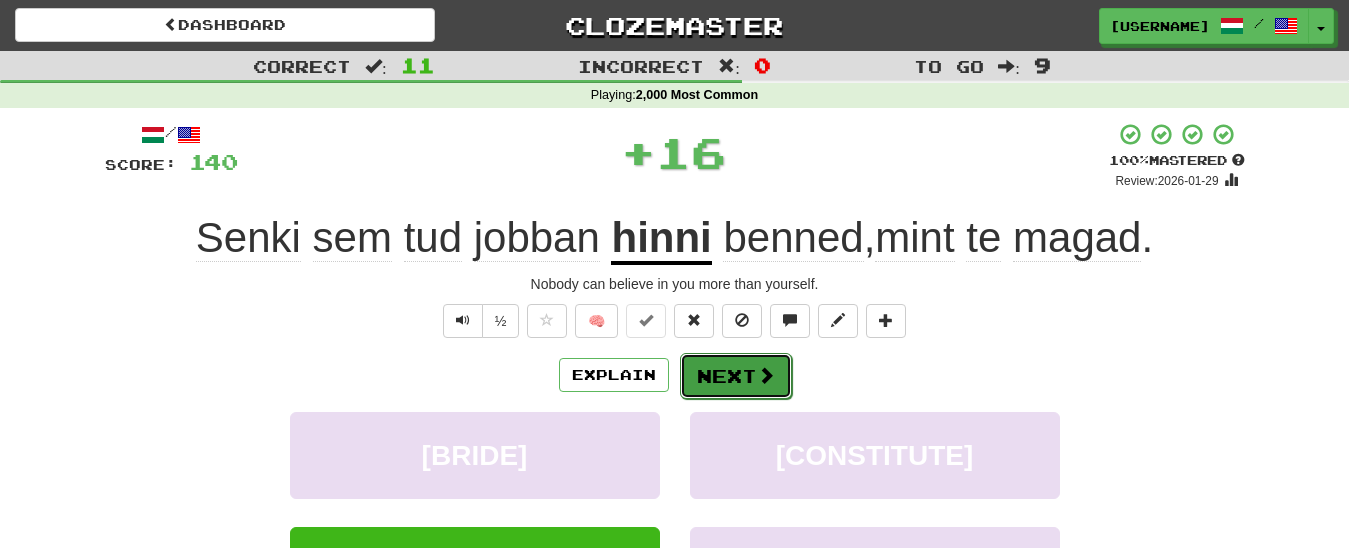 click on "Next" at bounding box center [736, 376] 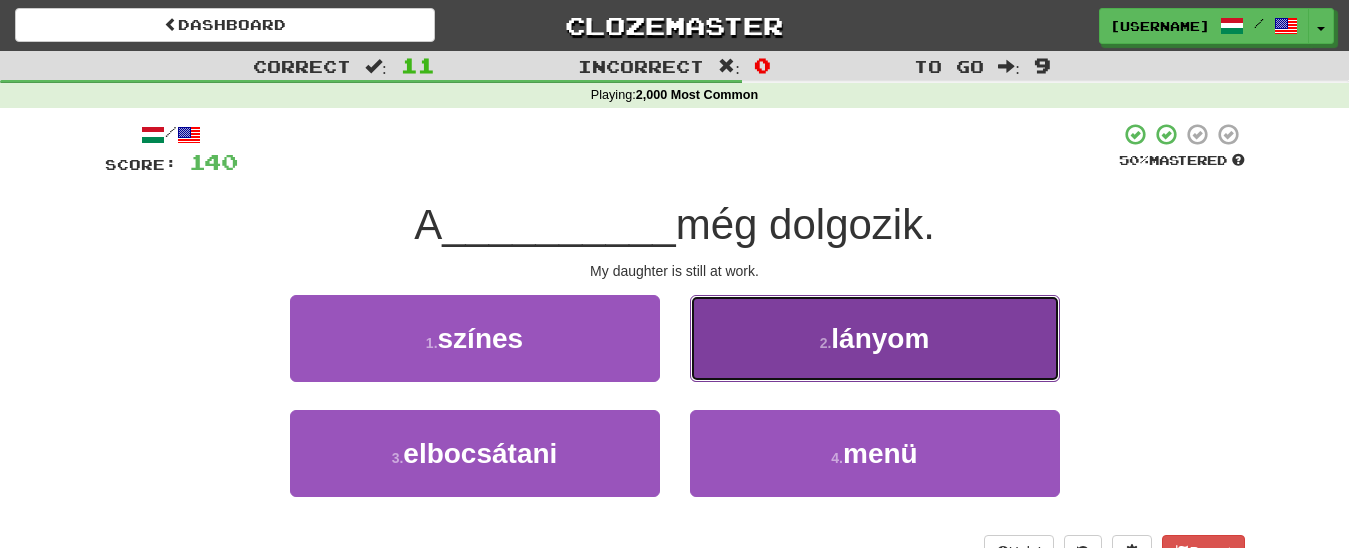 click on "lányom" at bounding box center [880, 338] 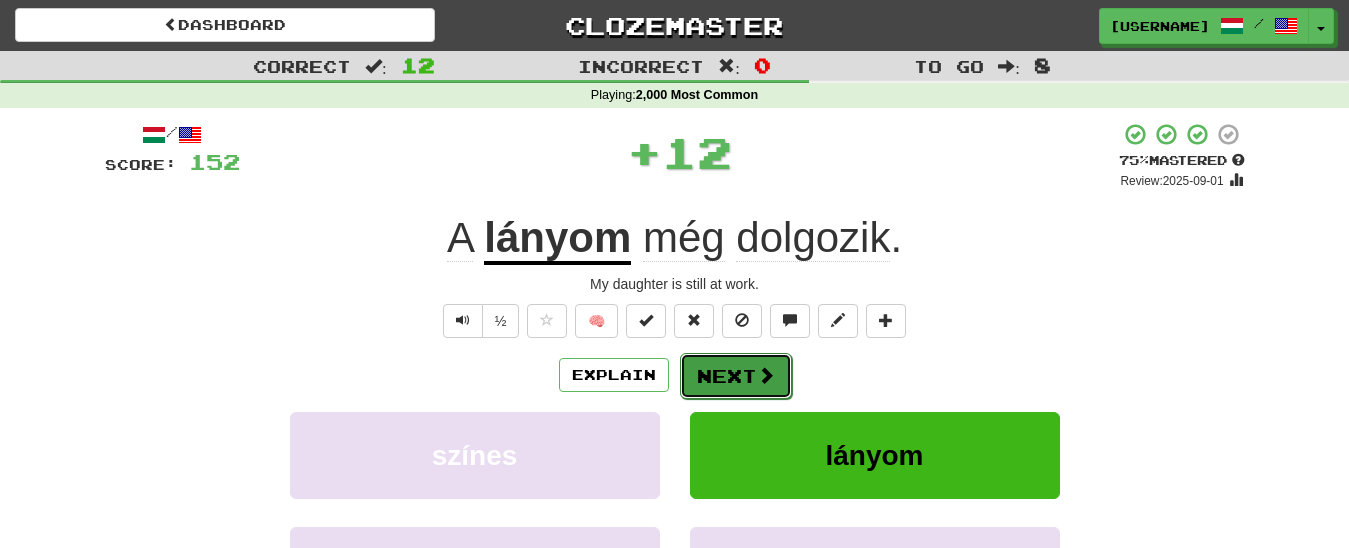 click on "Next" at bounding box center [736, 376] 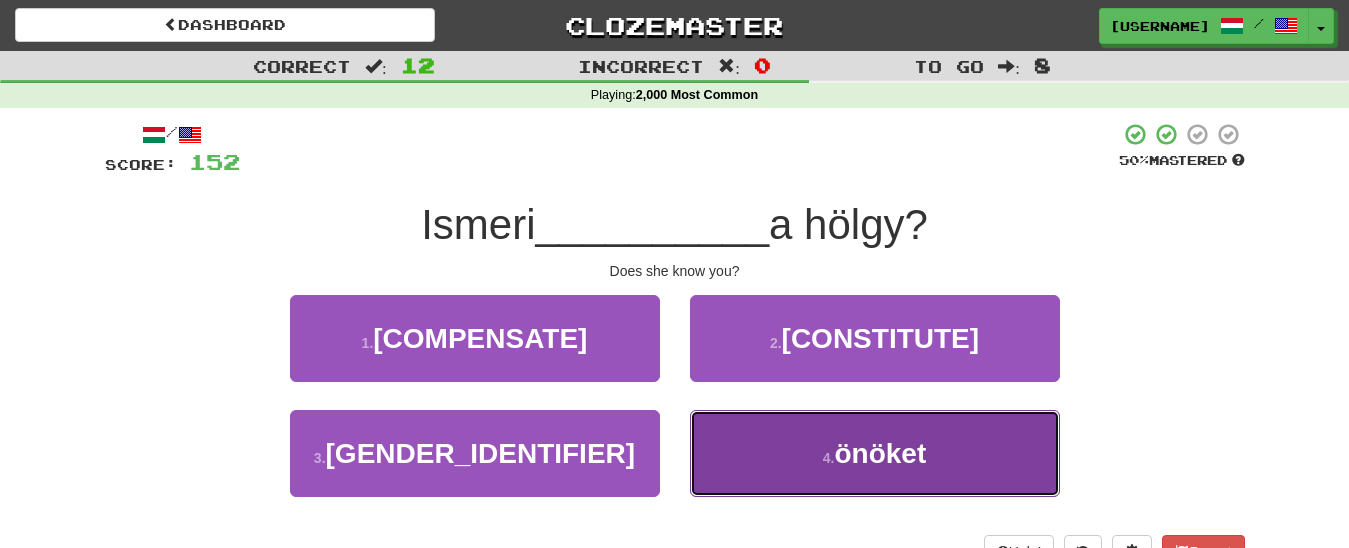 click on "4 .  önöket" at bounding box center (875, 453) 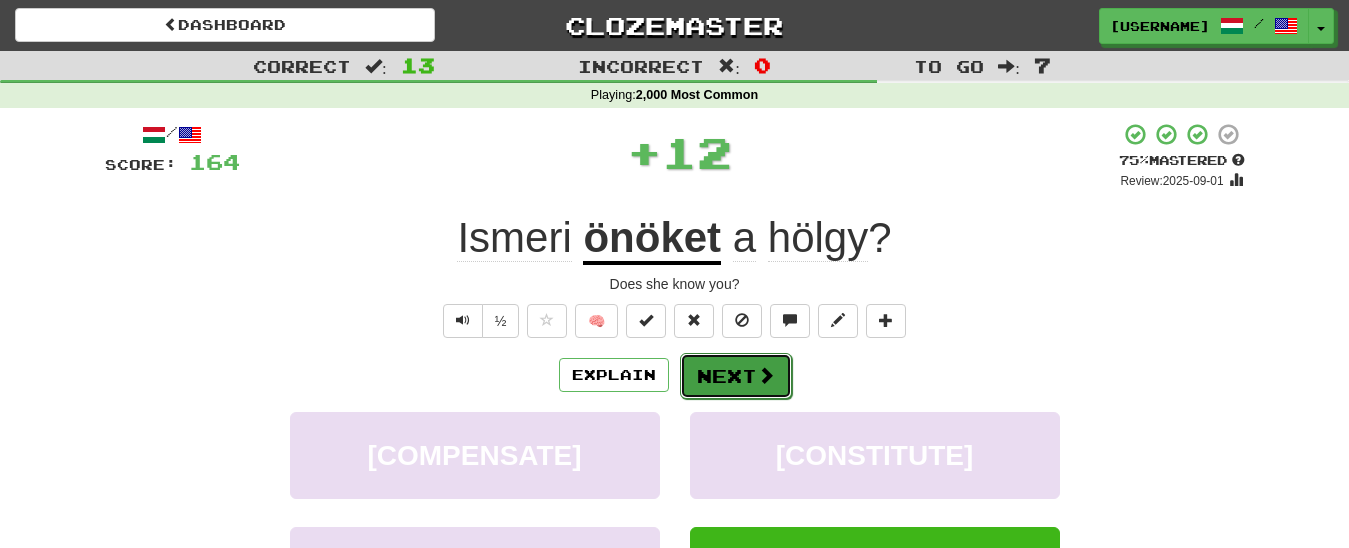click on "Next" at bounding box center [736, 376] 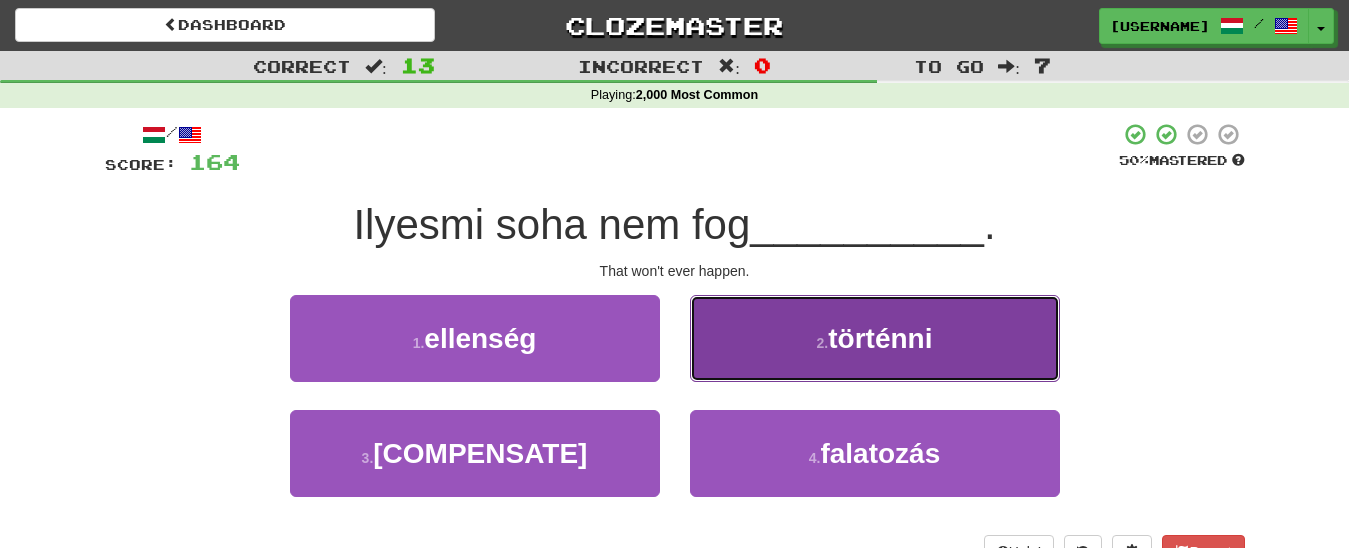 click on "történni" at bounding box center (880, 338) 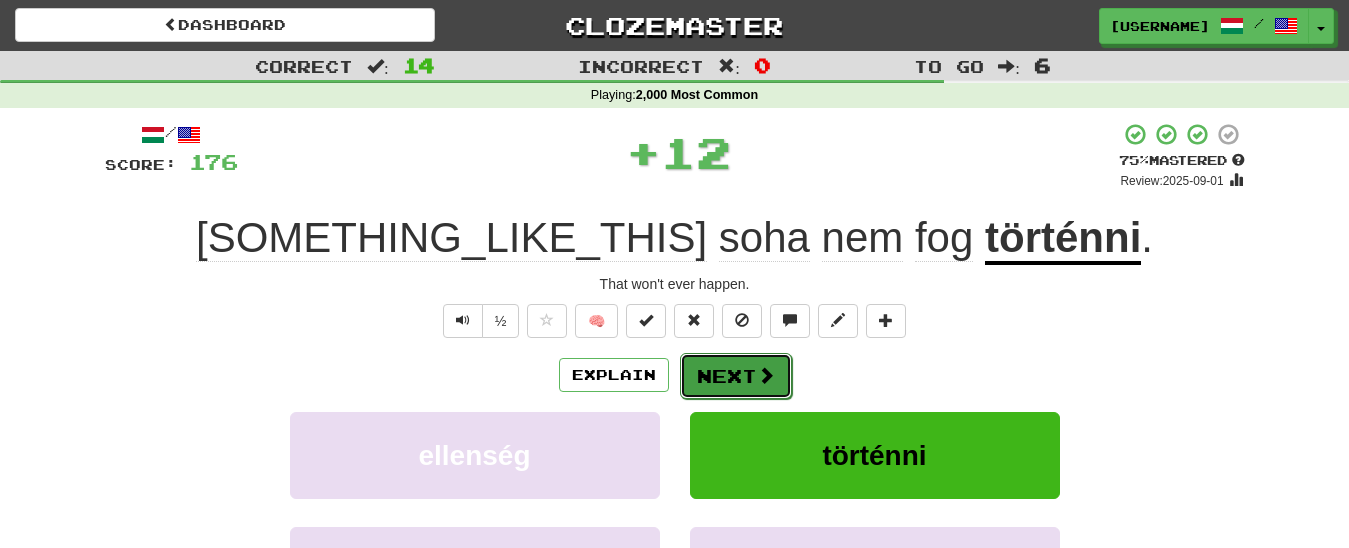 click on "Next" at bounding box center (736, 376) 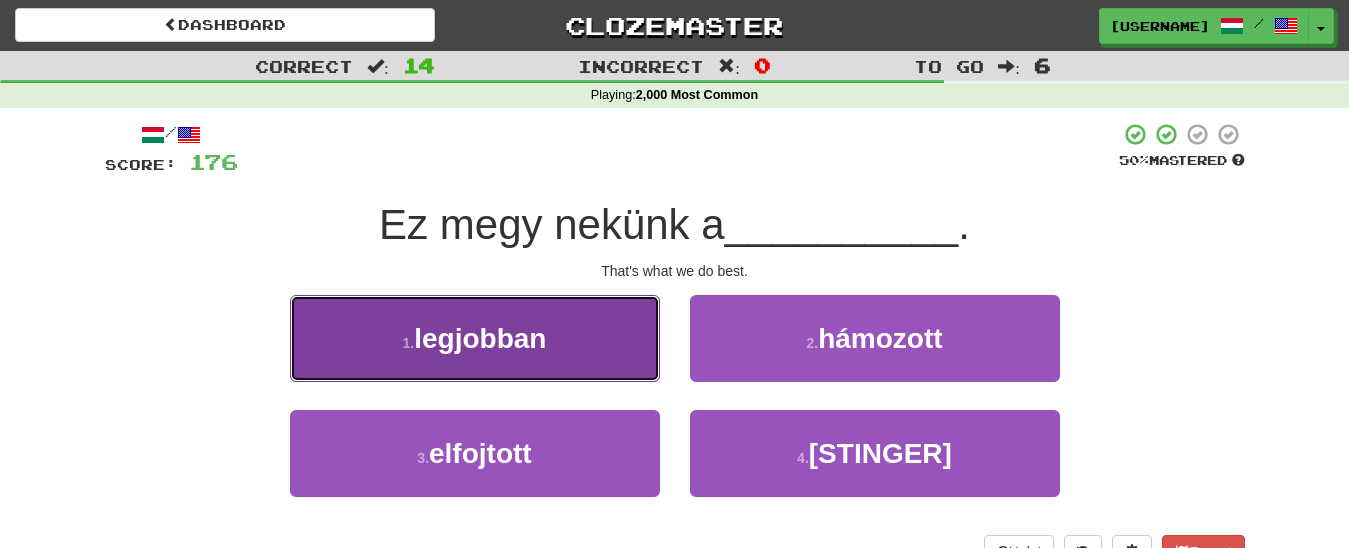 click on "1 .  legjobban" at bounding box center (475, 338) 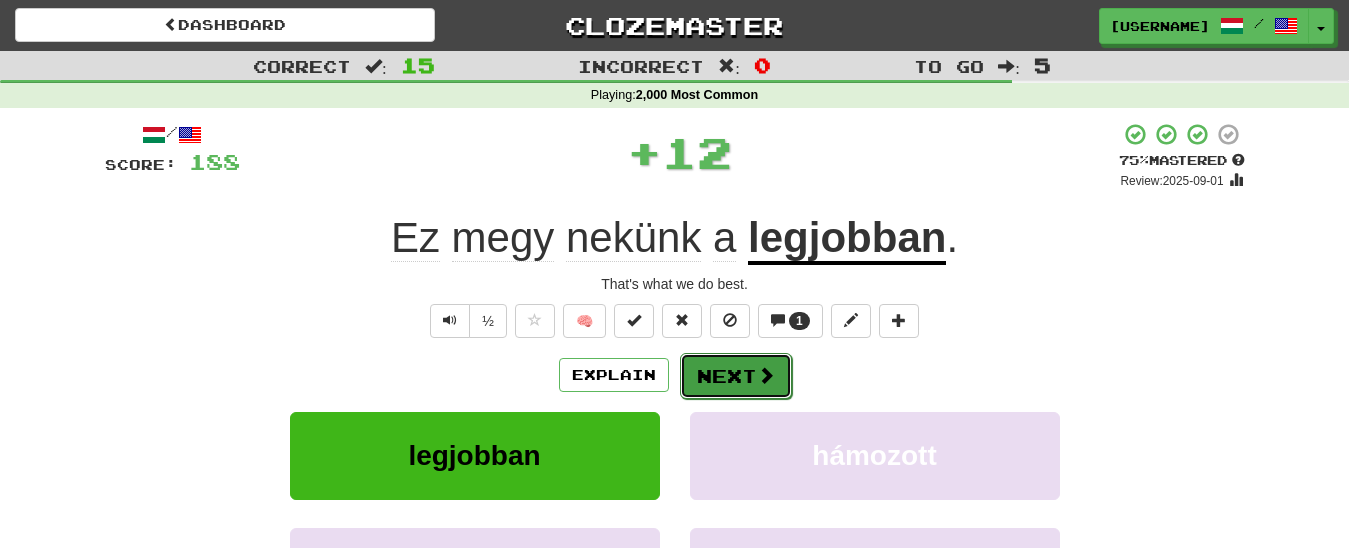 click on "Next" at bounding box center [736, 376] 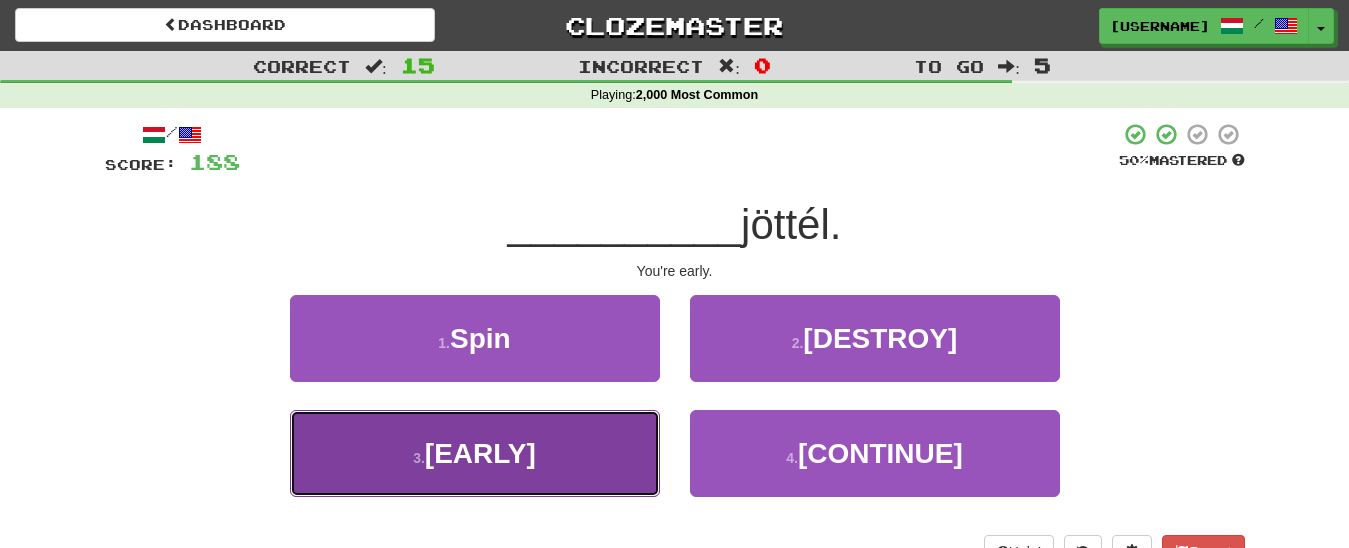 click on "3 .  Korán" at bounding box center (475, 453) 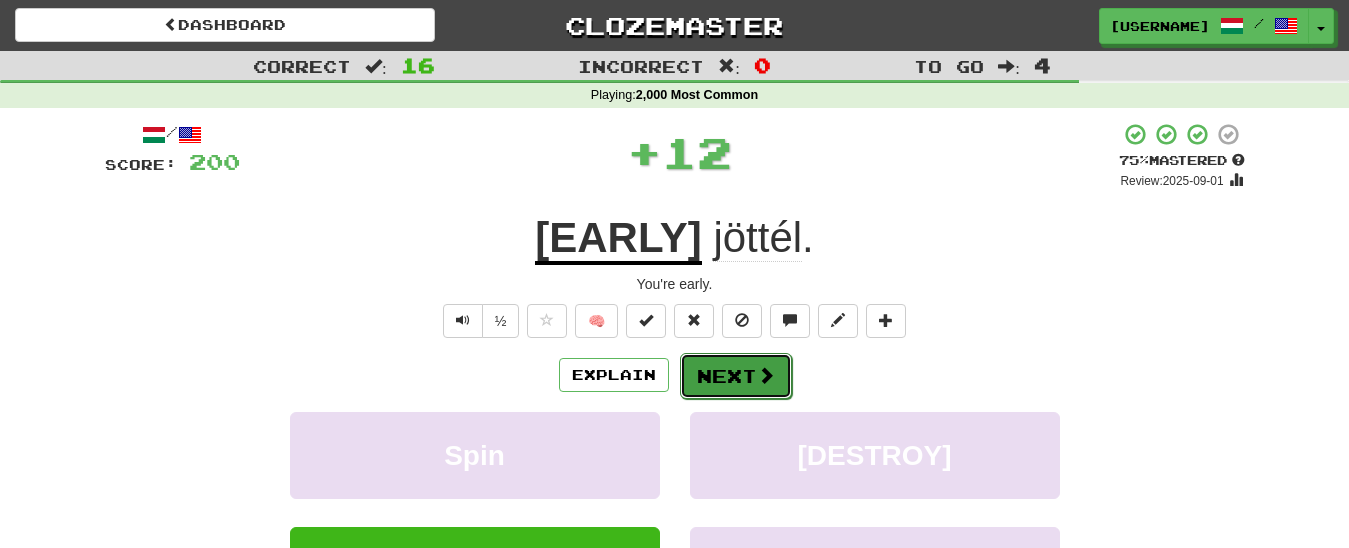 click on "Next" at bounding box center (736, 376) 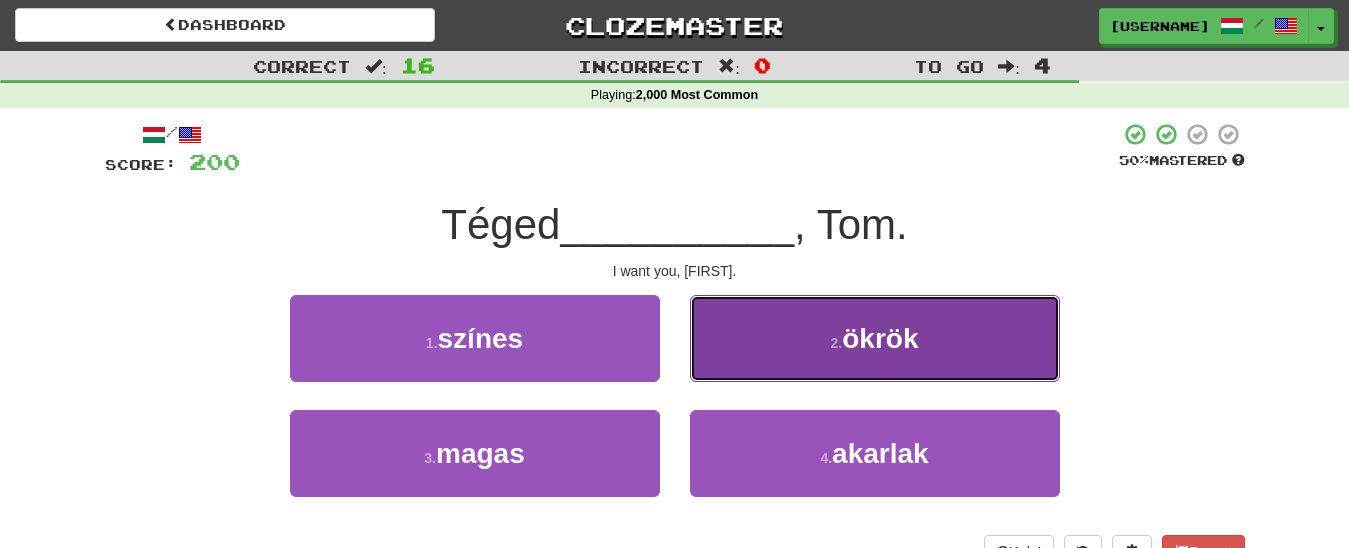 click on "2 .  ökrök" at bounding box center [875, 338] 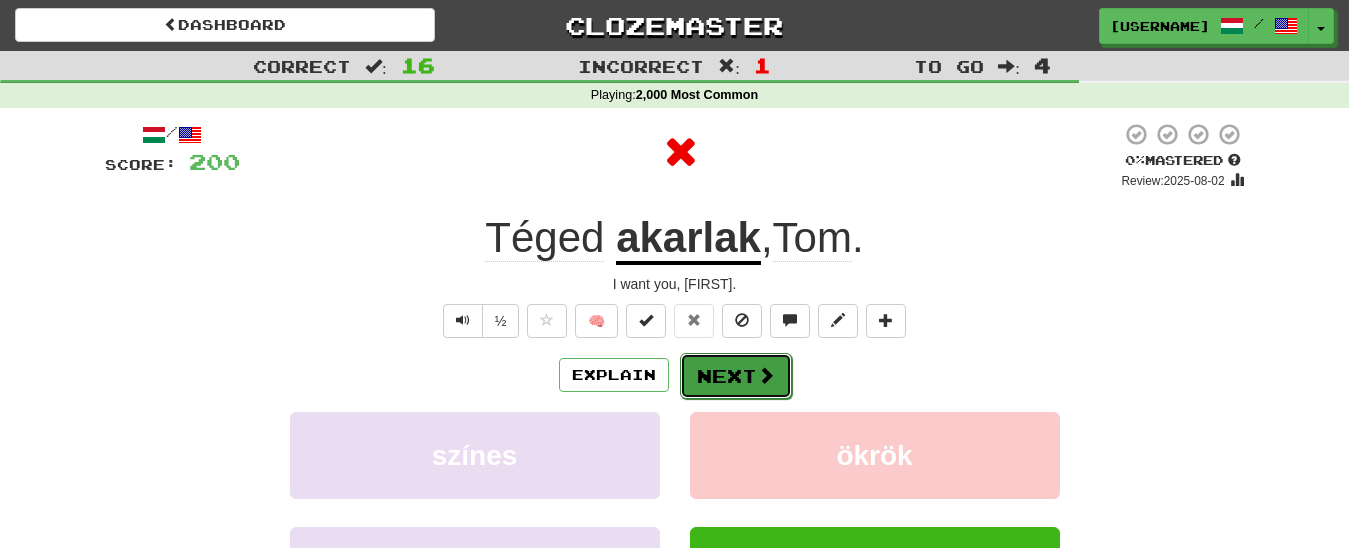 click on "Next" at bounding box center [736, 376] 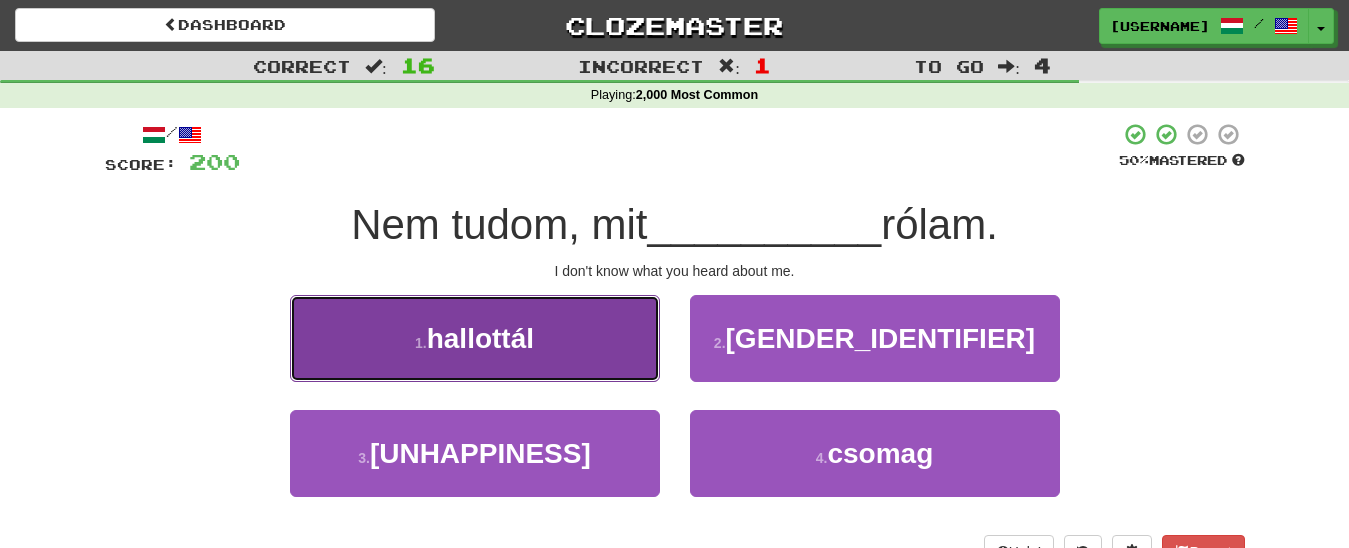 click on "1 .  hallottál" at bounding box center [475, 338] 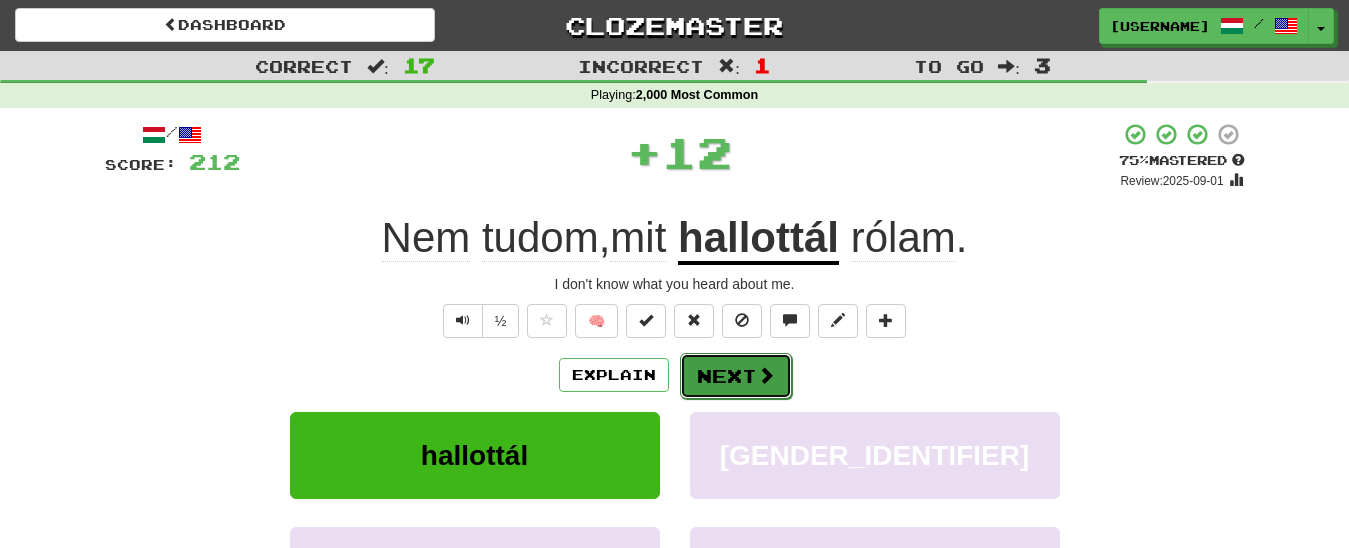 click on "Next" at bounding box center [736, 376] 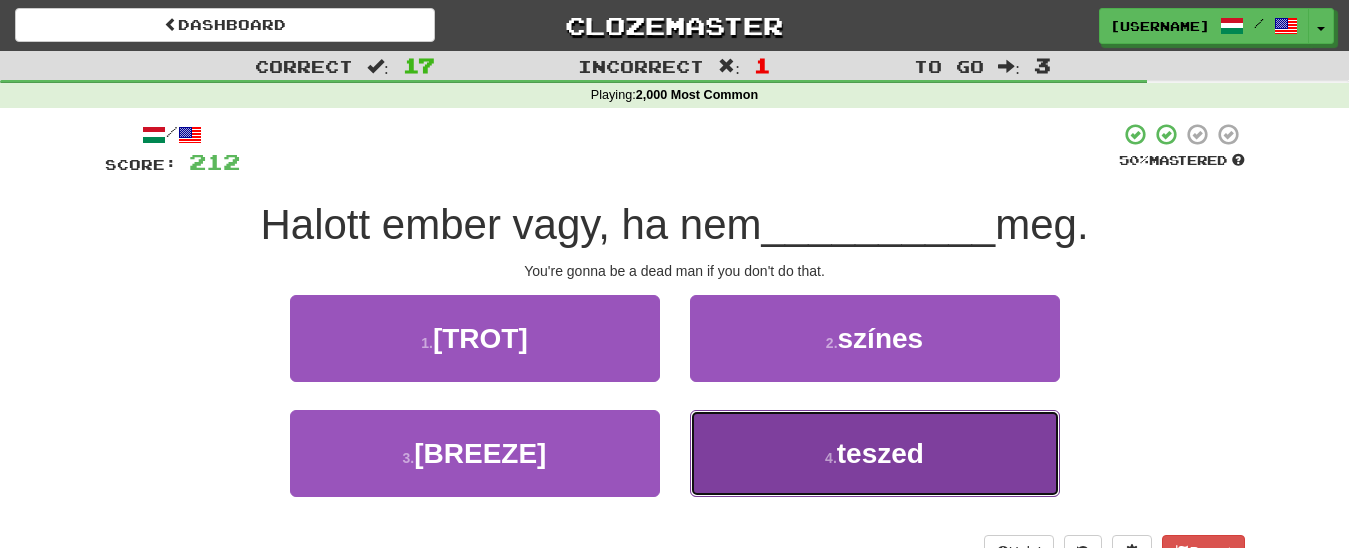 click on "4 .  teszed" at bounding box center (875, 453) 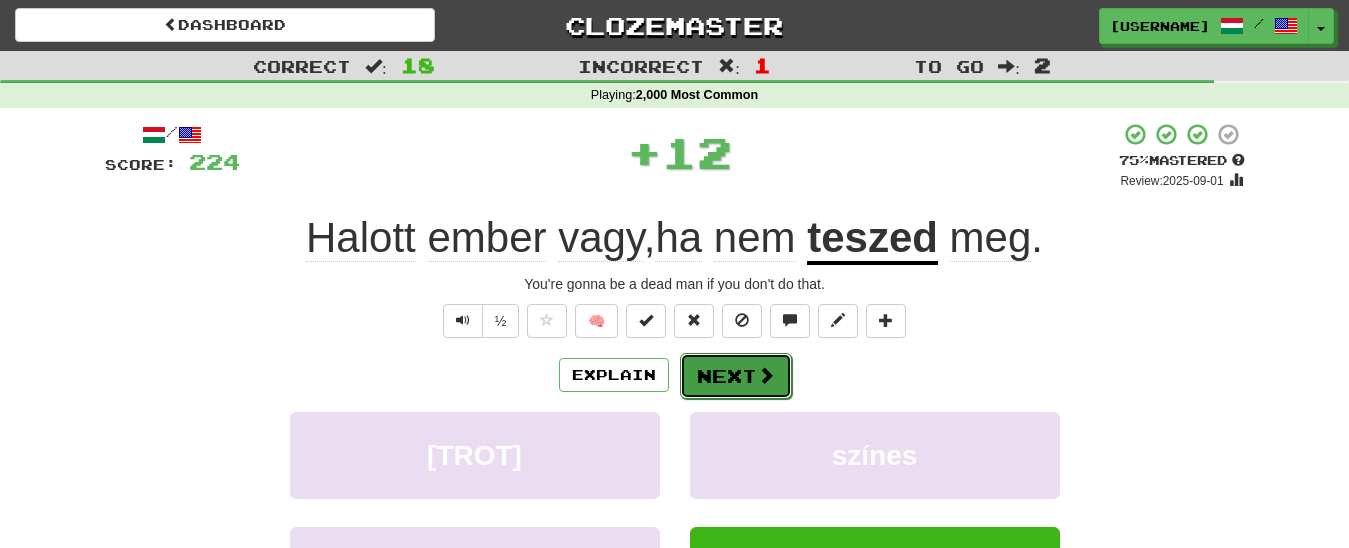 click on "Next" at bounding box center (736, 376) 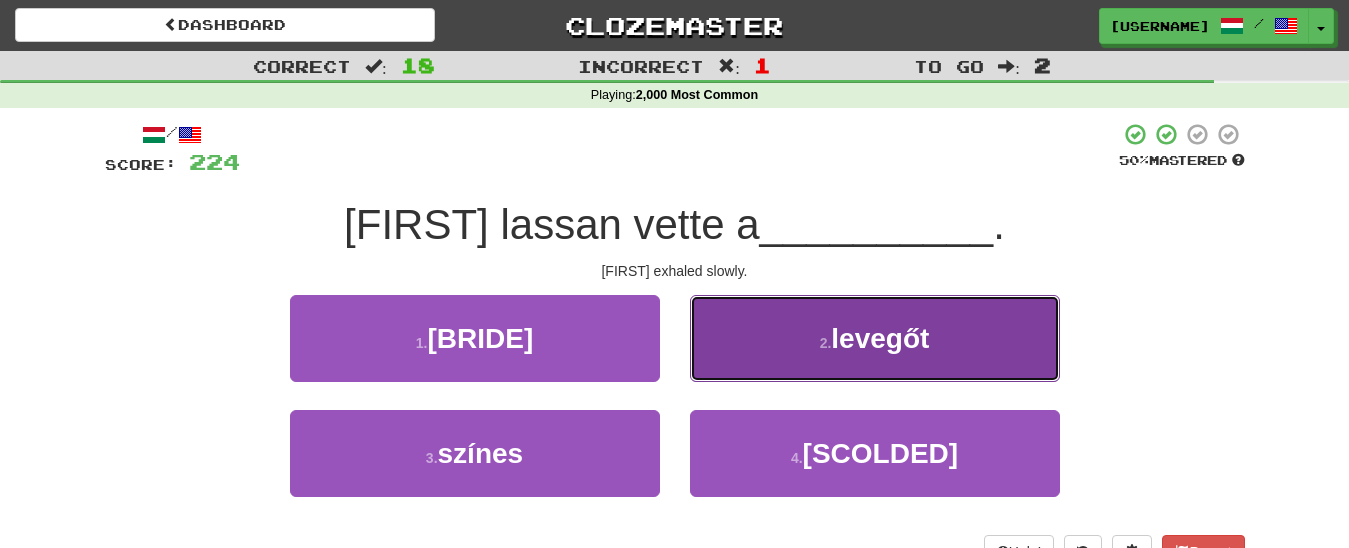 click on "levegőt" at bounding box center (880, 338) 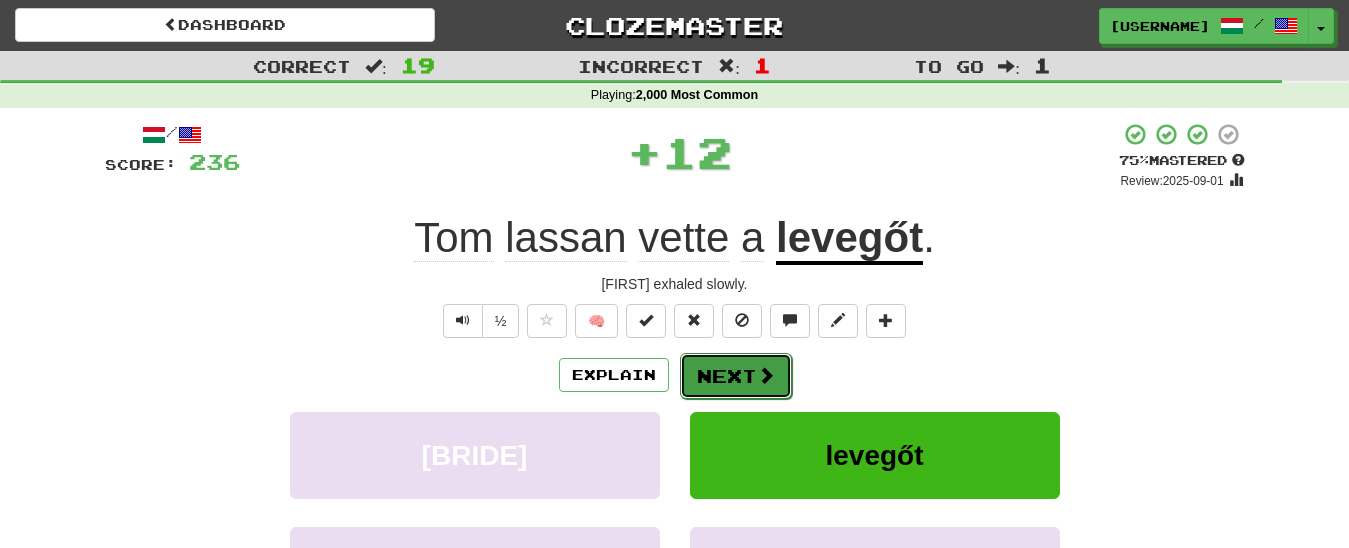 click on "Next" at bounding box center [736, 376] 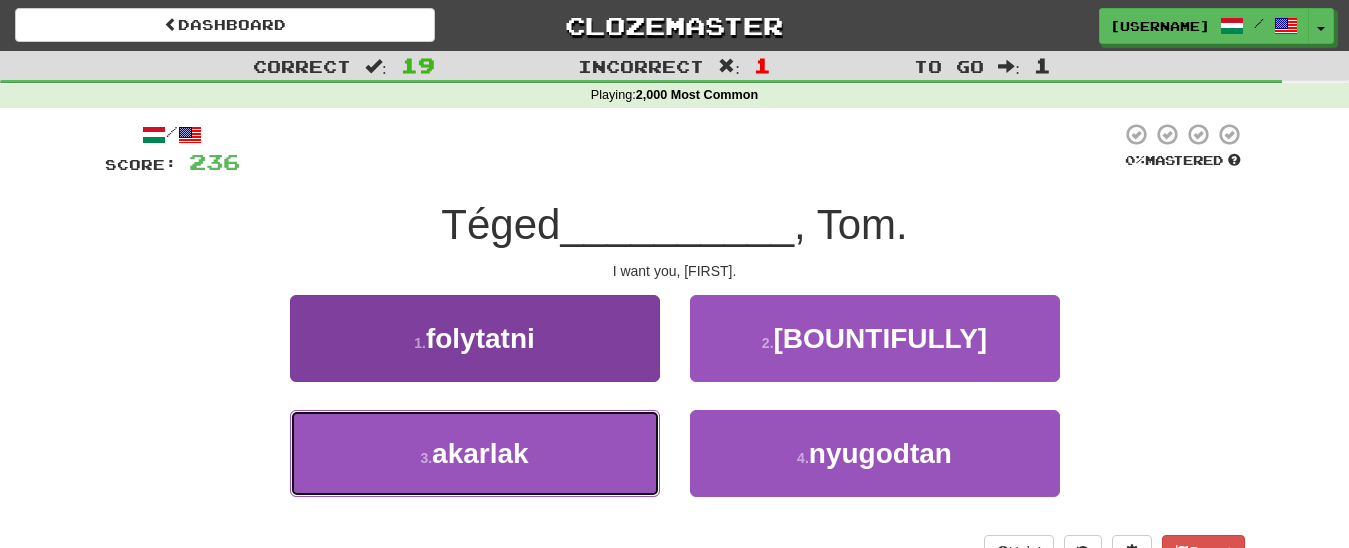 drag, startPoint x: 553, startPoint y: 460, endPoint x: 584, endPoint y: 440, distance: 36.891735 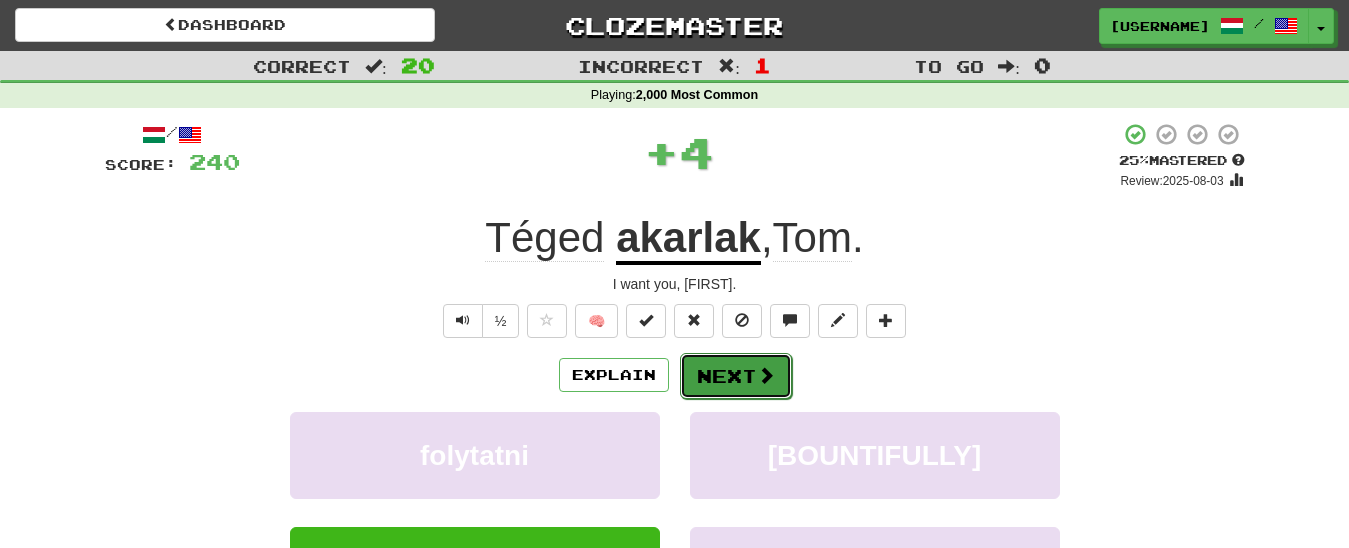 click on "Next" at bounding box center (736, 376) 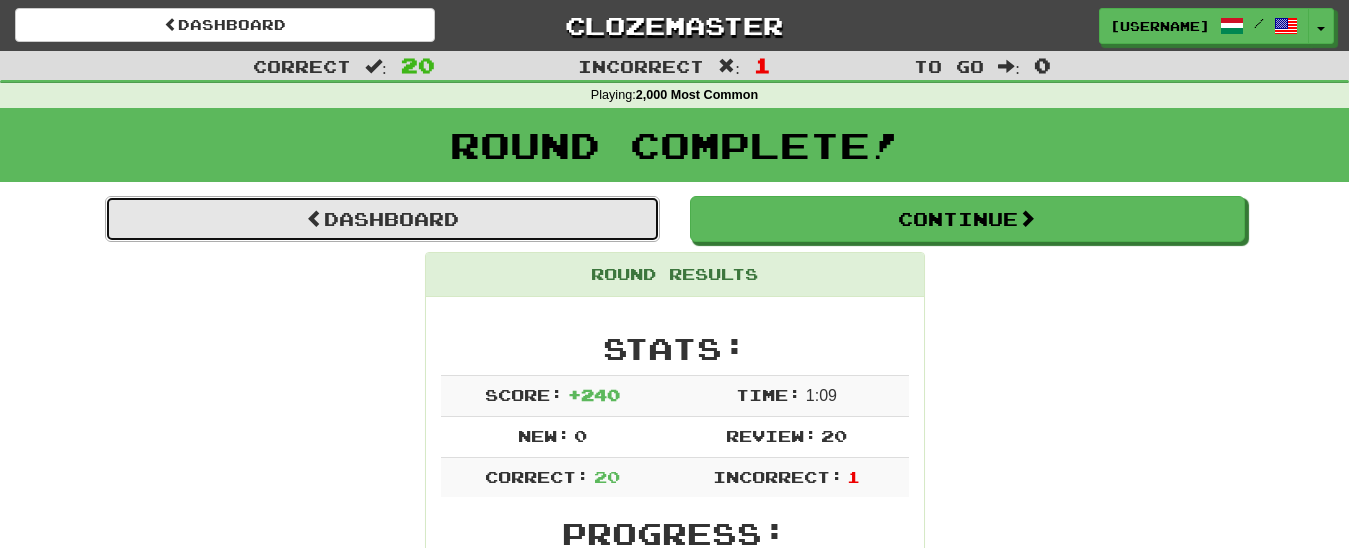 click on "Dashboard" at bounding box center [382, 219] 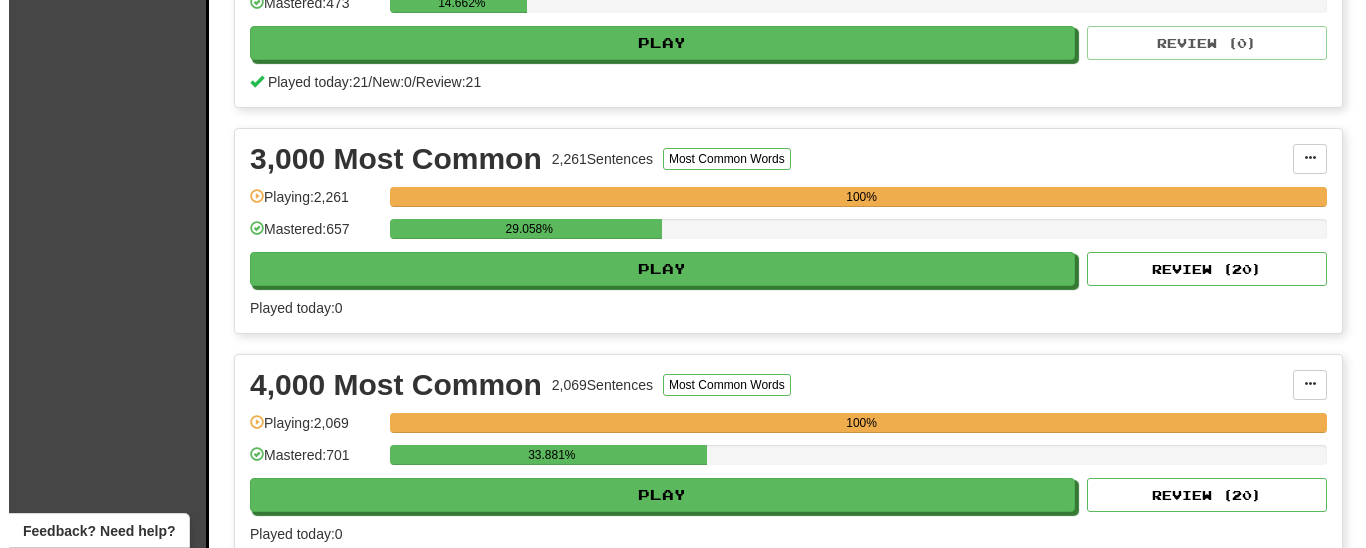 scroll, scrollTop: 816, scrollLeft: 0, axis: vertical 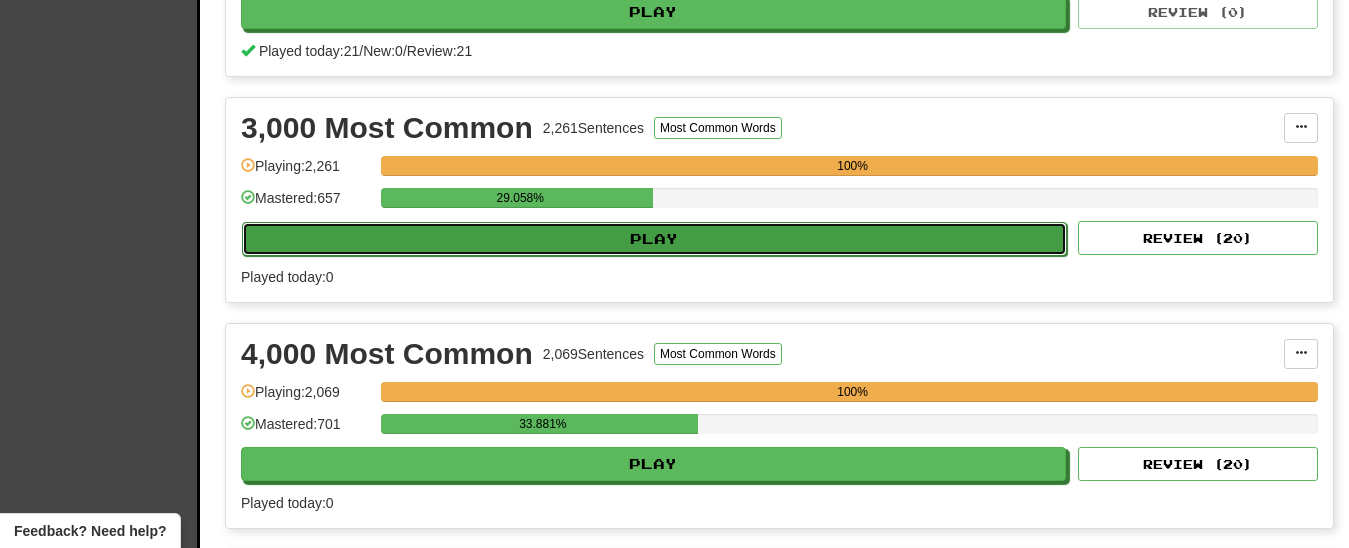 click on "Play" at bounding box center (654, 239) 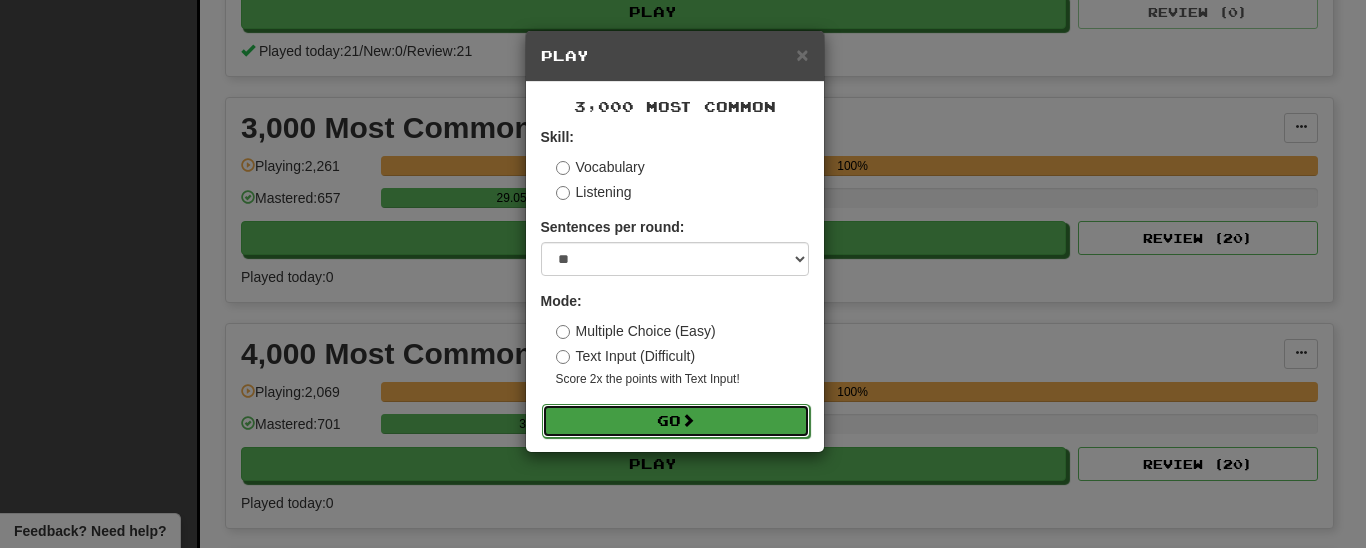 click on "Go" at bounding box center (676, 421) 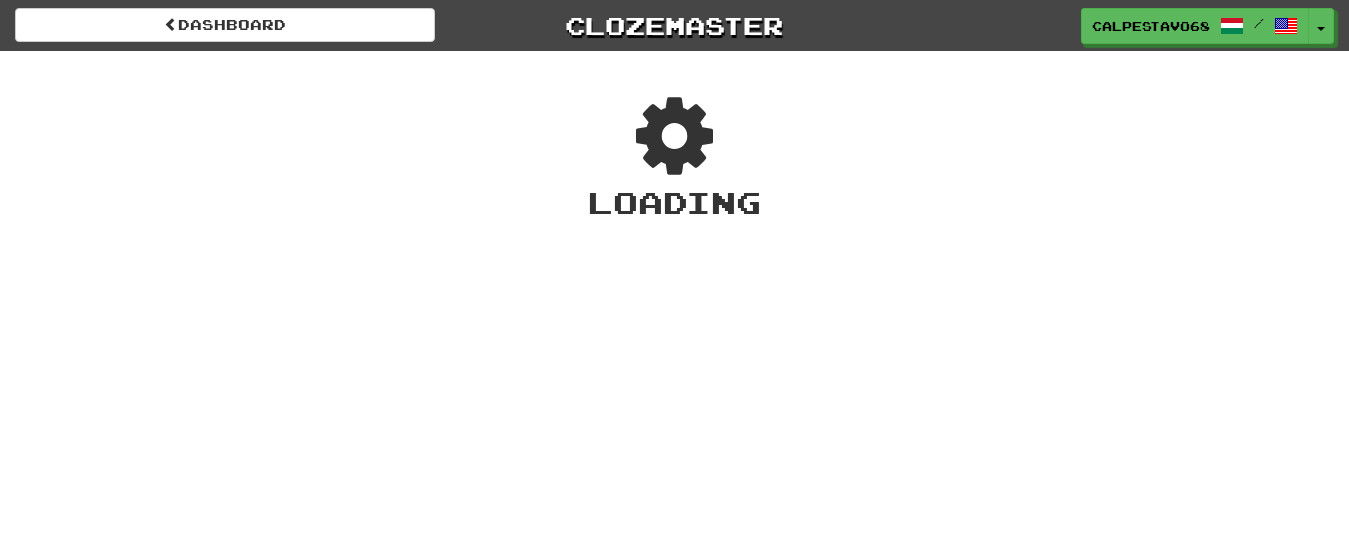 scroll, scrollTop: 0, scrollLeft: 0, axis: both 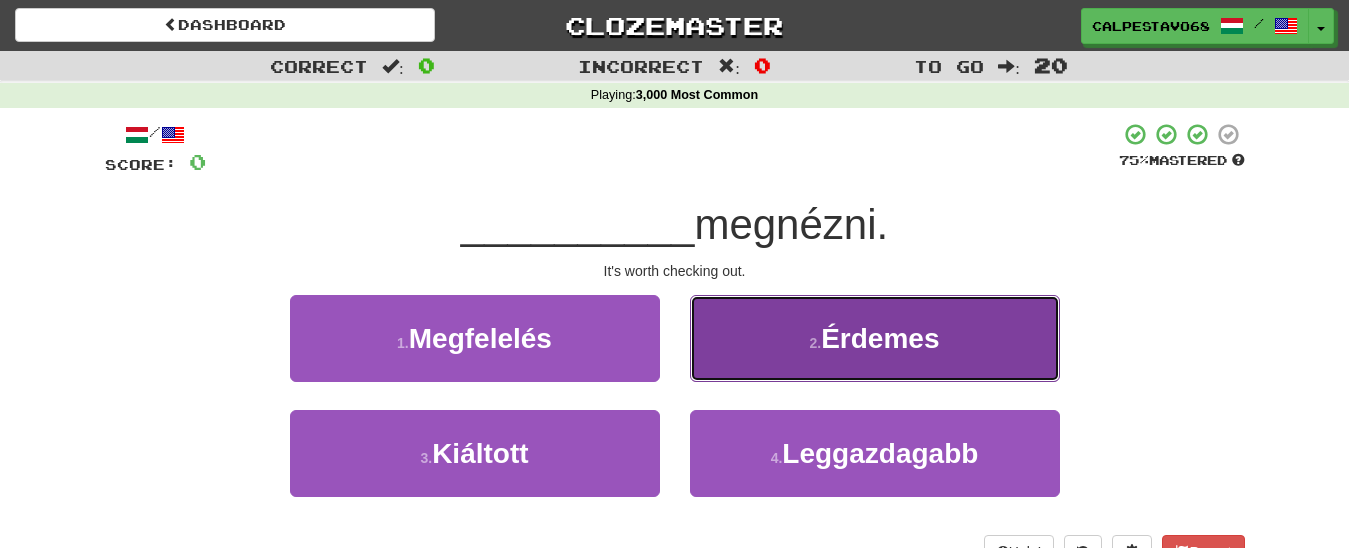 click on "[NUMBER] .  Érdemes" at bounding box center [875, 338] 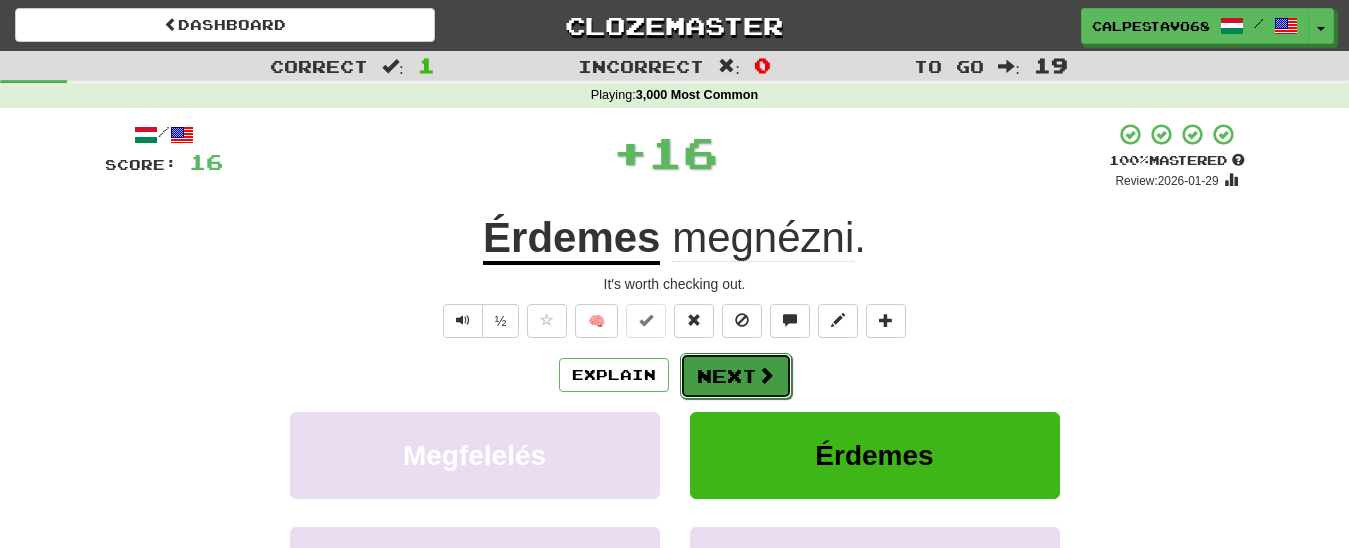 click on "Next" at bounding box center (736, 376) 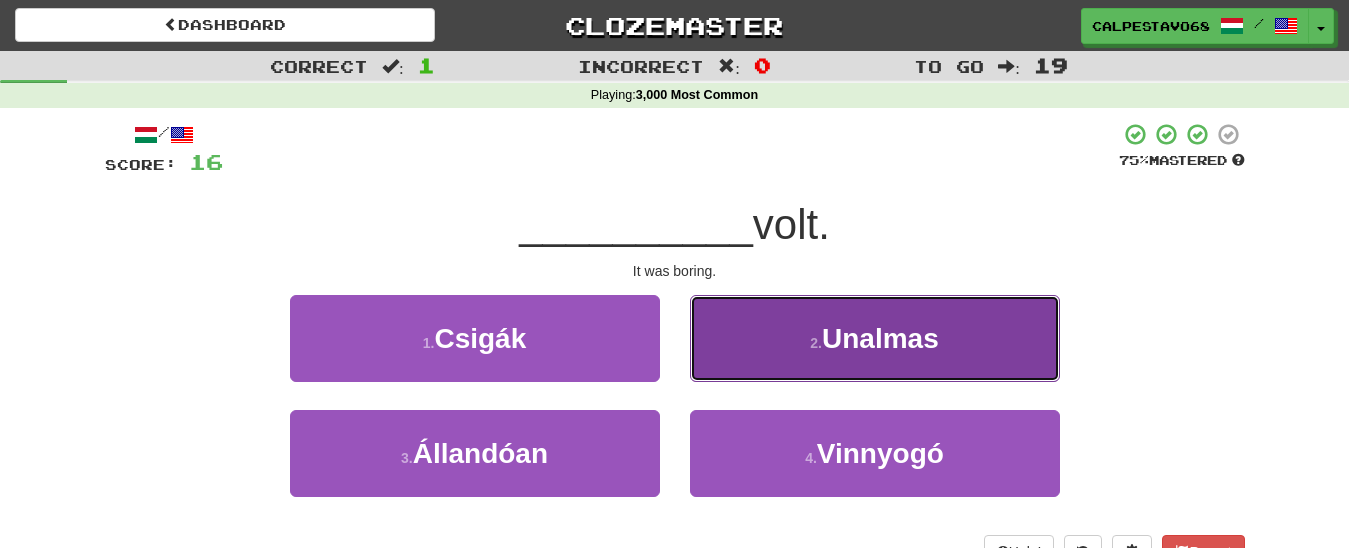 click on "[NUMBER] .  Unalmas" at bounding box center (875, 338) 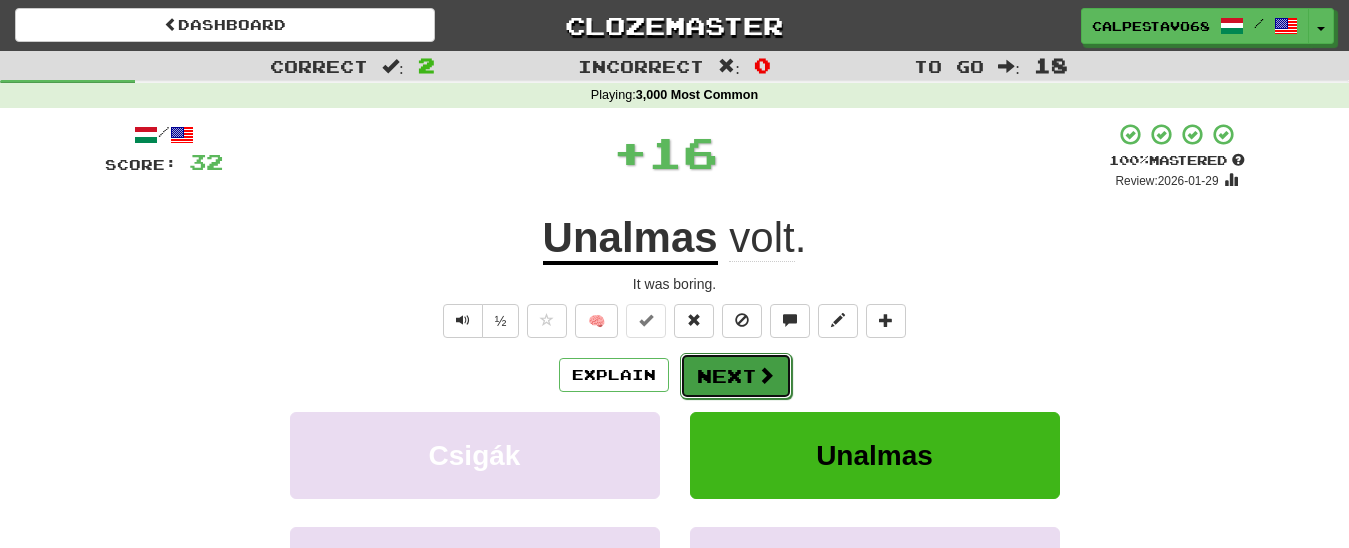 click on "Next" at bounding box center (736, 376) 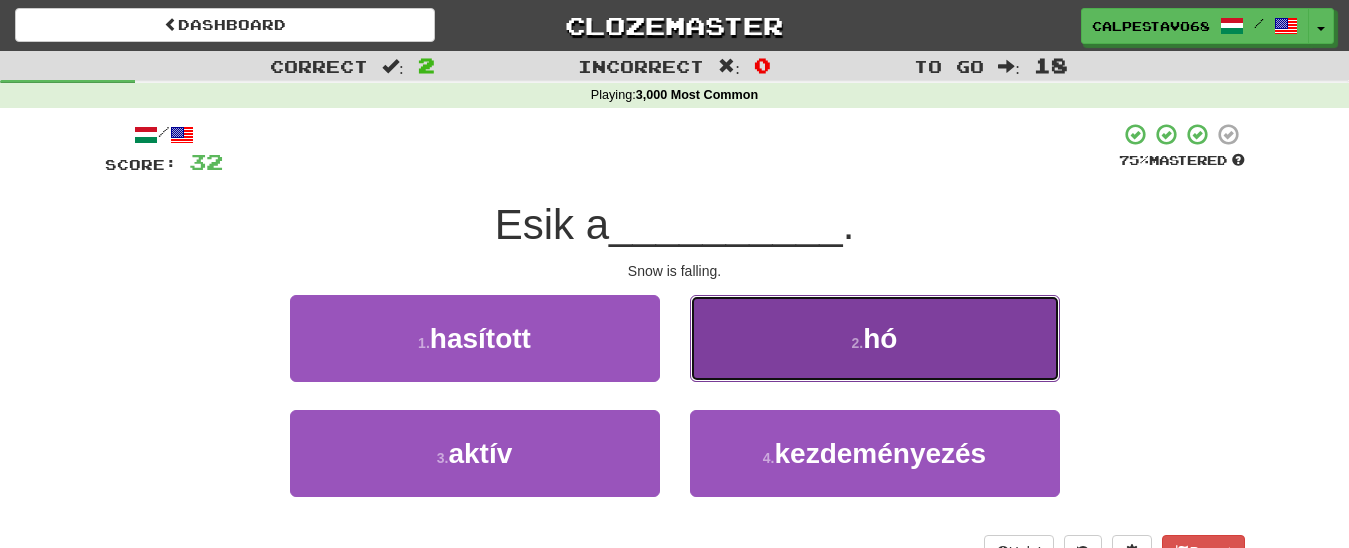 click on "[NUMBER] .  hó" at bounding box center (875, 338) 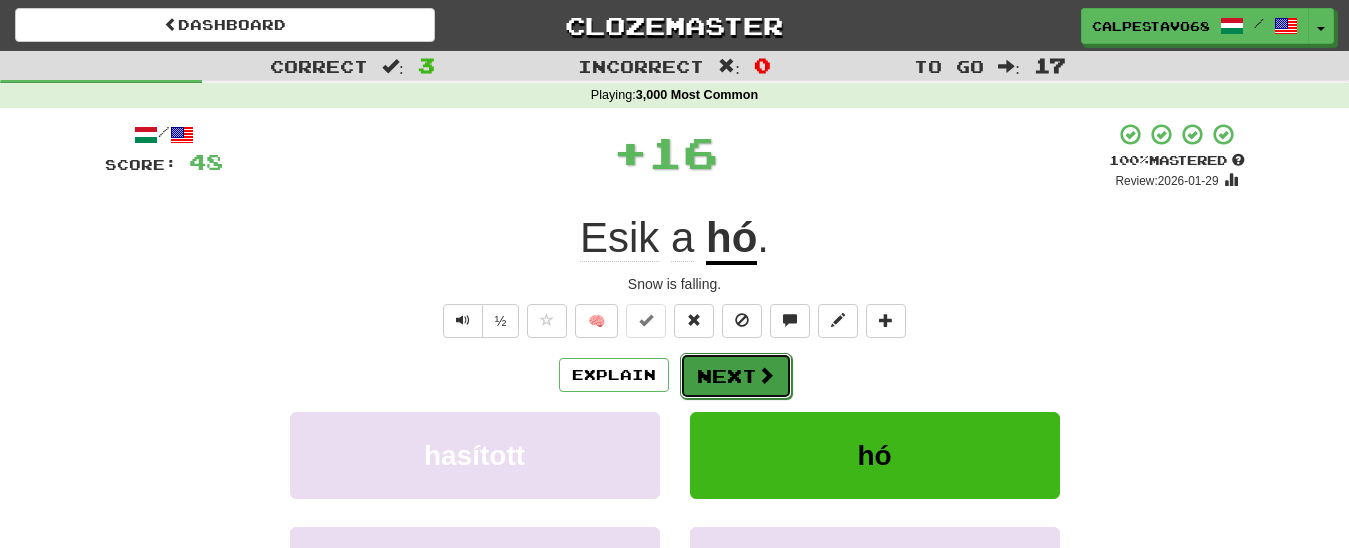 click on "Next" at bounding box center (736, 376) 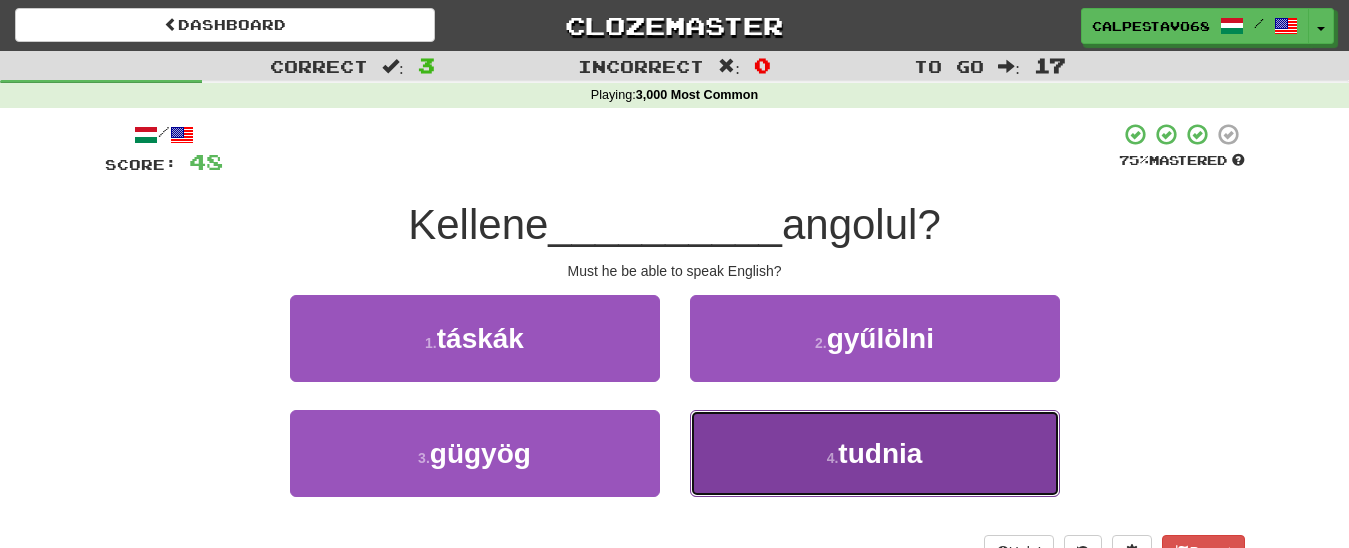 click on "[NUMBER] .  tudnia" at bounding box center (875, 453) 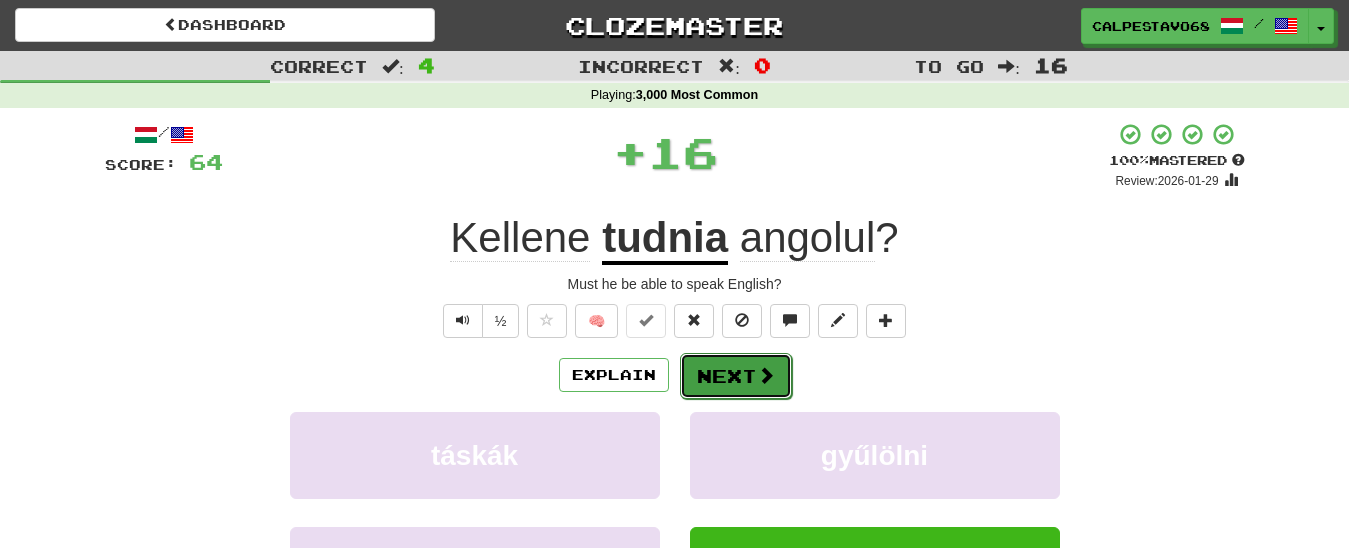click on "Next" at bounding box center [736, 376] 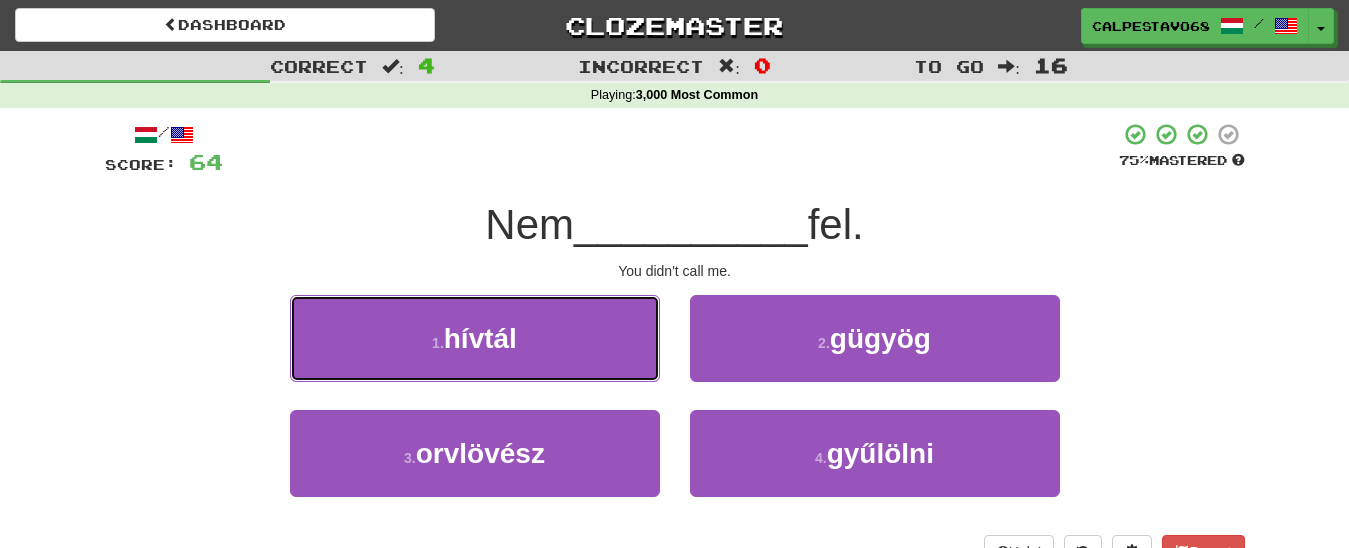 click on "[NUMBER] .  hívtál" at bounding box center [475, 338] 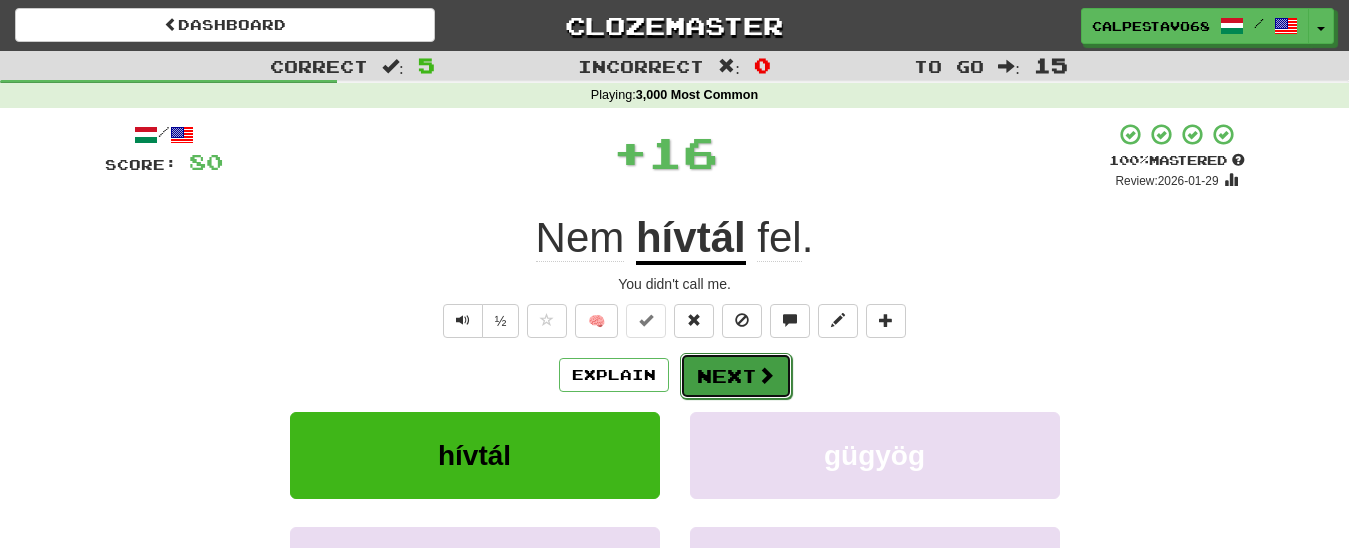 click on "Next" at bounding box center (736, 376) 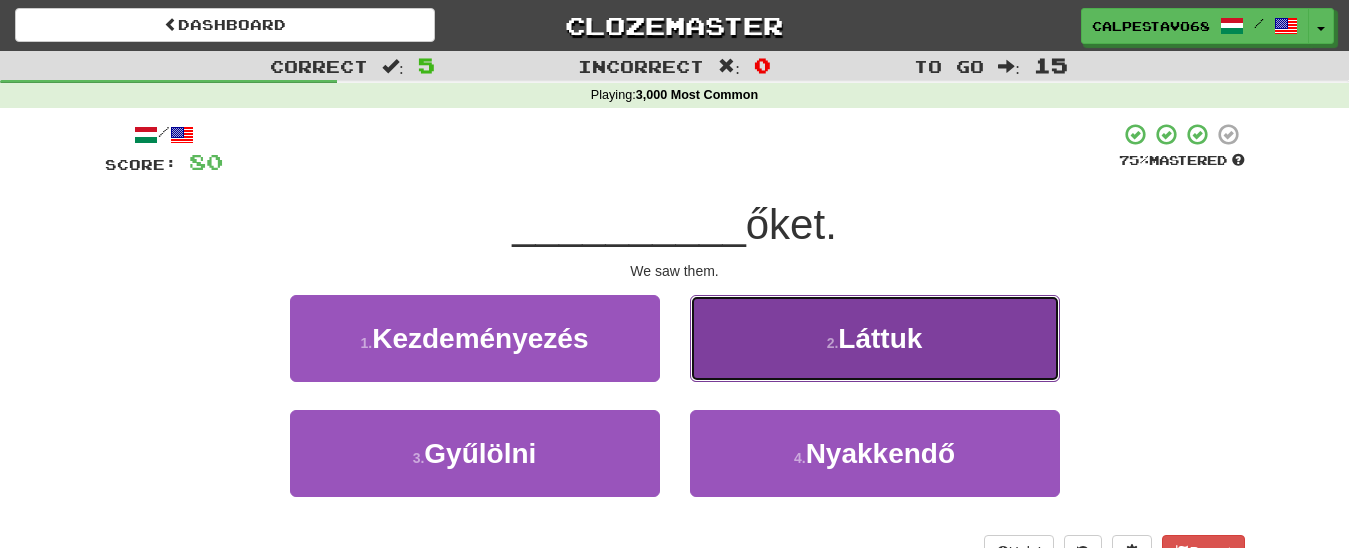 click on "[NUMBER] .  Láttuk" at bounding box center [875, 338] 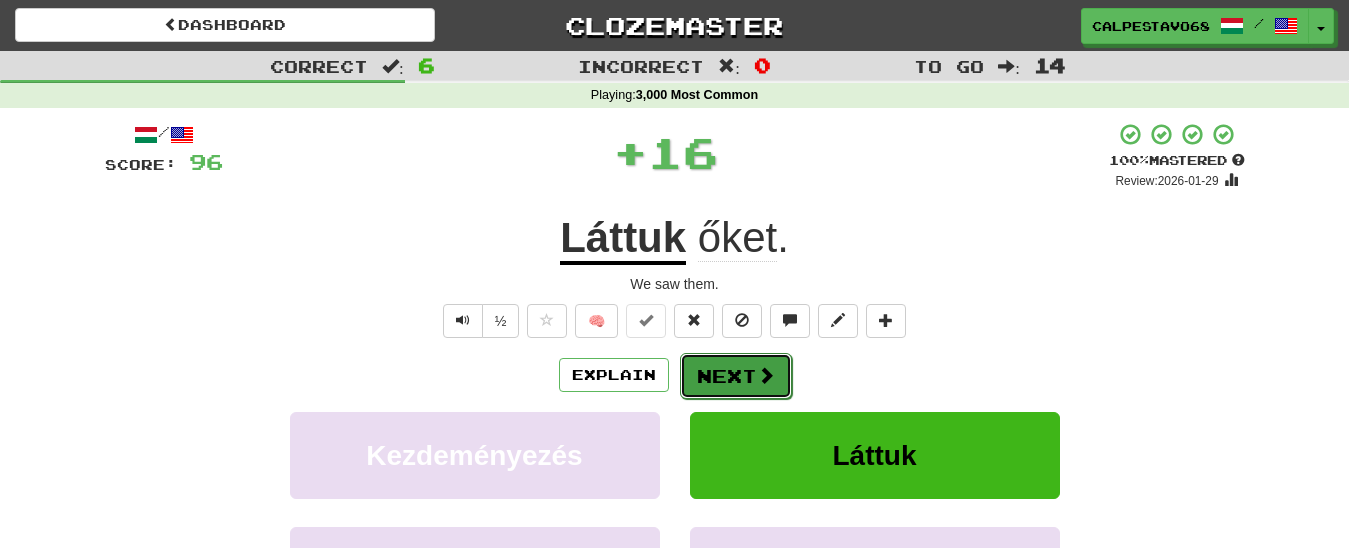 click on "Next" at bounding box center [736, 376] 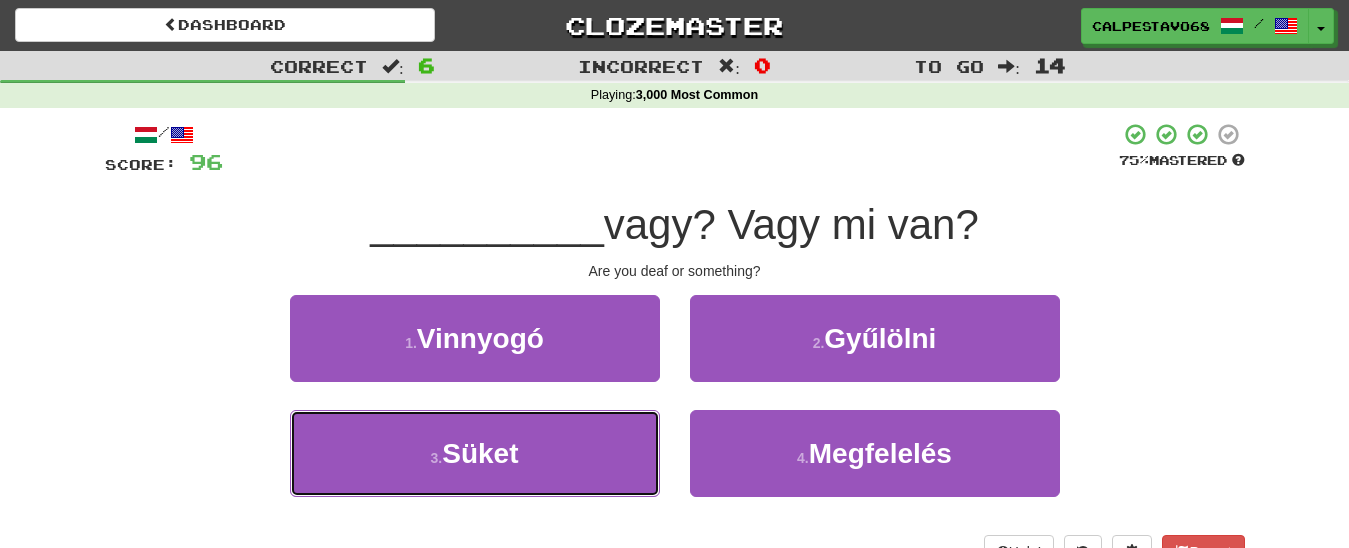 drag, startPoint x: 588, startPoint y: 451, endPoint x: 654, endPoint y: 407, distance: 79.32213 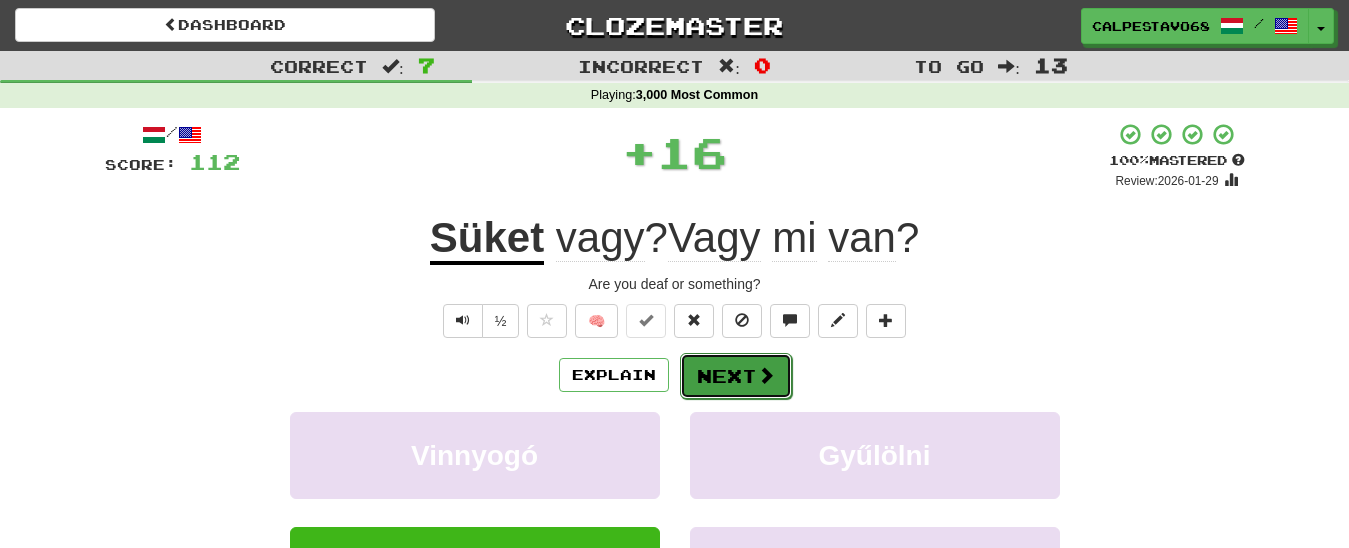 click on "Next" at bounding box center [736, 376] 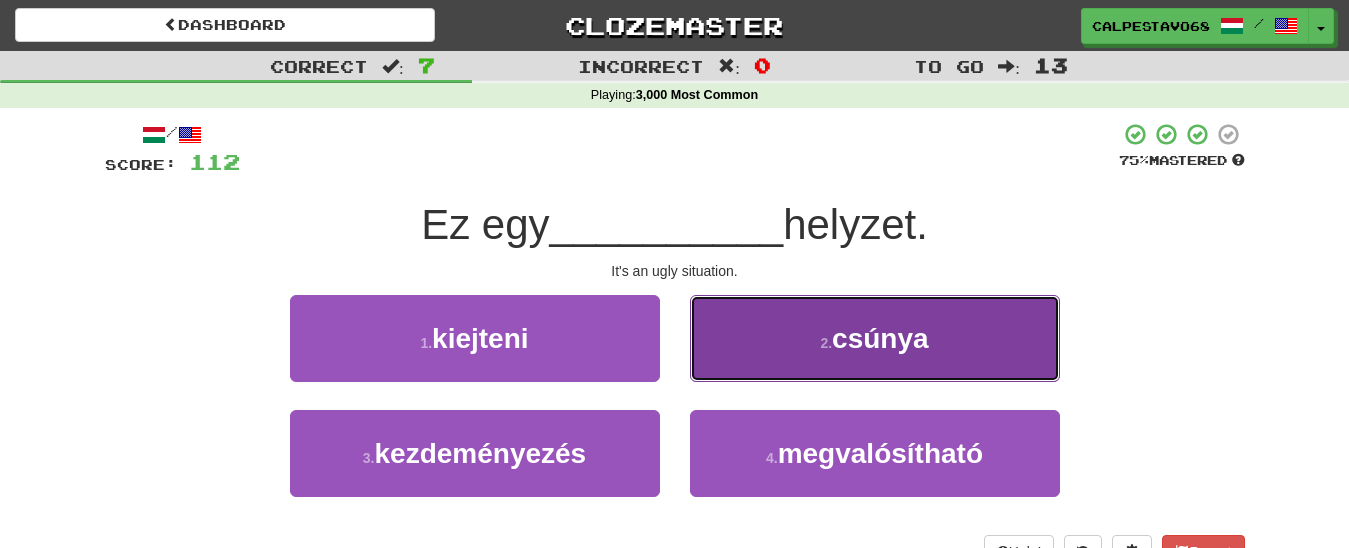 click on "[NUMBER] .  csúnya" at bounding box center (875, 338) 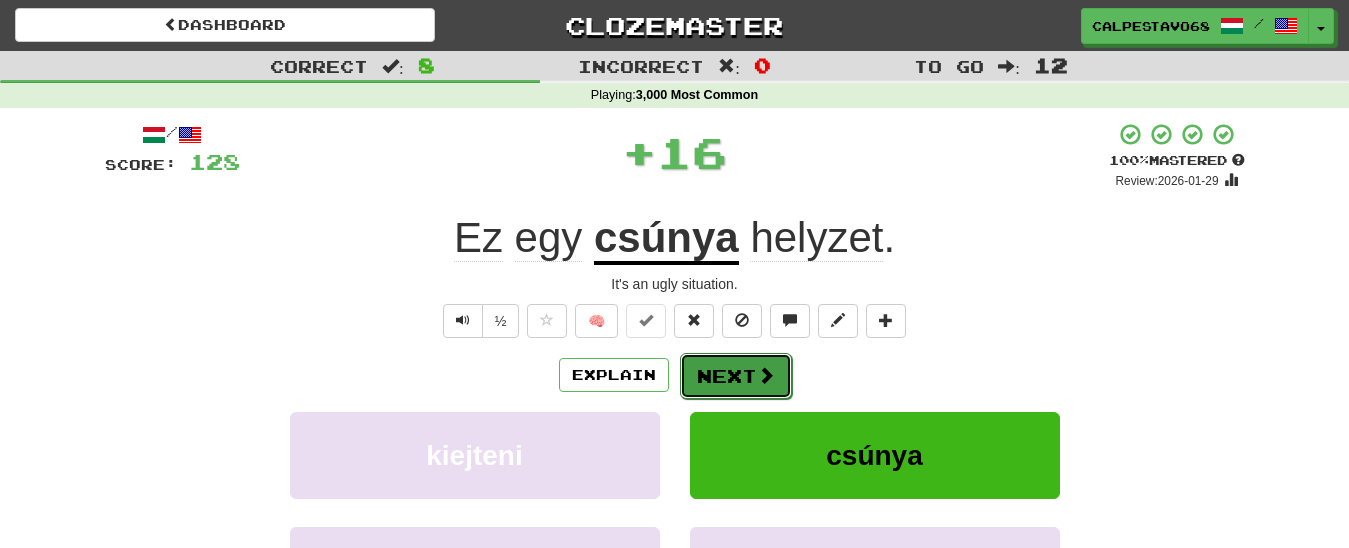 click on "Next" at bounding box center (736, 376) 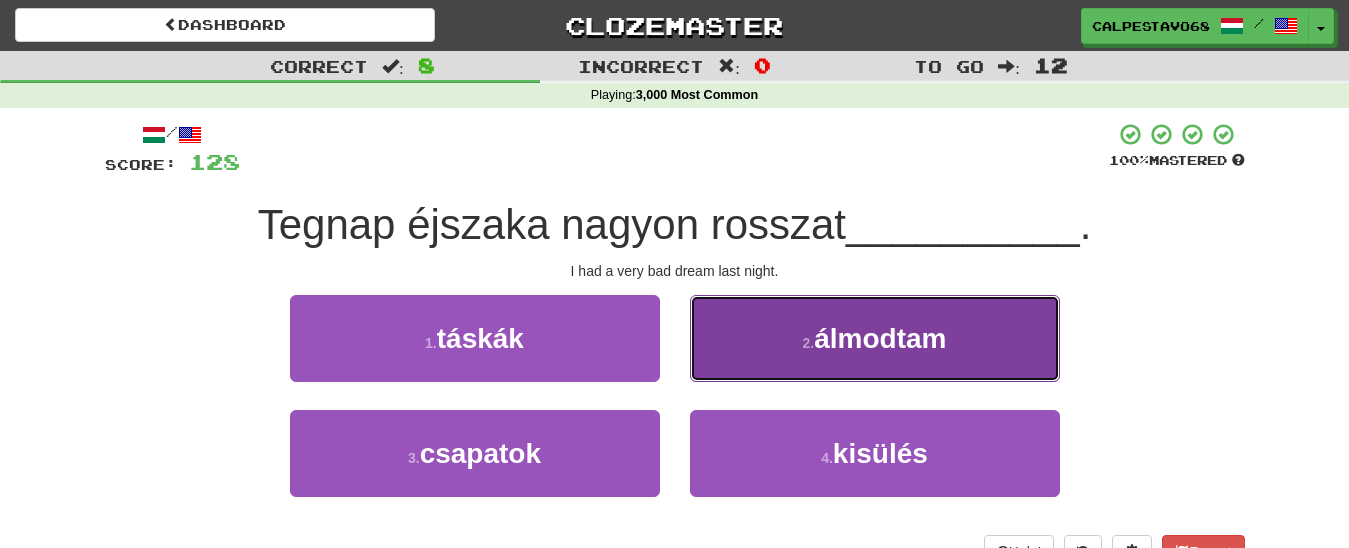 click on "[NUMBER] .  álmodtam" at bounding box center (875, 338) 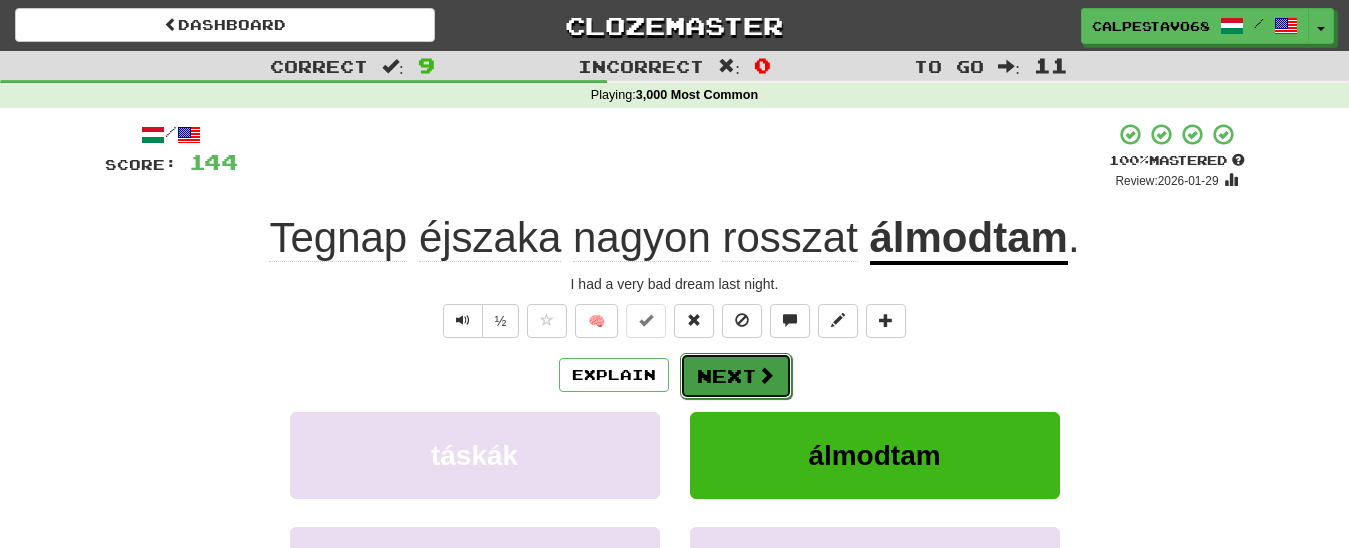 click on "Next" at bounding box center (736, 376) 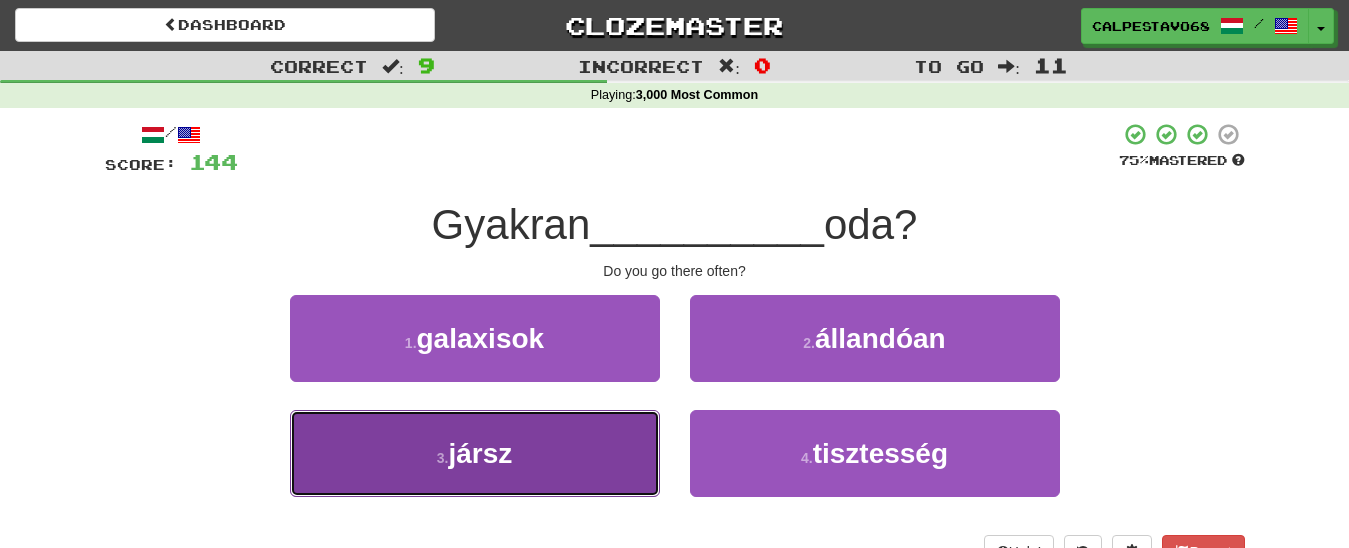 click on "[NUMBER] .  jársz" at bounding box center [475, 453] 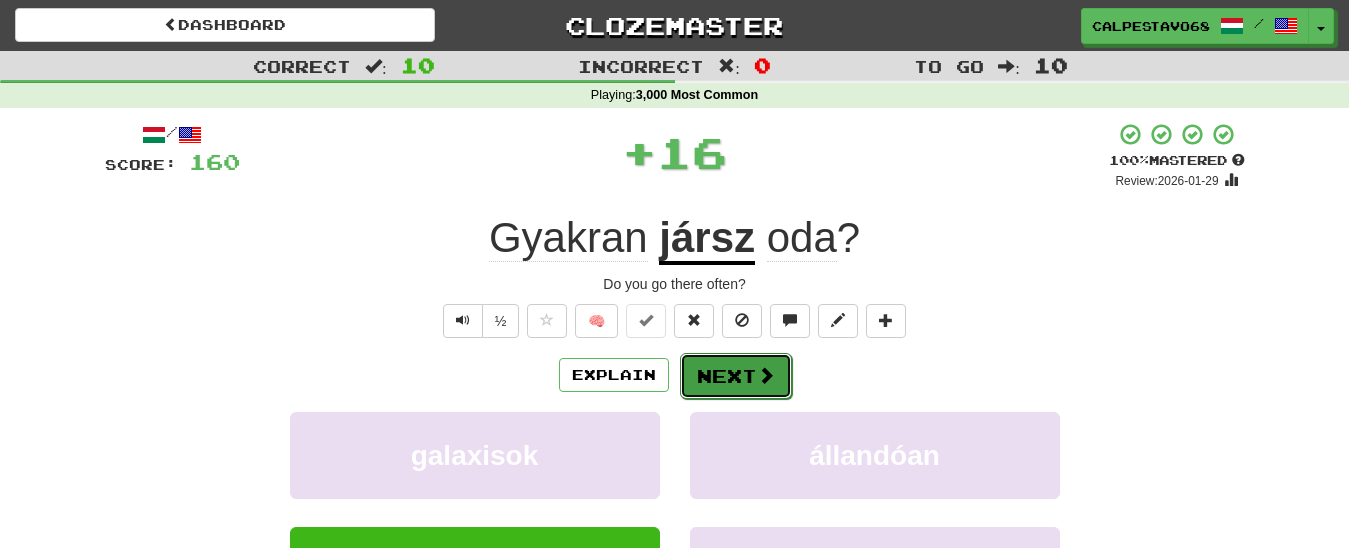 click on "Next" at bounding box center [736, 376] 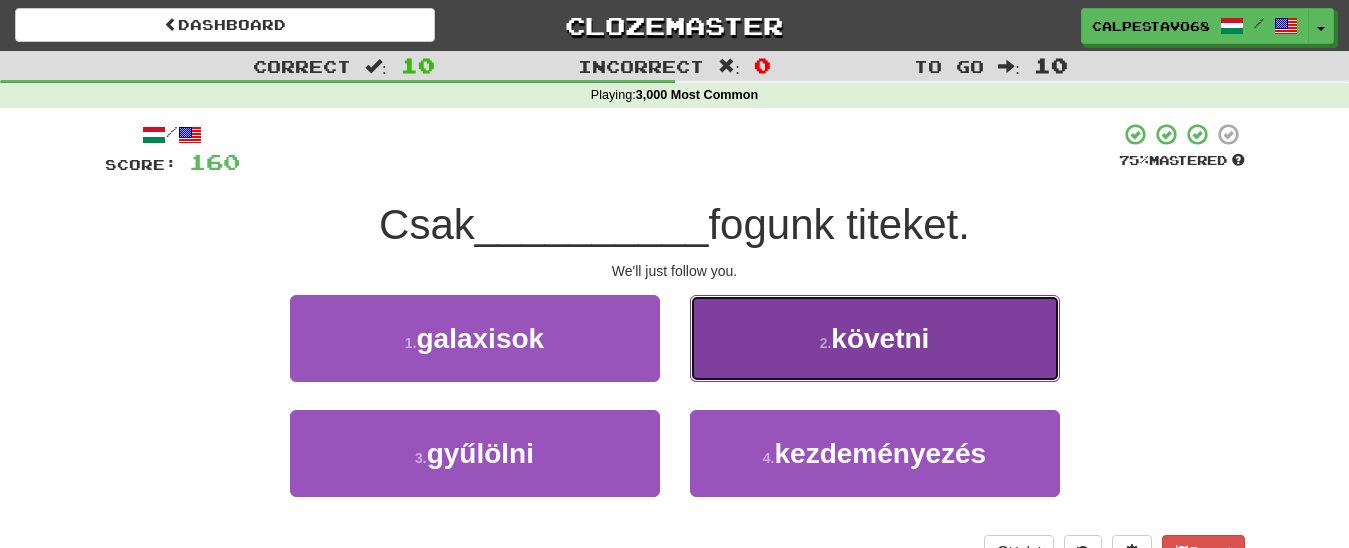 click on "2 .  követni" at bounding box center (875, 338) 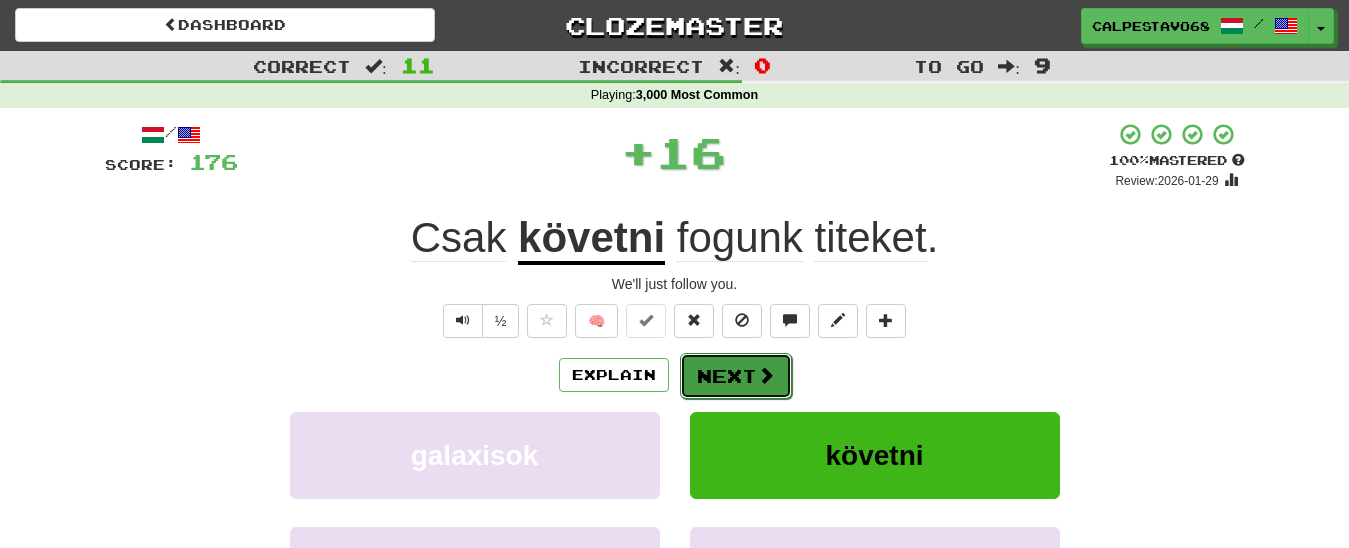 click on "Next" at bounding box center [736, 376] 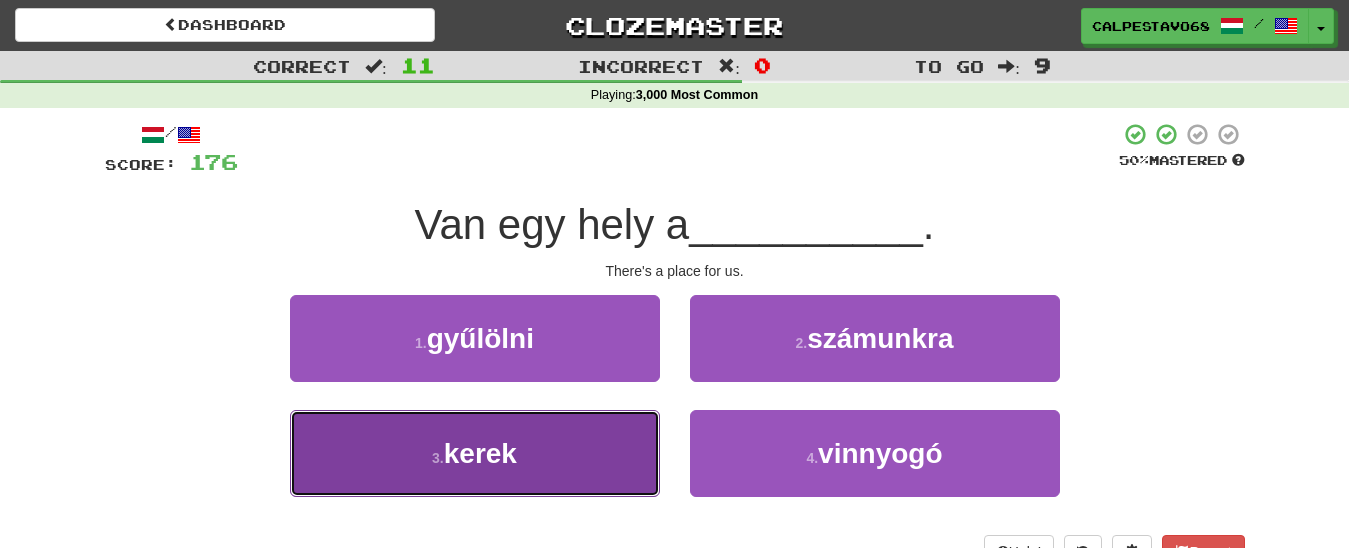 click on "3 .  kerek" at bounding box center [475, 453] 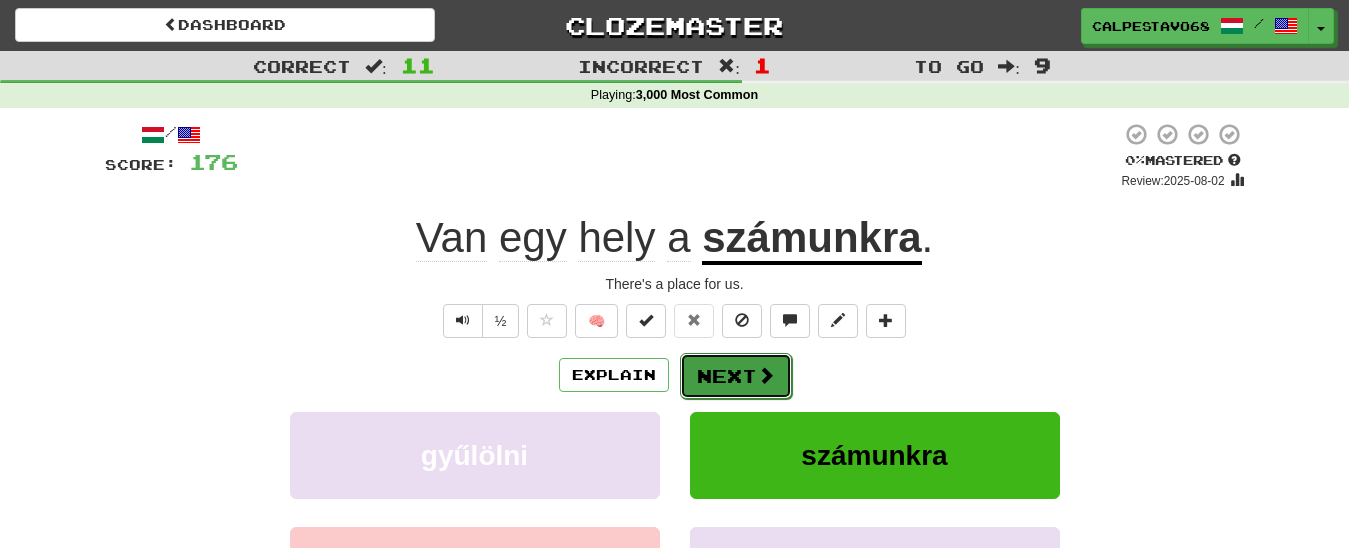 click on "Next" at bounding box center (736, 376) 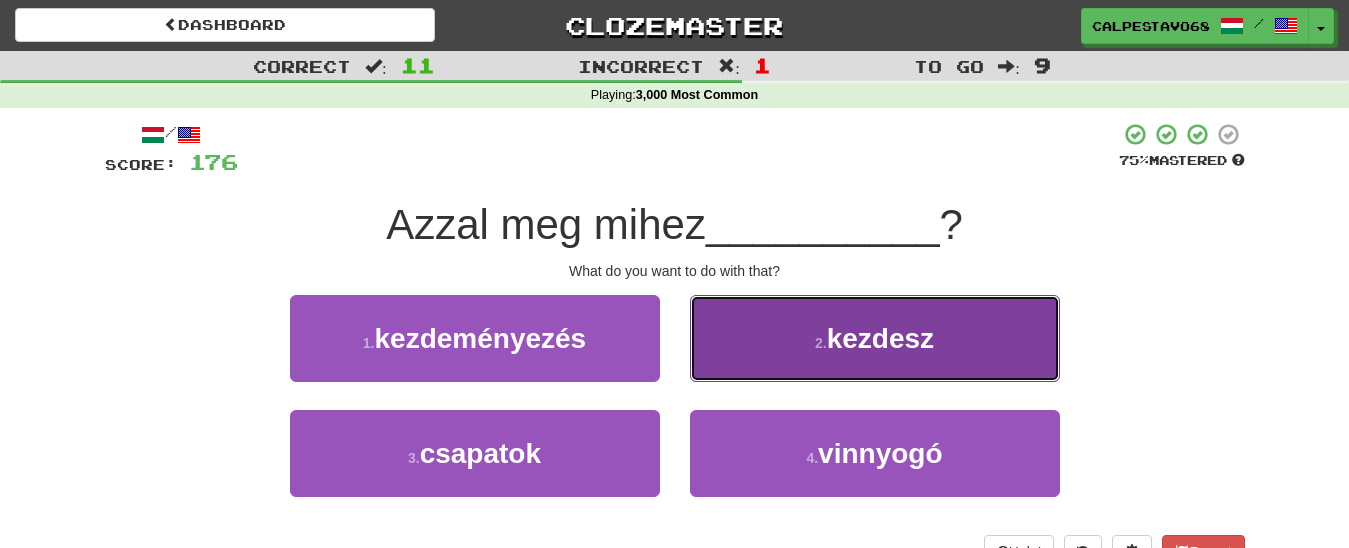 click on "2 .  kezdesz" at bounding box center [875, 338] 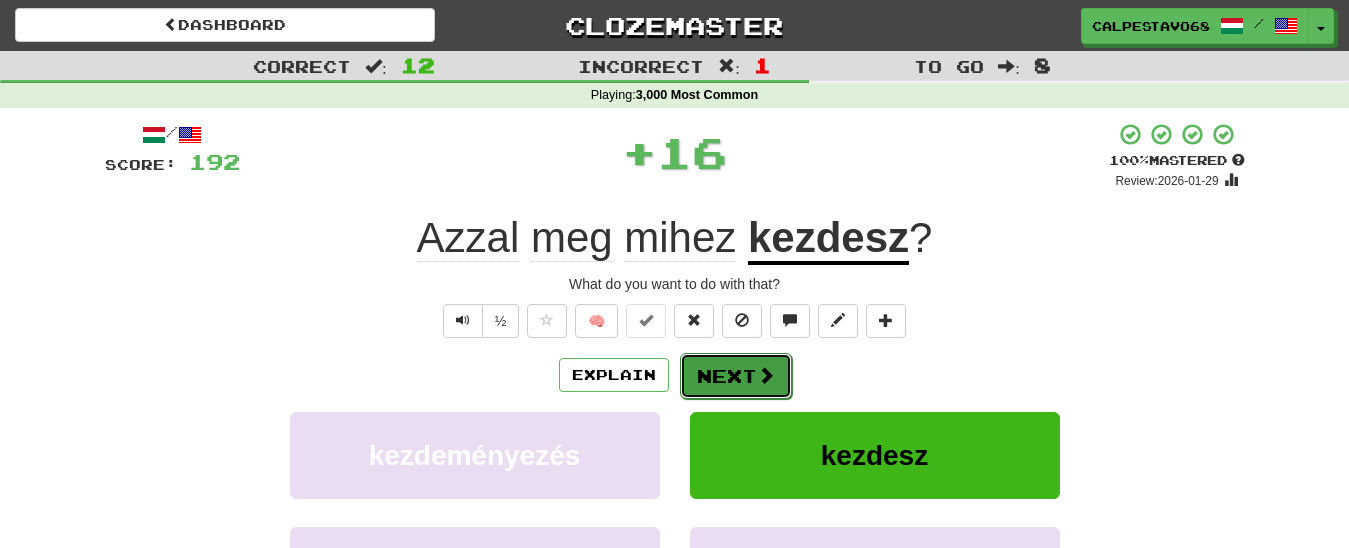 click on "Next" at bounding box center (736, 376) 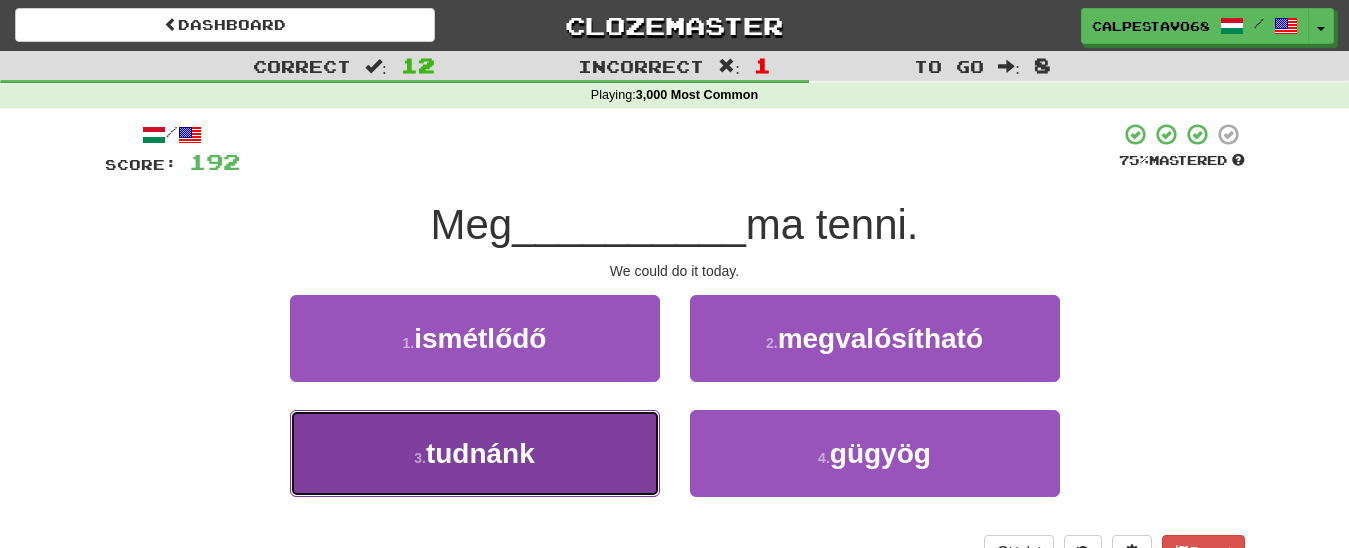 click on "3 .  tudnánk" at bounding box center (475, 453) 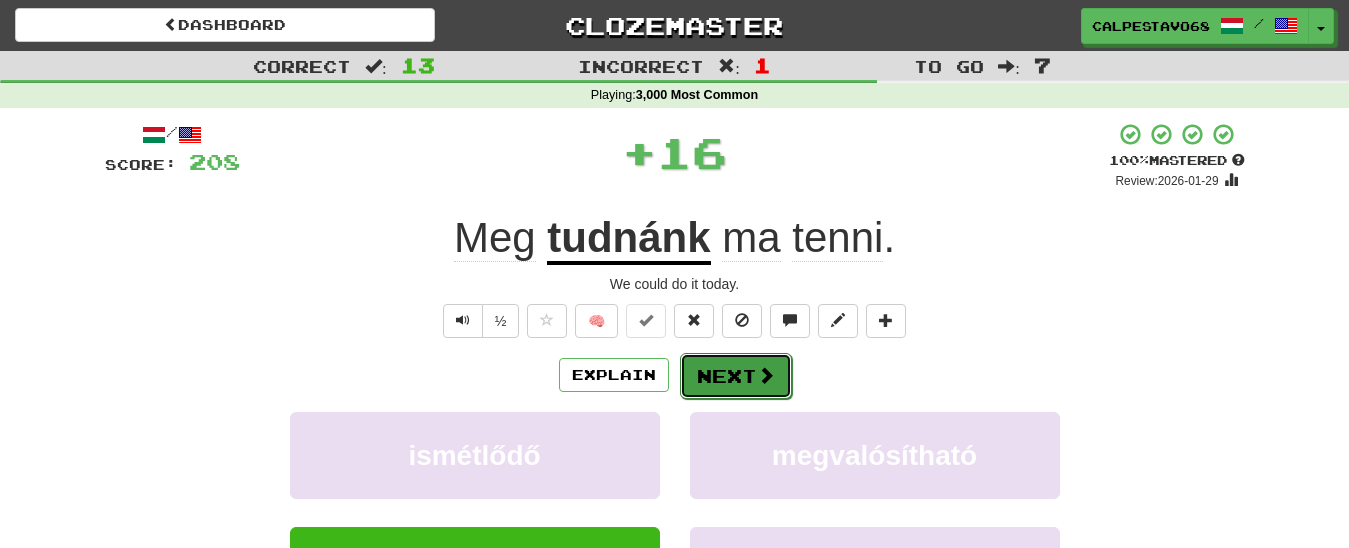 click on "Next" at bounding box center [736, 376] 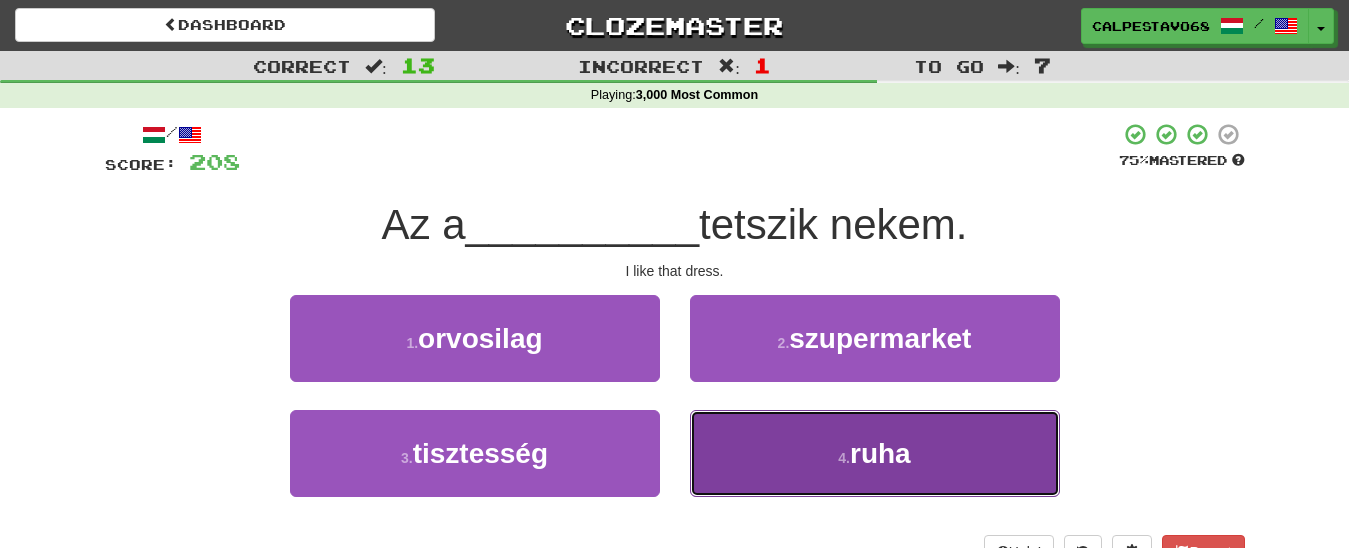 click on "4 .  ruha" at bounding box center (875, 453) 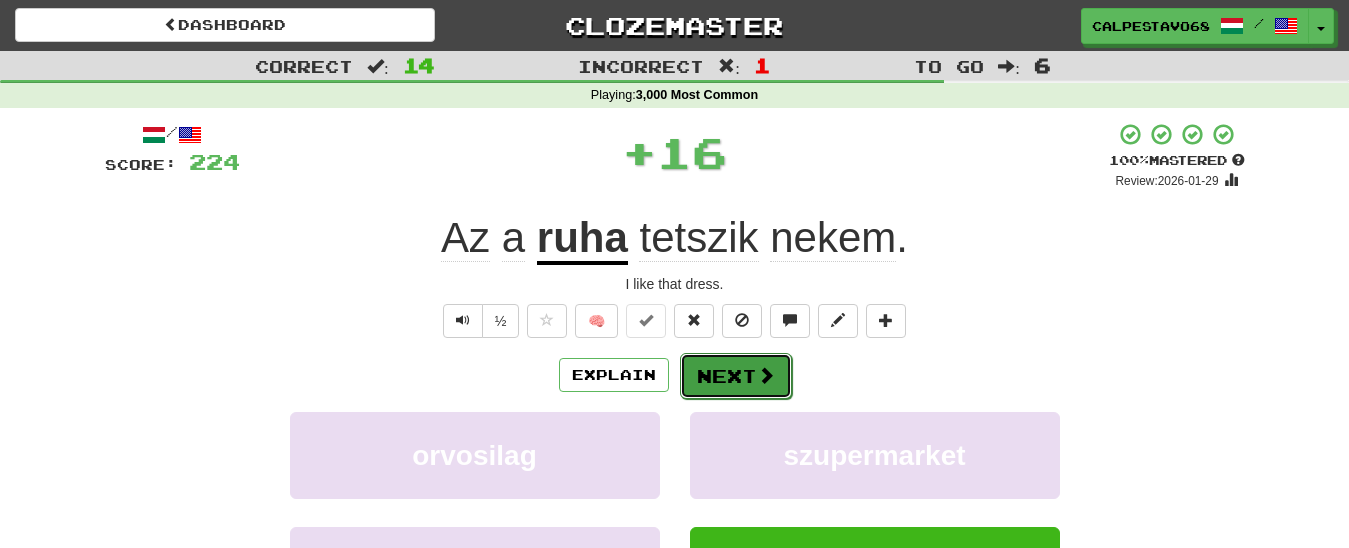 click on "Next" at bounding box center (736, 376) 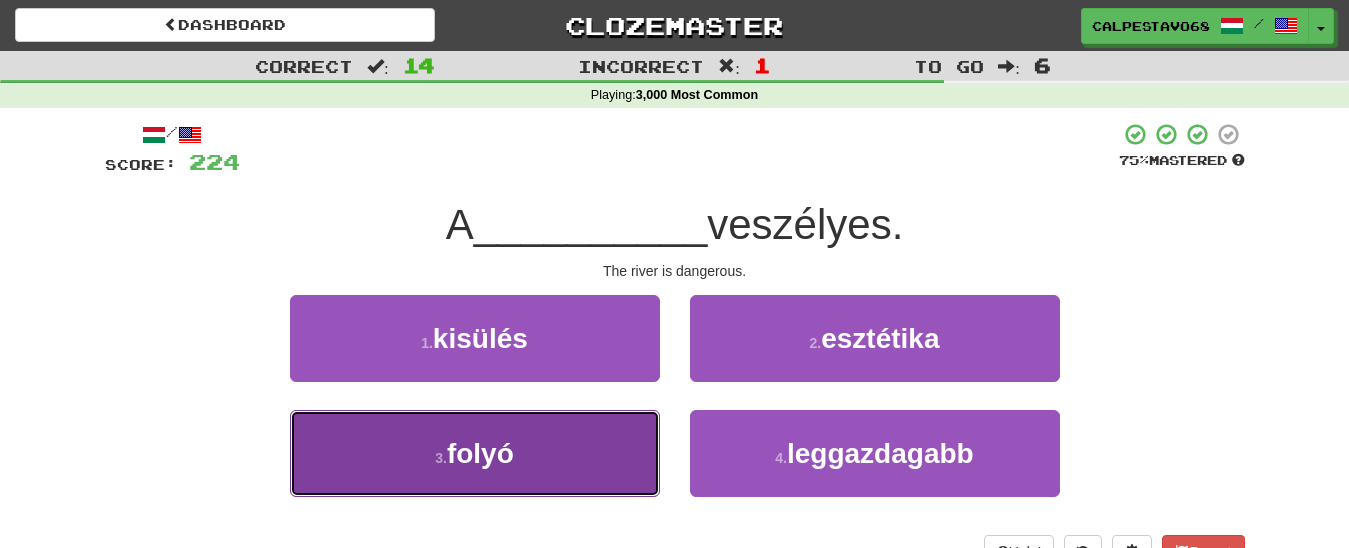 click on "3 .  folyó" at bounding box center [475, 453] 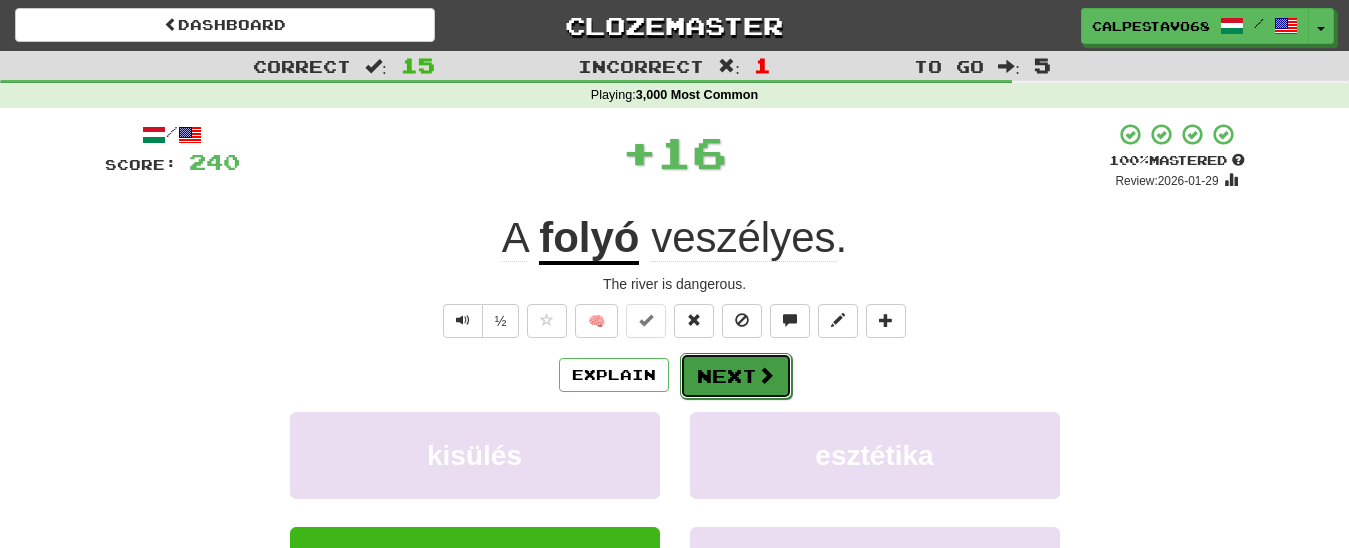 click on "Next" at bounding box center (736, 376) 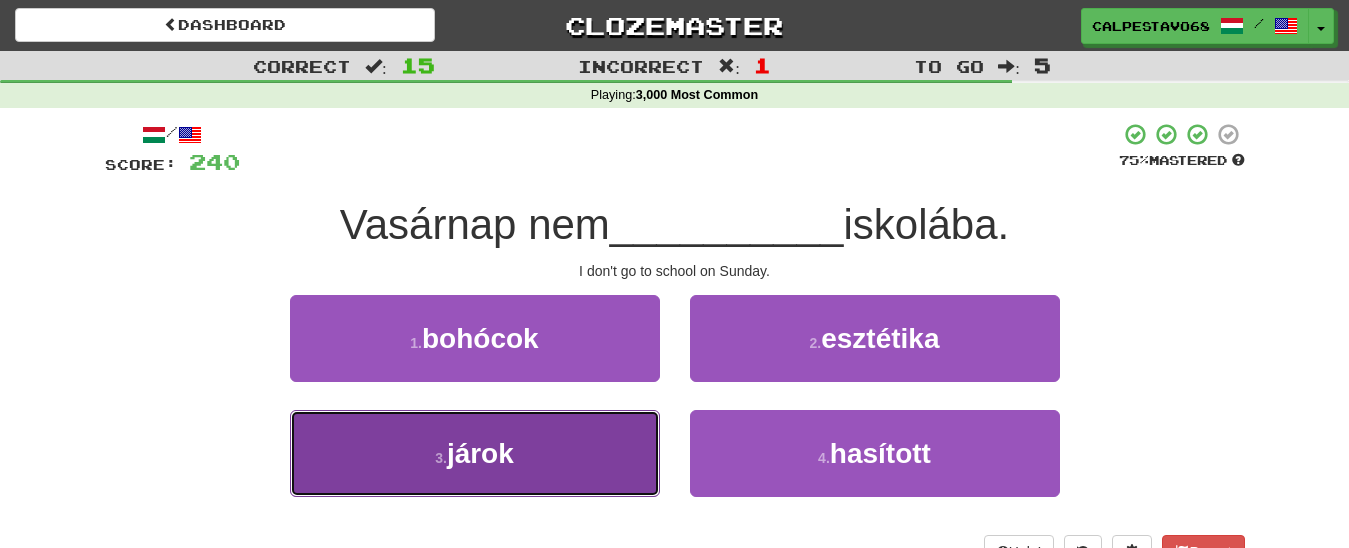 click on "3 .  járok" at bounding box center (475, 453) 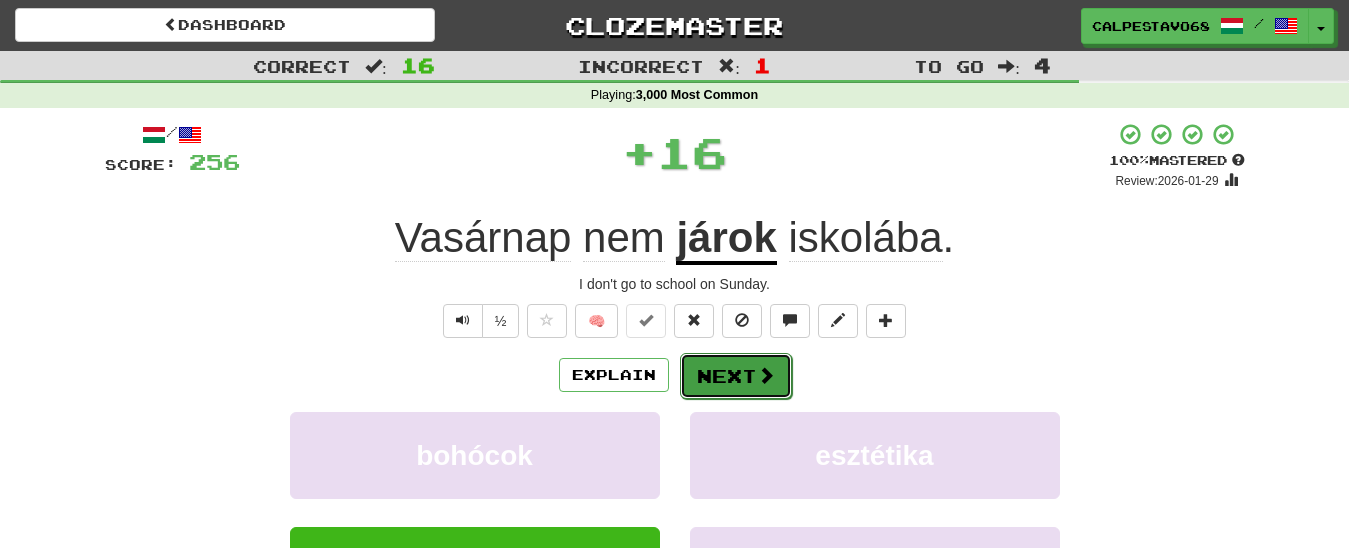 click on "Next" at bounding box center (736, 376) 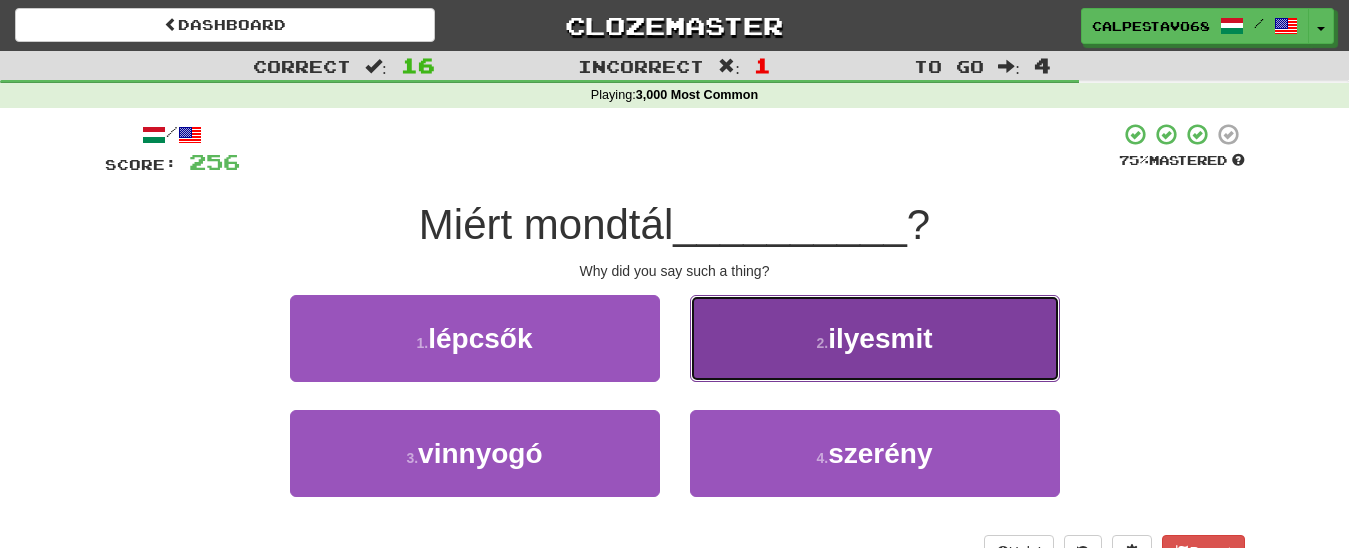 click on "ilyesmit" at bounding box center (880, 338) 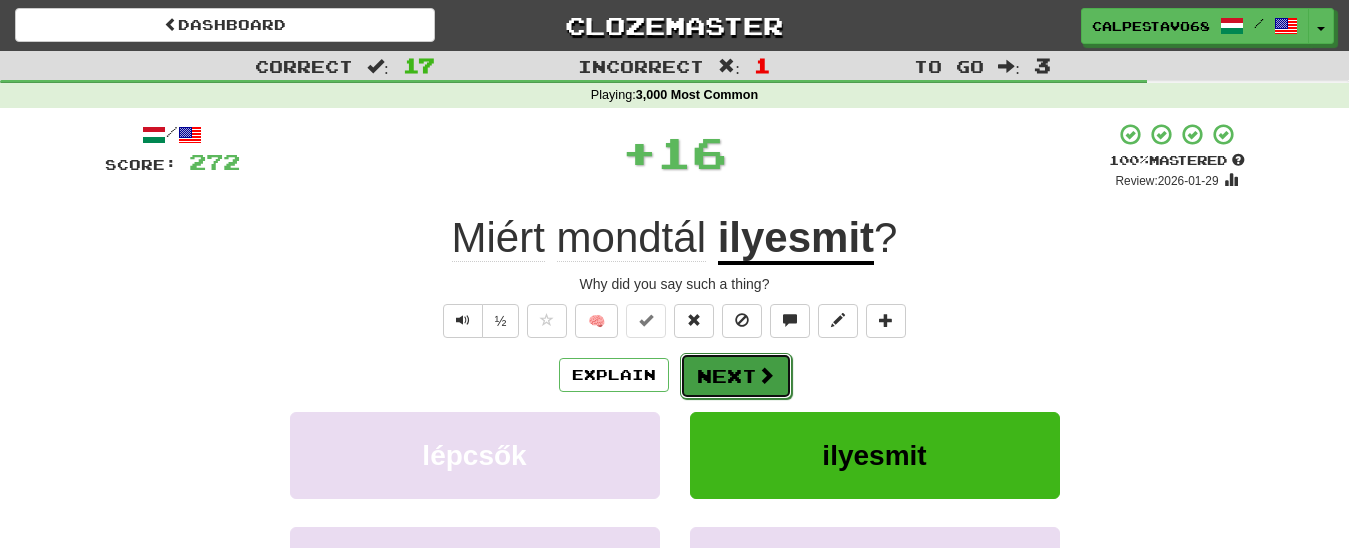 click on "Next" at bounding box center (736, 376) 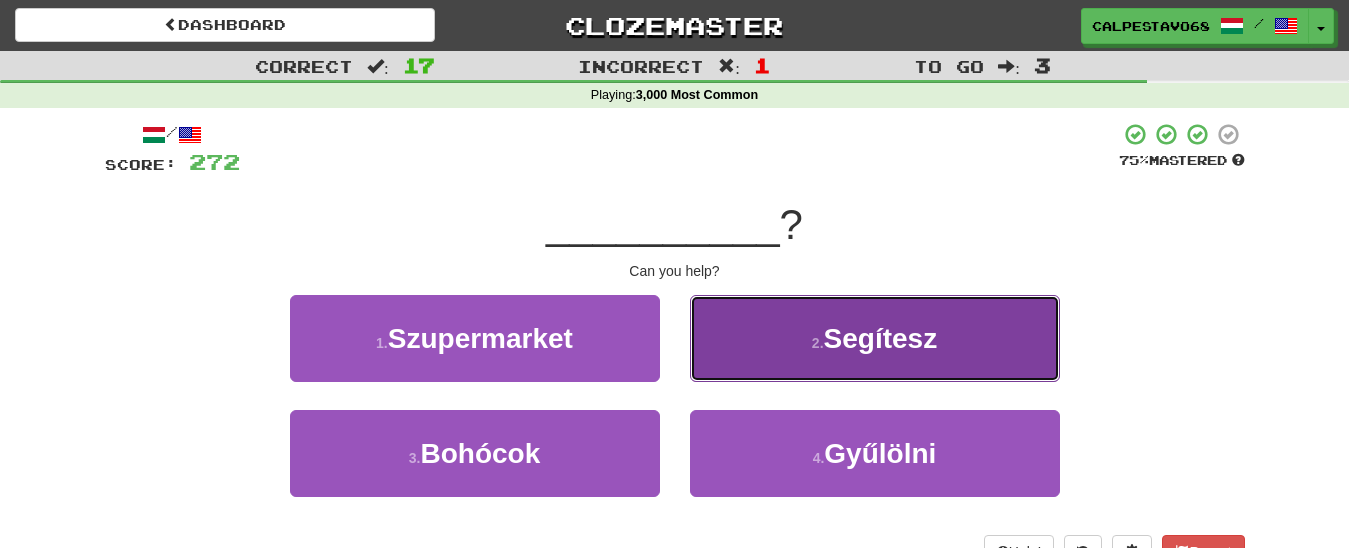 click on "2 .  Segítesz" at bounding box center (875, 338) 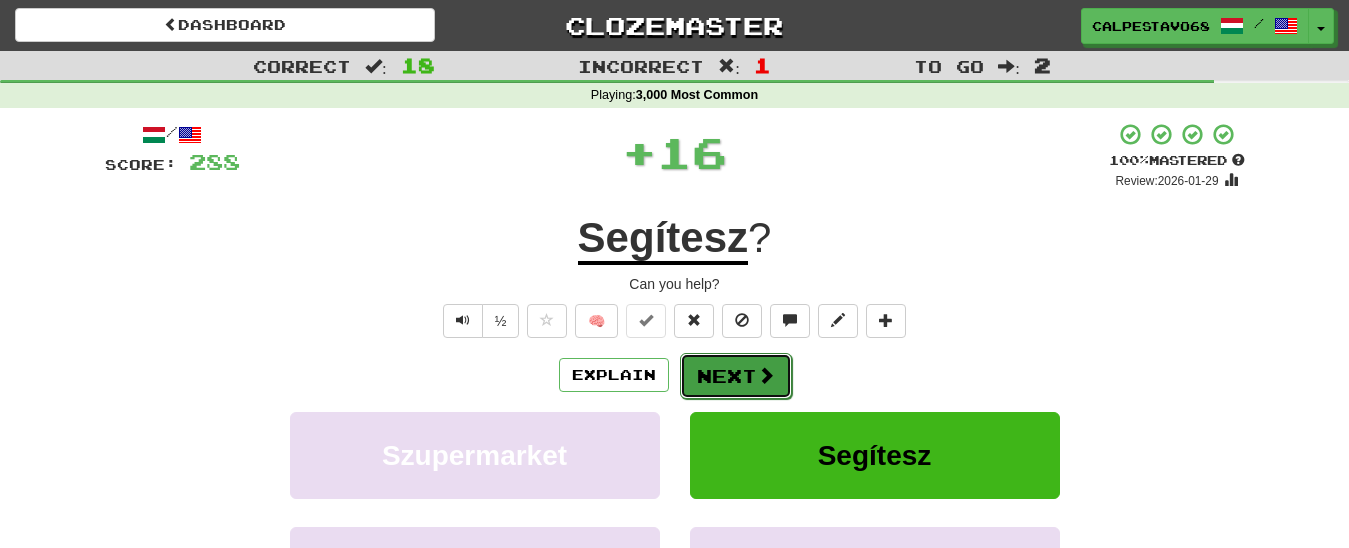 click on "Next" at bounding box center [736, 376] 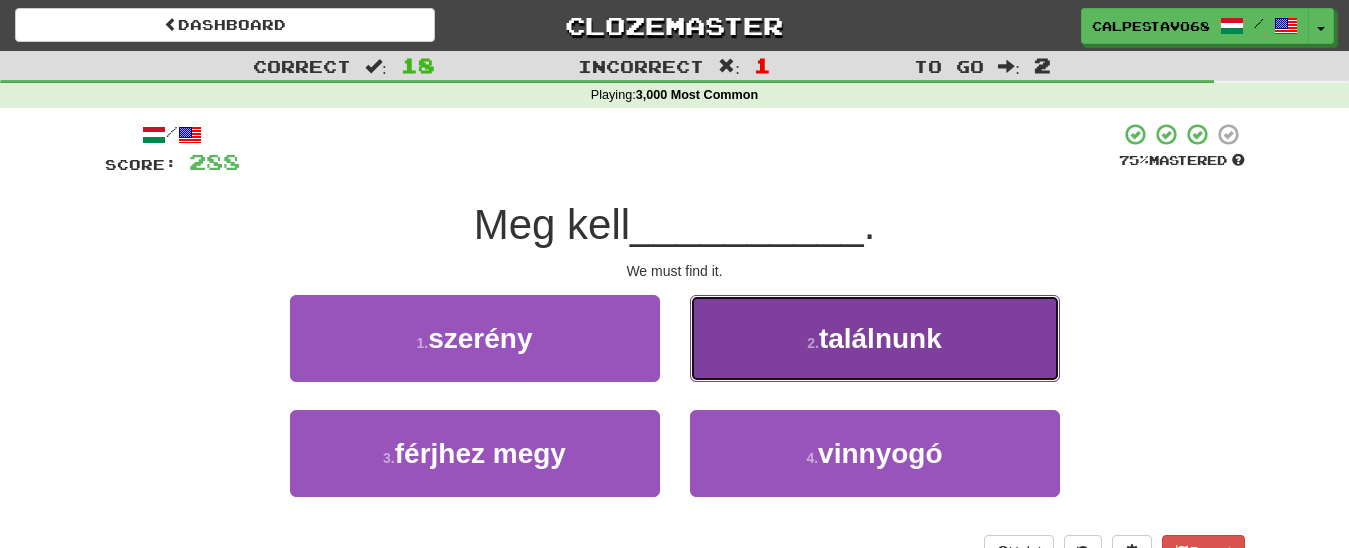 click on "2 .  találnunk" at bounding box center [875, 338] 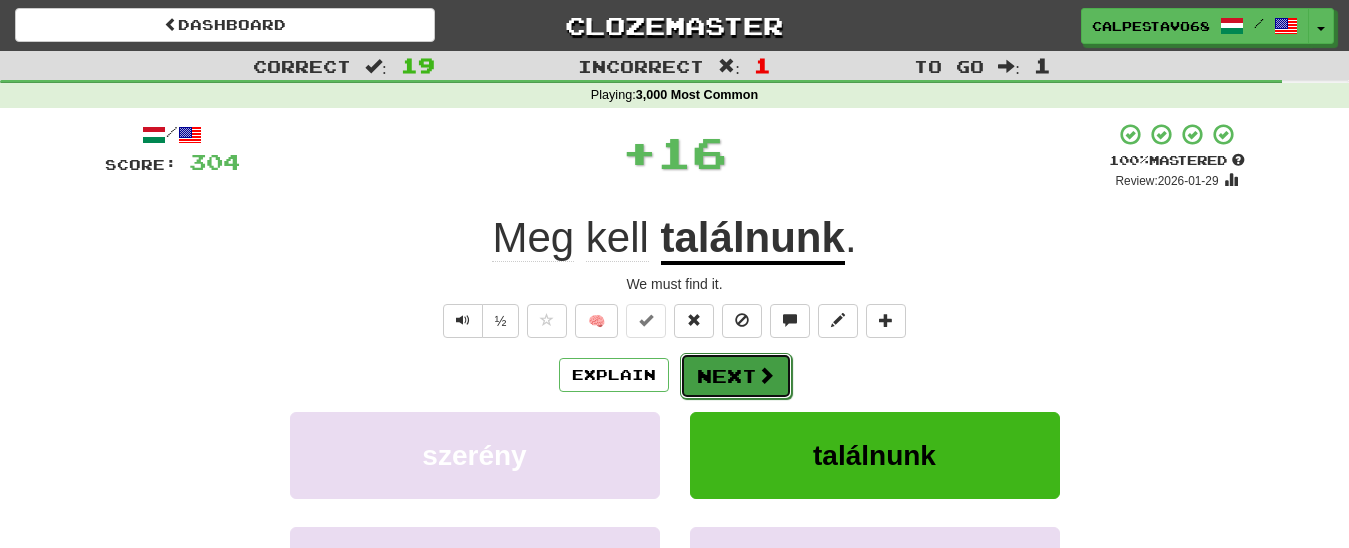 click on "Next" at bounding box center (736, 376) 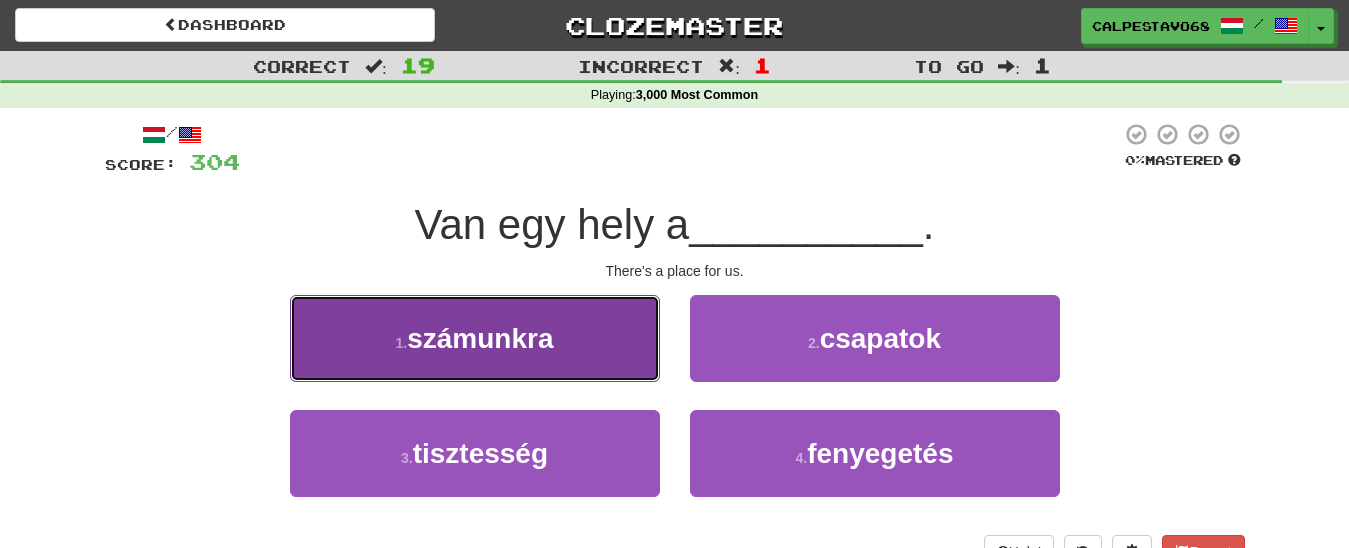 click on "1 .  számunkra" at bounding box center (475, 338) 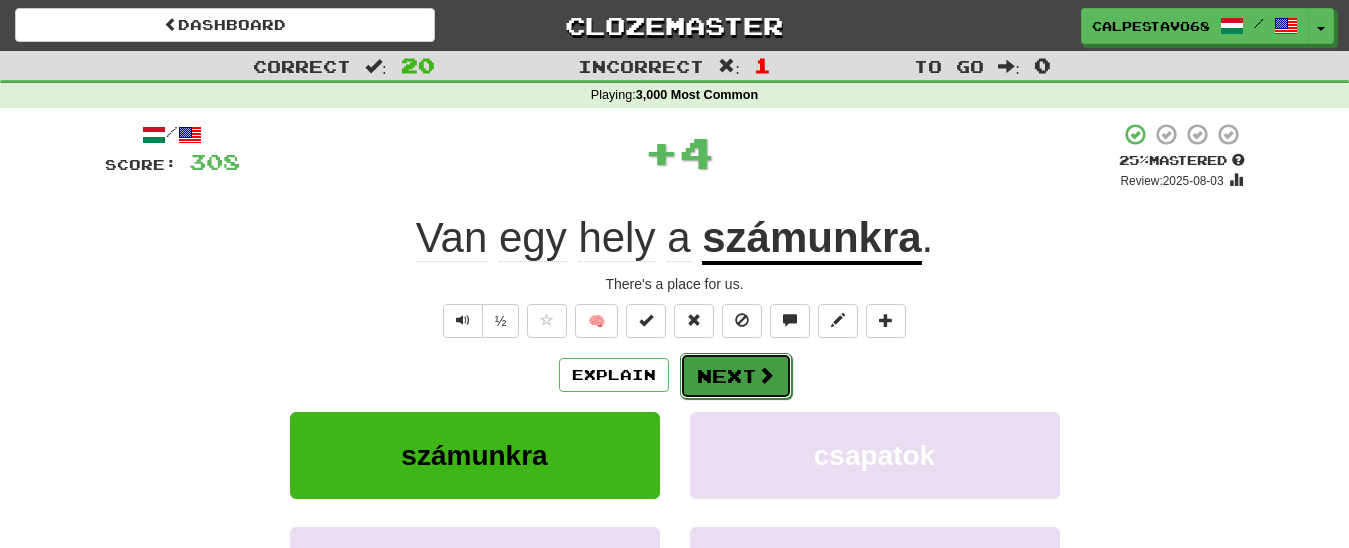 click on "Next" at bounding box center (736, 376) 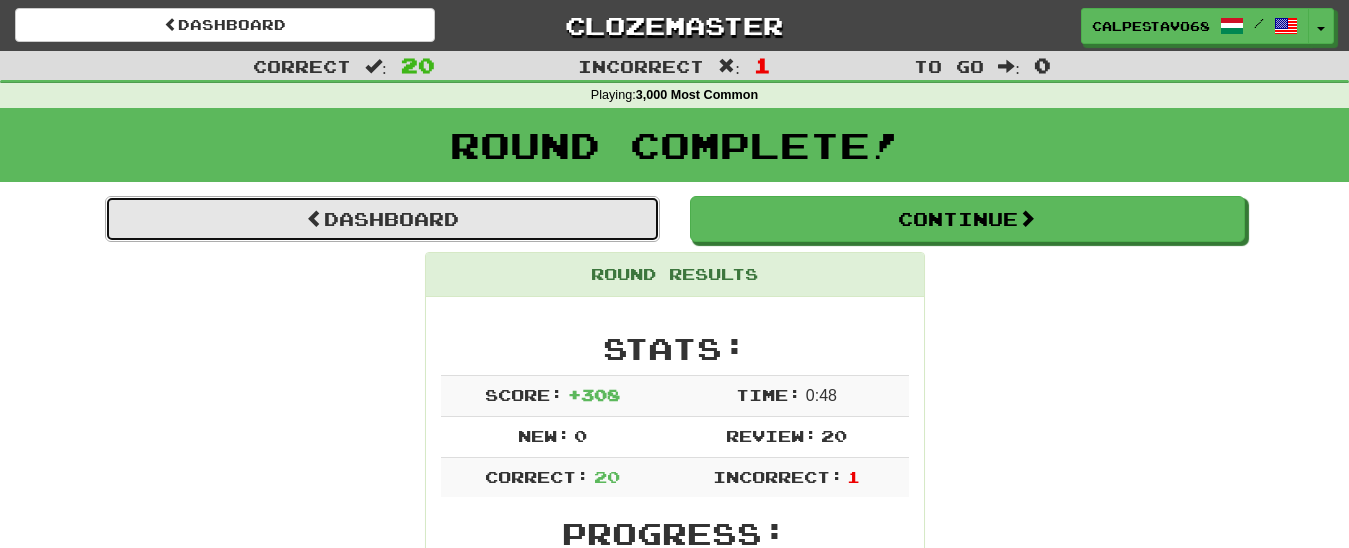click on "Dashboard" at bounding box center (382, 219) 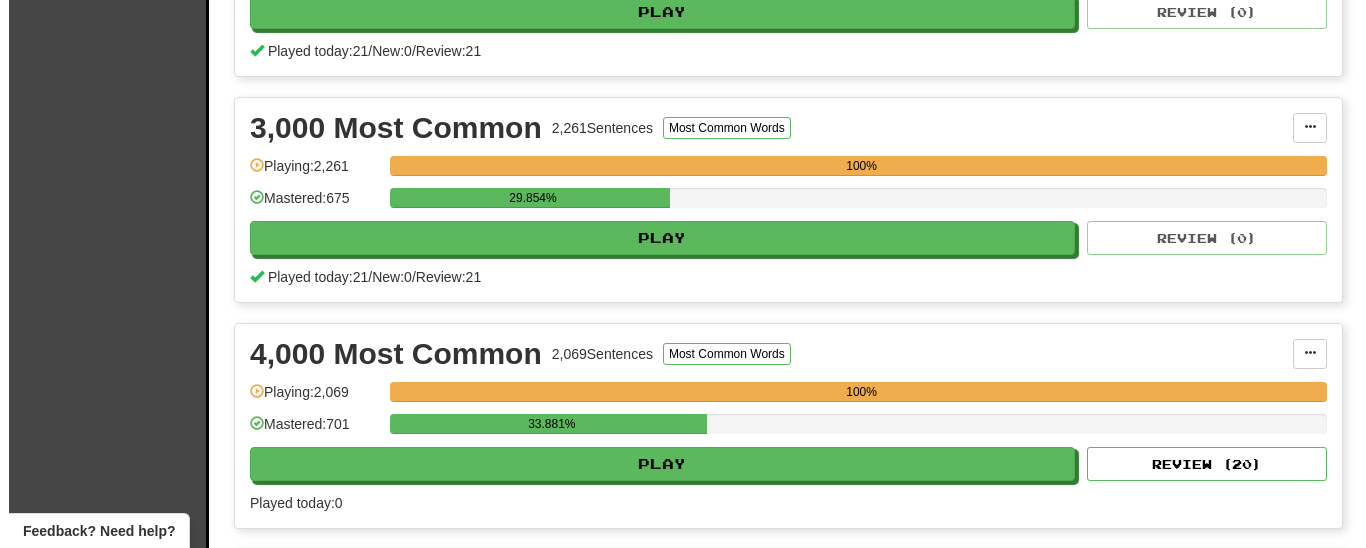 scroll, scrollTop: 1020, scrollLeft: 0, axis: vertical 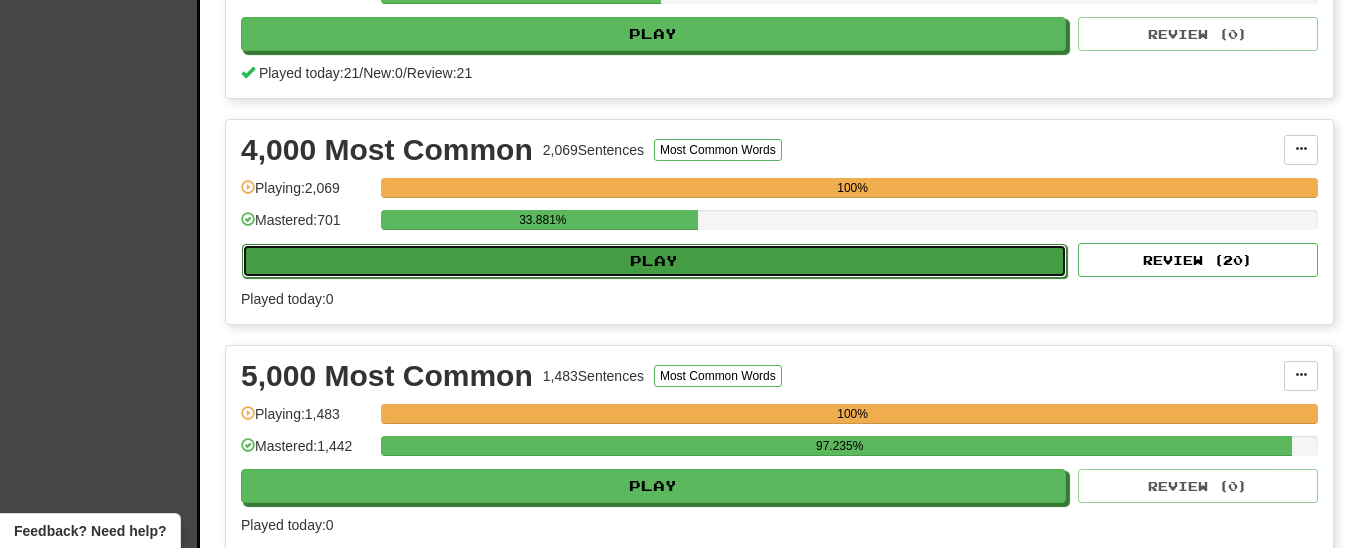 click on "Play" at bounding box center [654, 261] 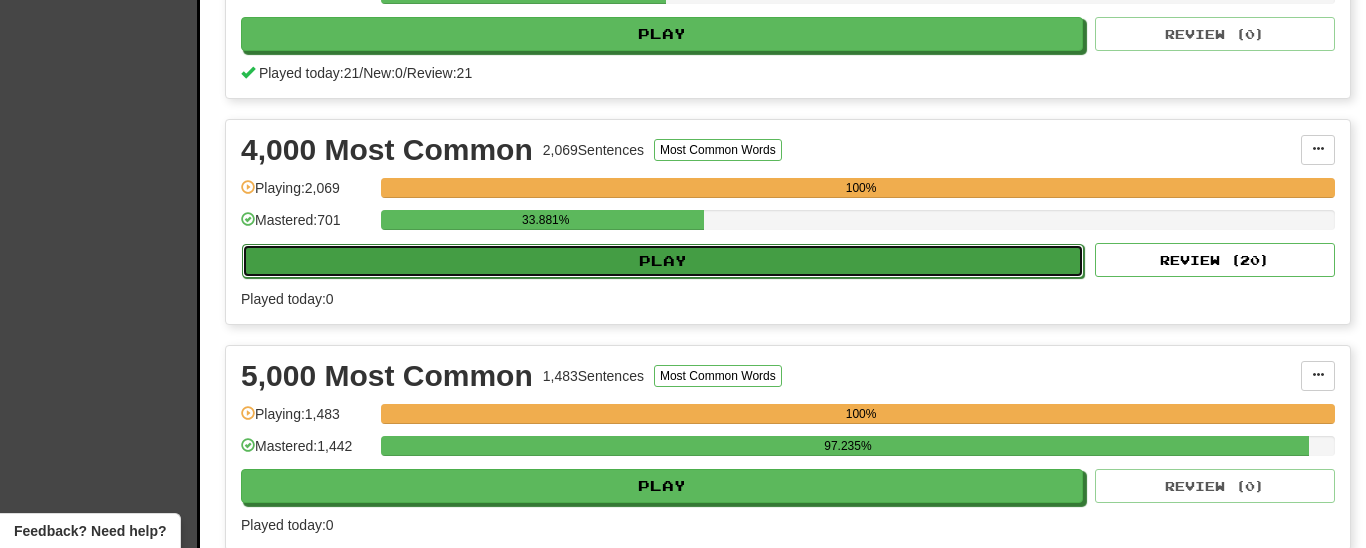 select on "**" 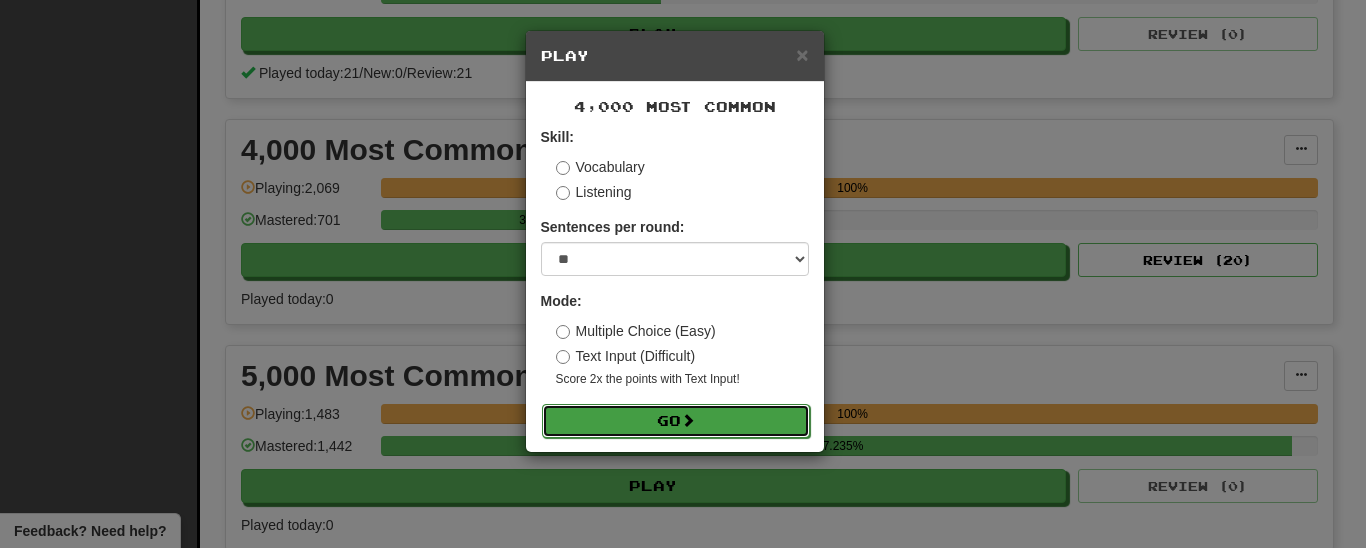 click on "Go" at bounding box center [676, 421] 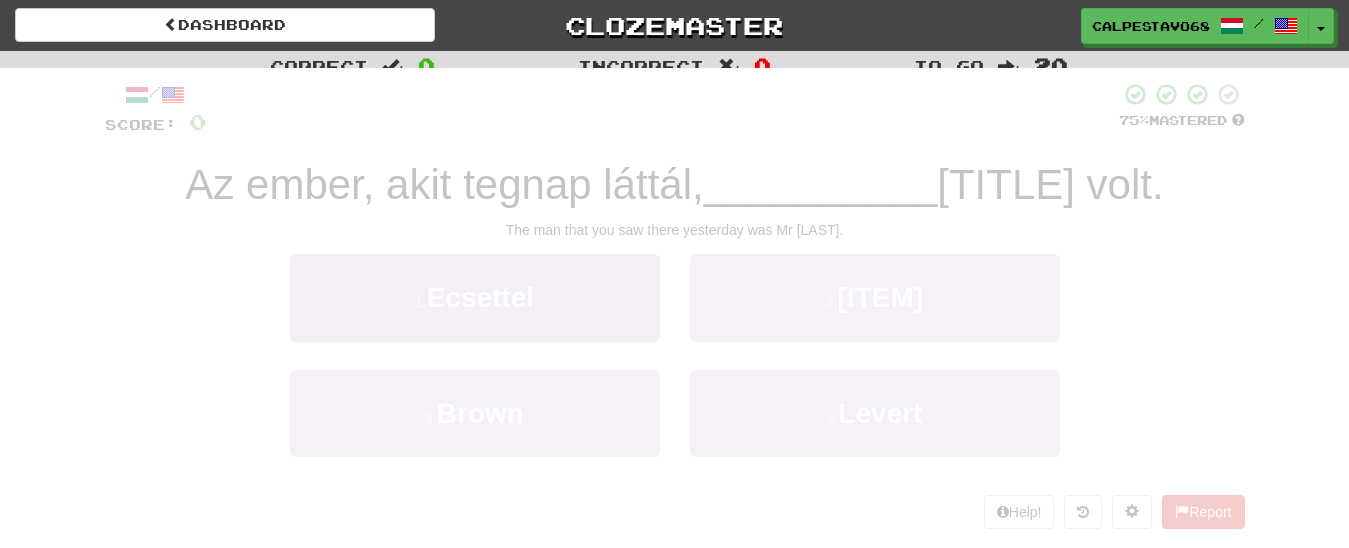 scroll, scrollTop: 0, scrollLeft: 0, axis: both 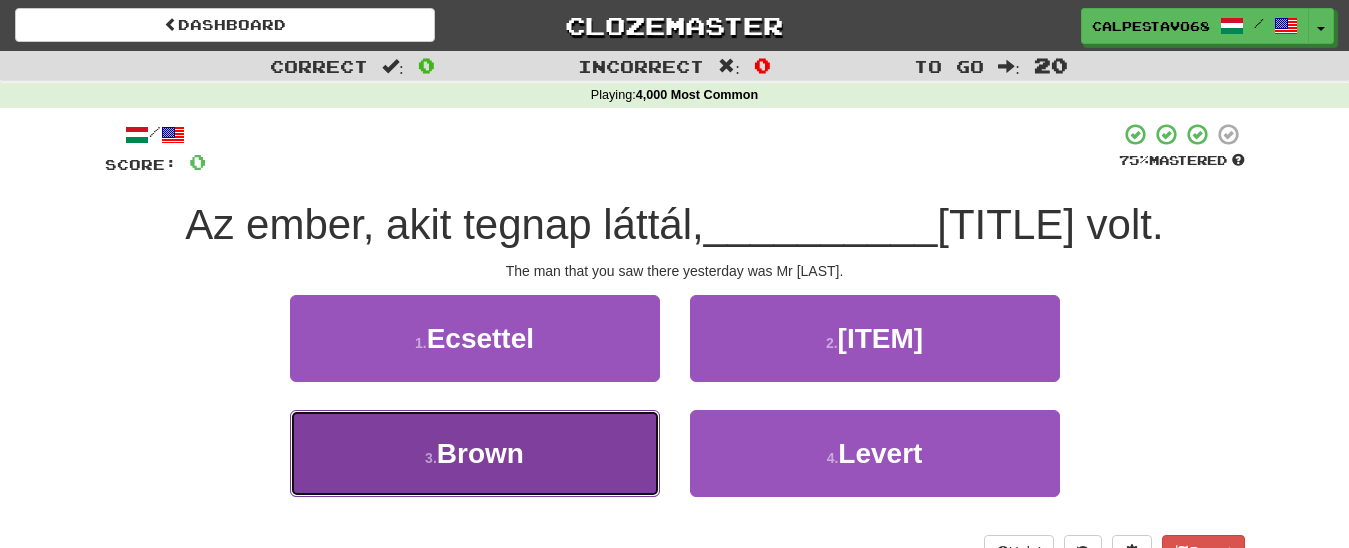 click on "3 .  Brown" at bounding box center (475, 453) 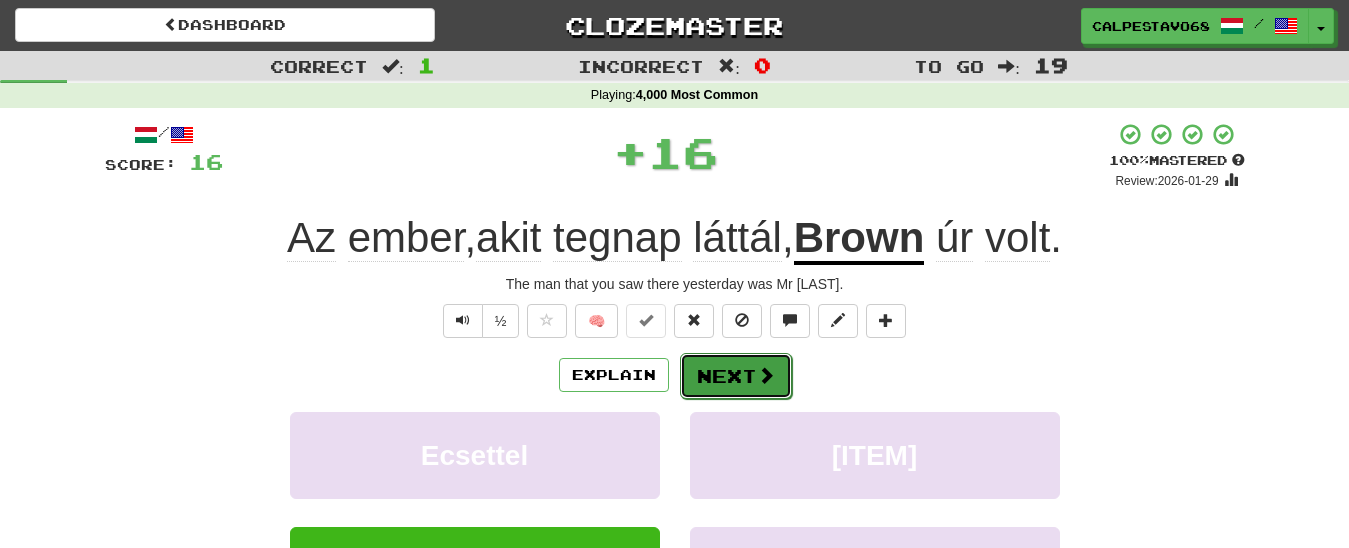click on "Next" at bounding box center (736, 376) 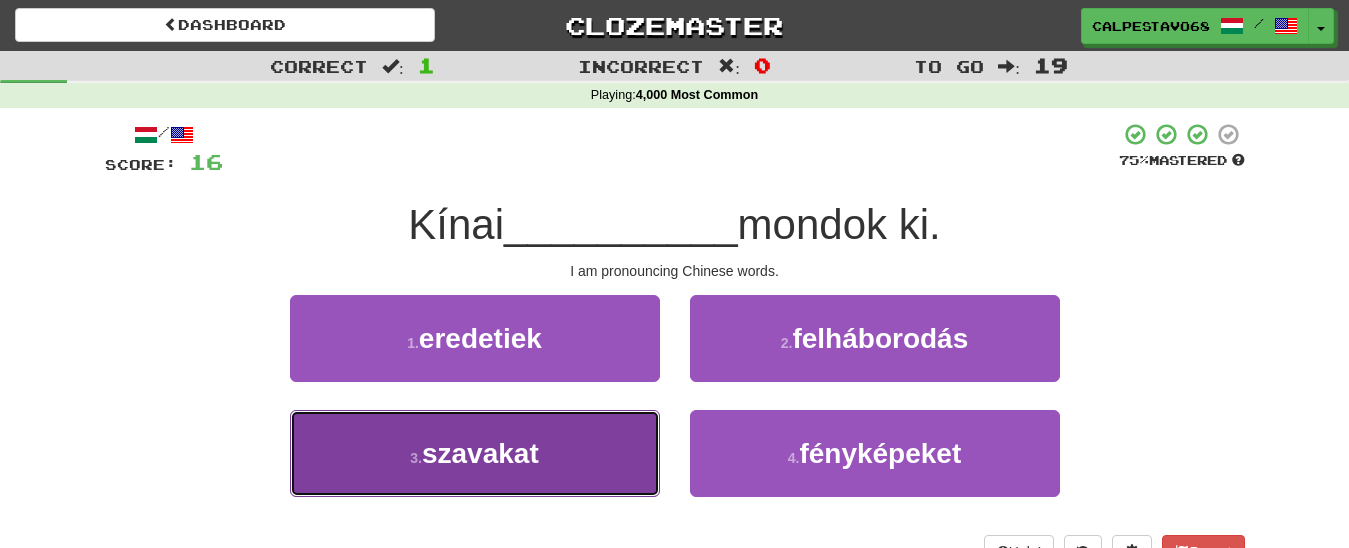 click on "3 .  szavakat" at bounding box center (475, 453) 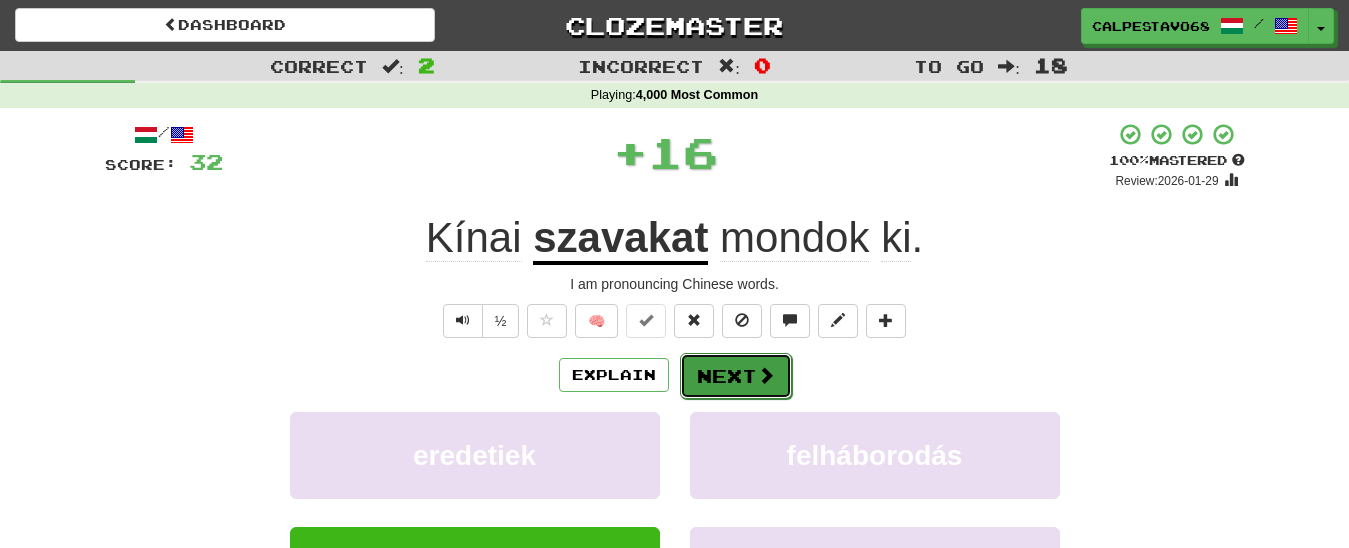 click on "Next" at bounding box center (736, 376) 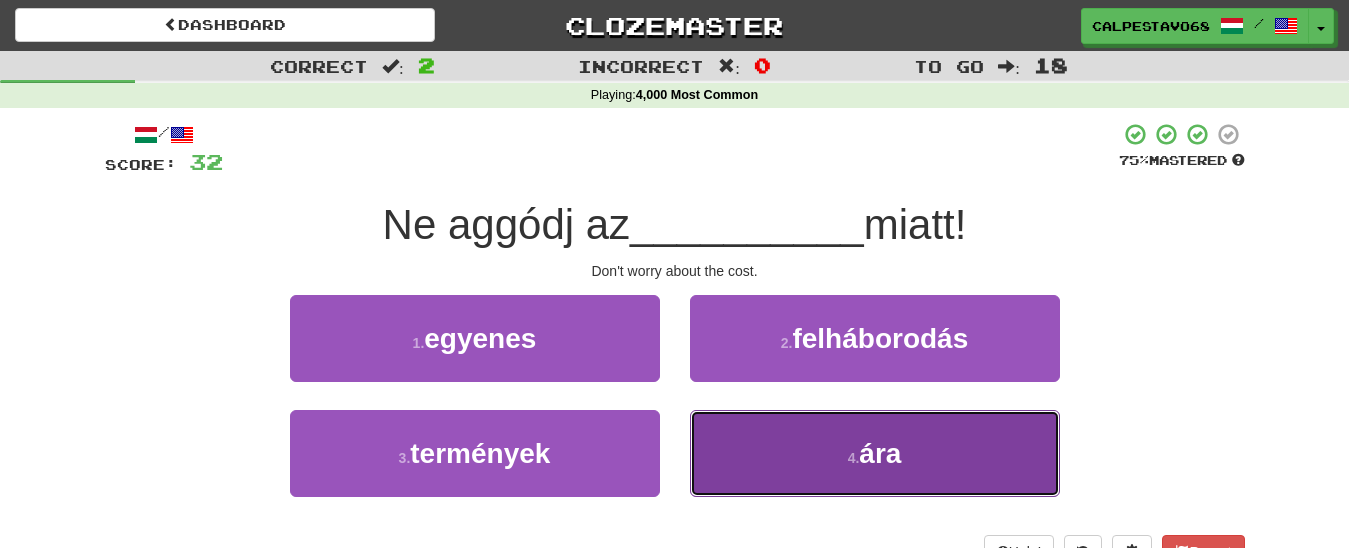 click on "4 .  ára" at bounding box center (875, 453) 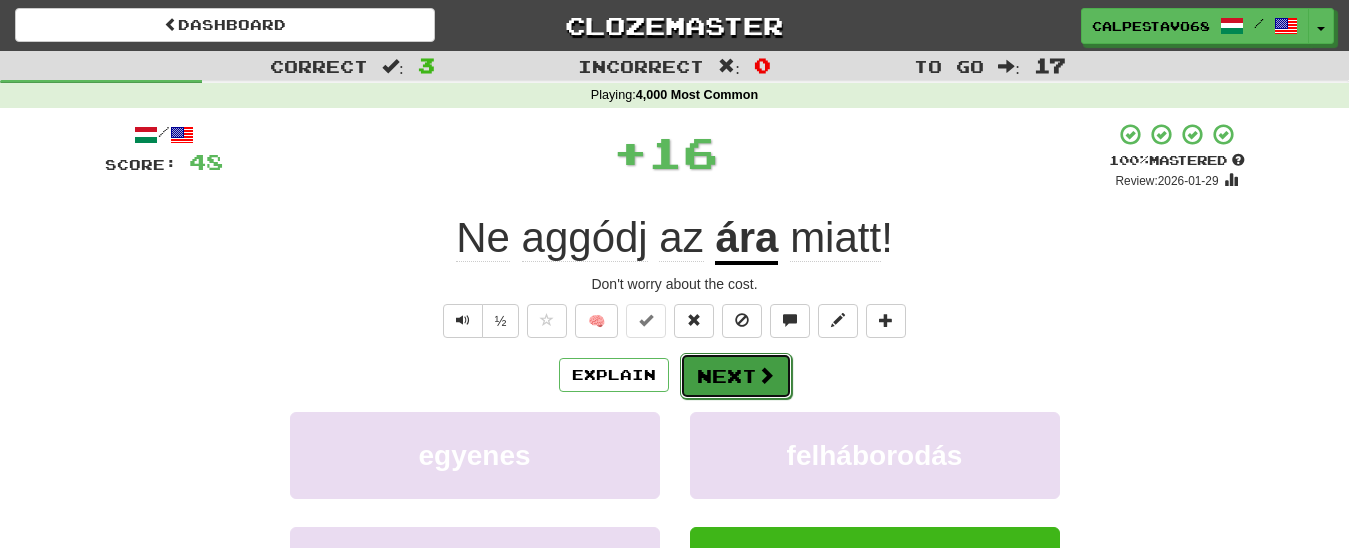 click on "Next" at bounding box center [736, 376] 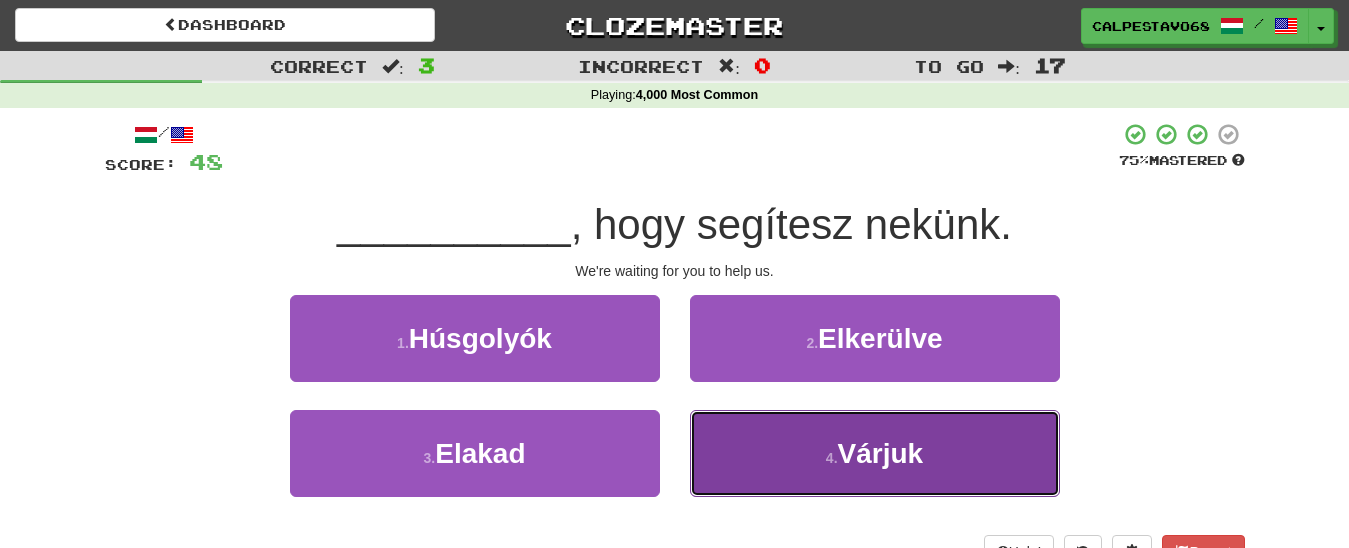 click on "4 .  Várjuk" at bounding box center (875, 453) 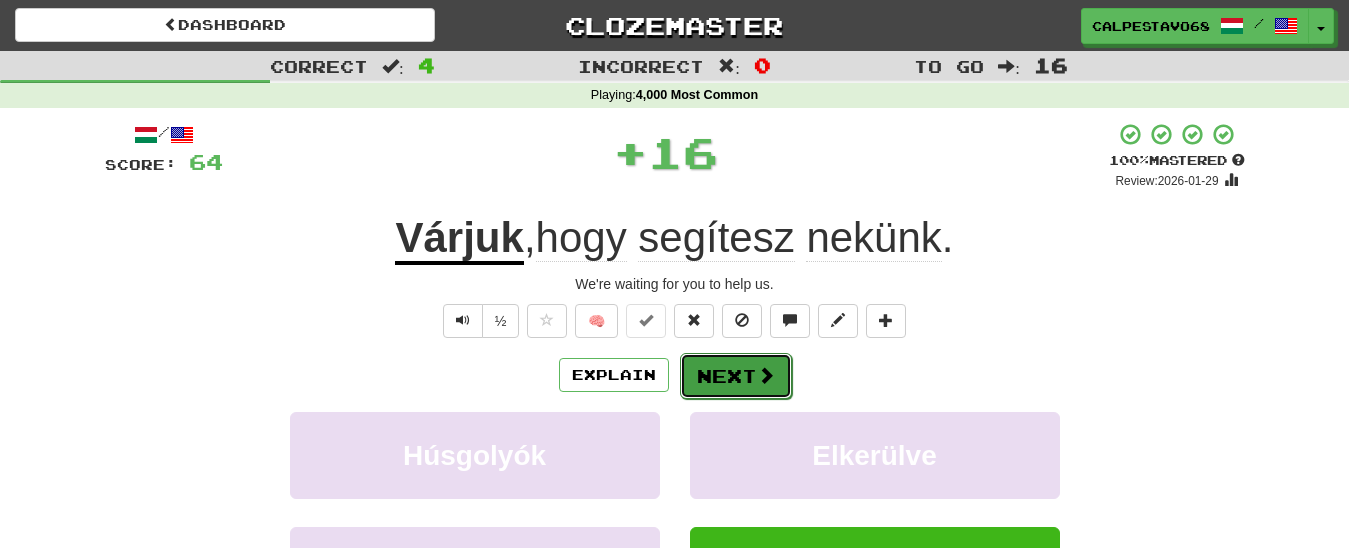 click on "Next" at bounding box center (736, 376) 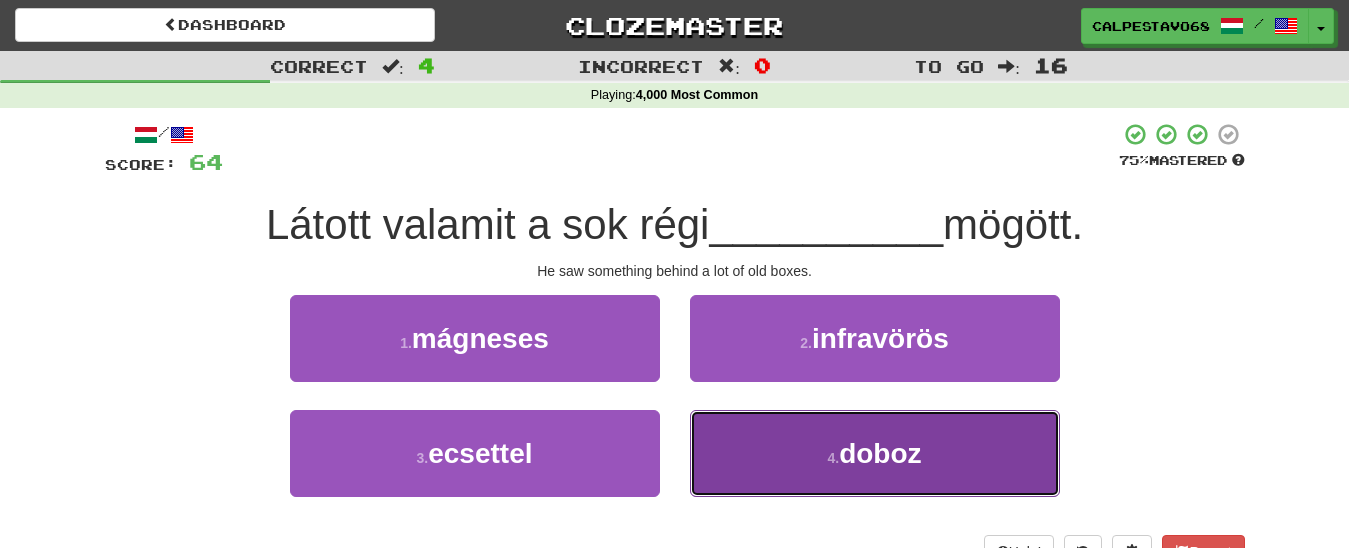 click on "4 .  doboz" at bounding box center (875, 453) 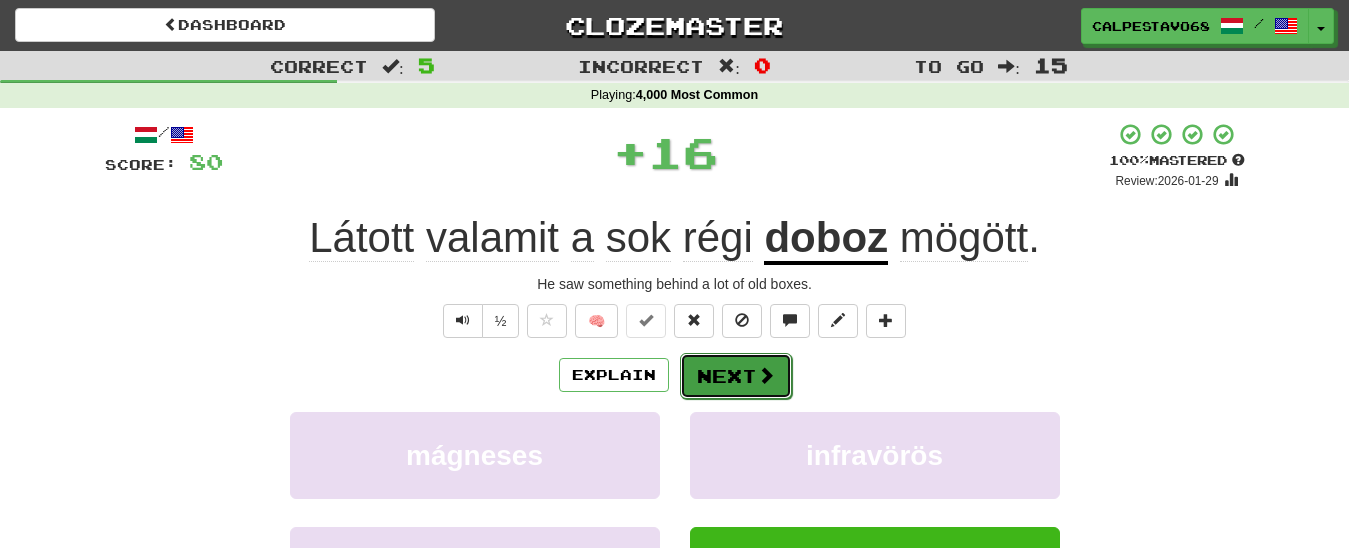 click on "Next" at bounding box center (736, 376) 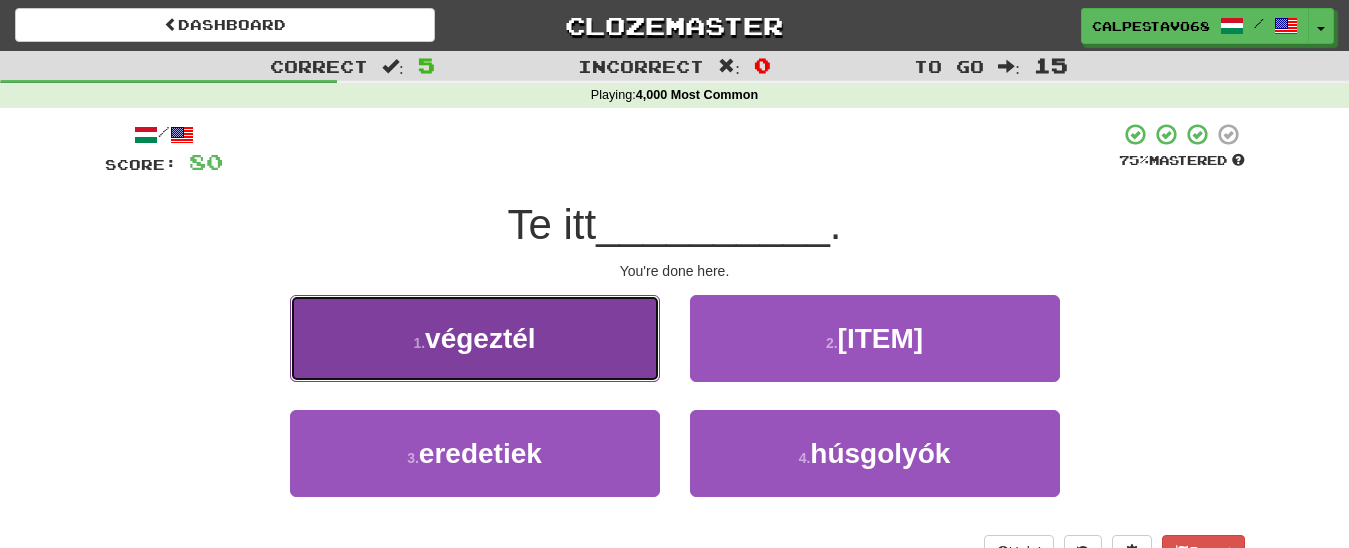 click on "1 .  végeztél" at bounding box center (475, 338) 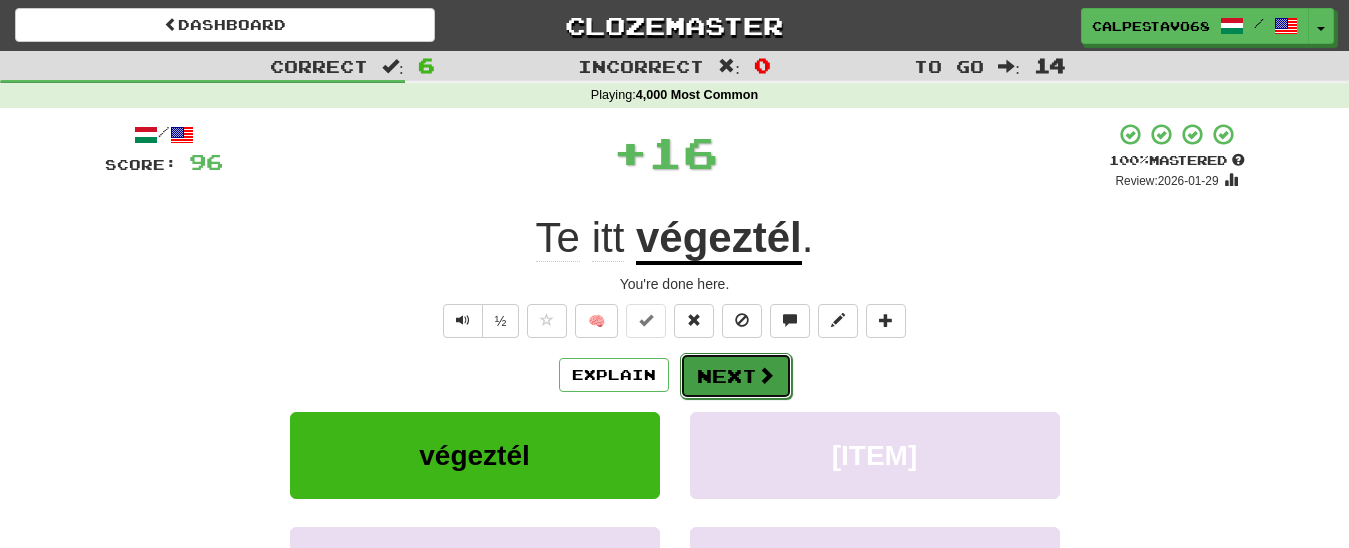 click on "Next" at bounding box center [736, 376] 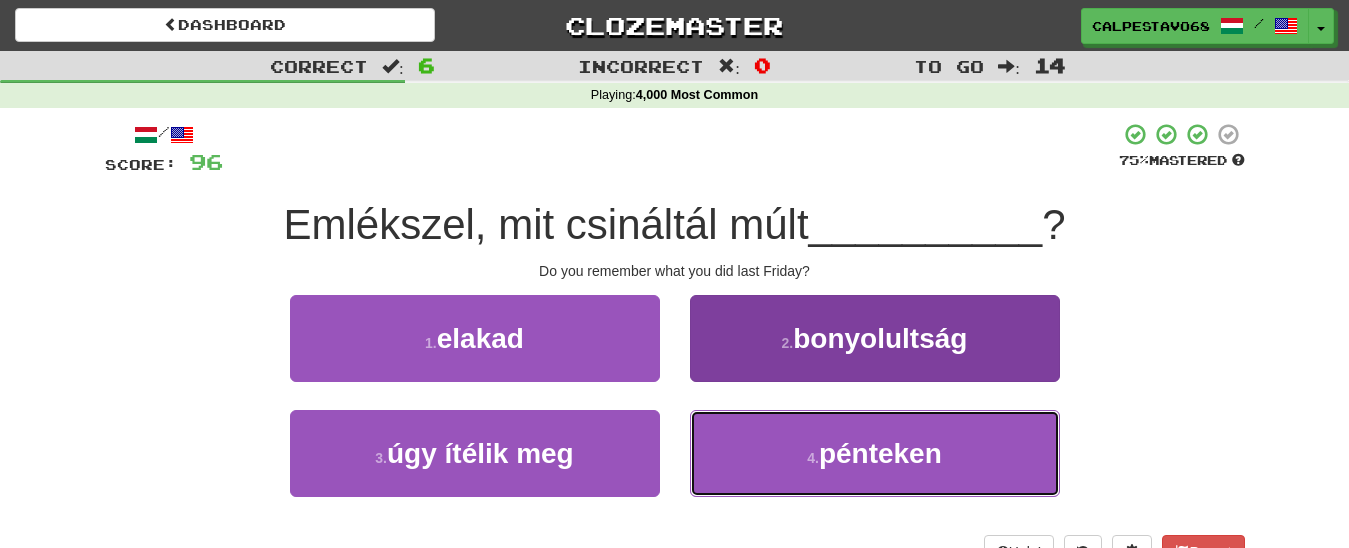 drag, startPoint x: 809, startPoint y: 460, endPoint x: 798, endPoint y: 449, distance: 15.556349 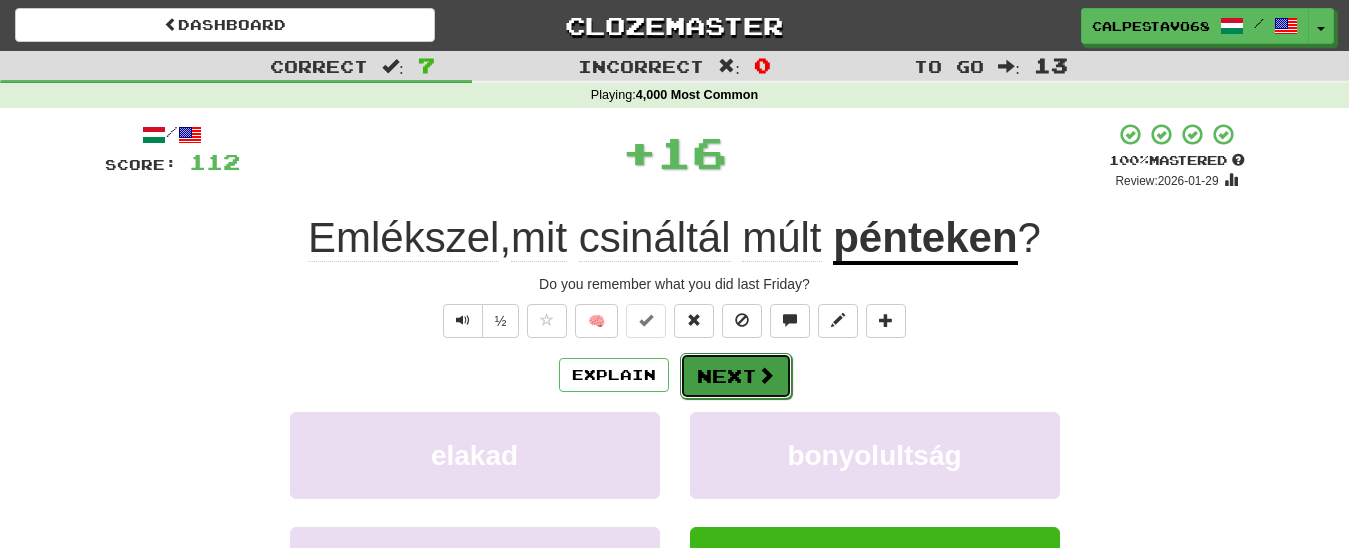 click on "Next" at bounding box center (736, 376) 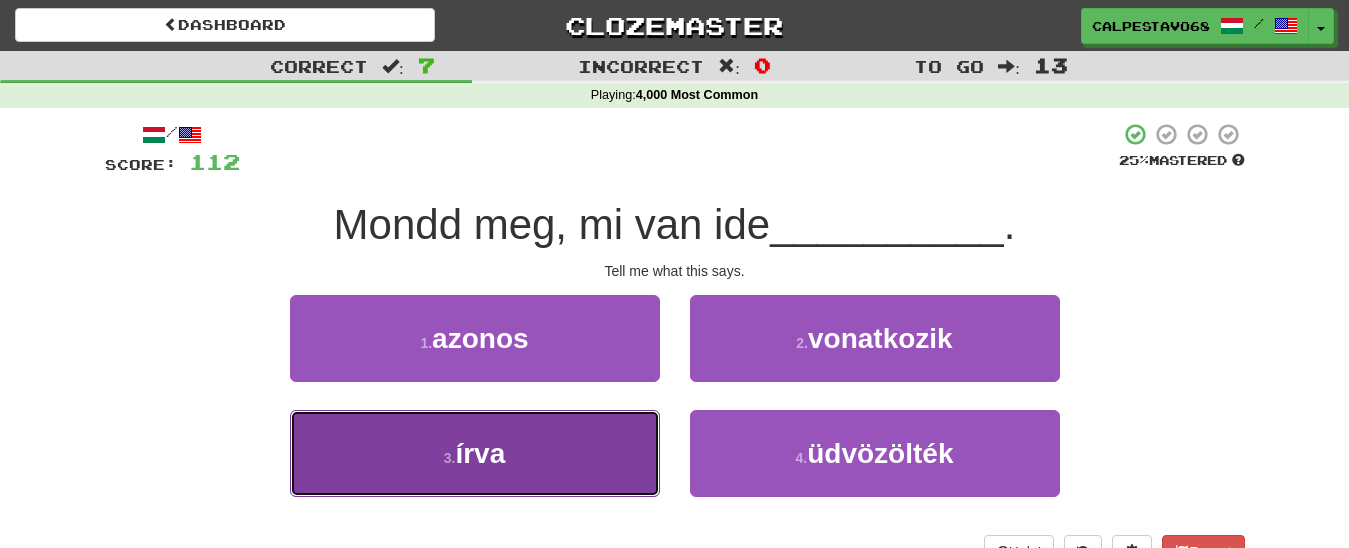 click on "3 .  írva" at bounding box center (475, 453) 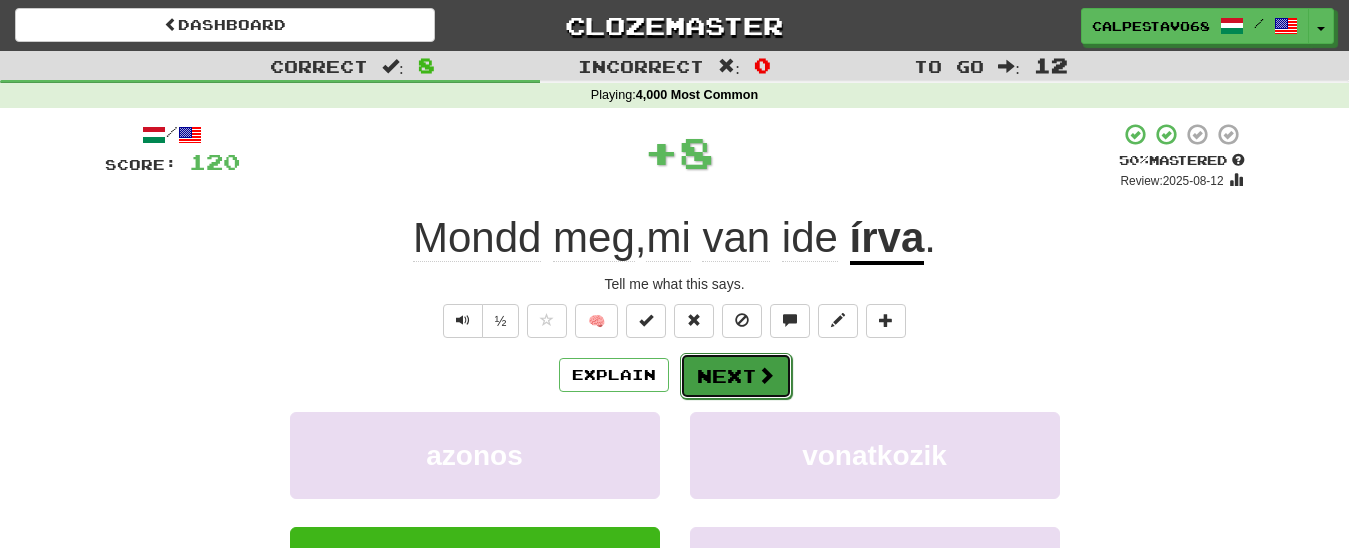 click on "Next" at bounding box center (736, 376) 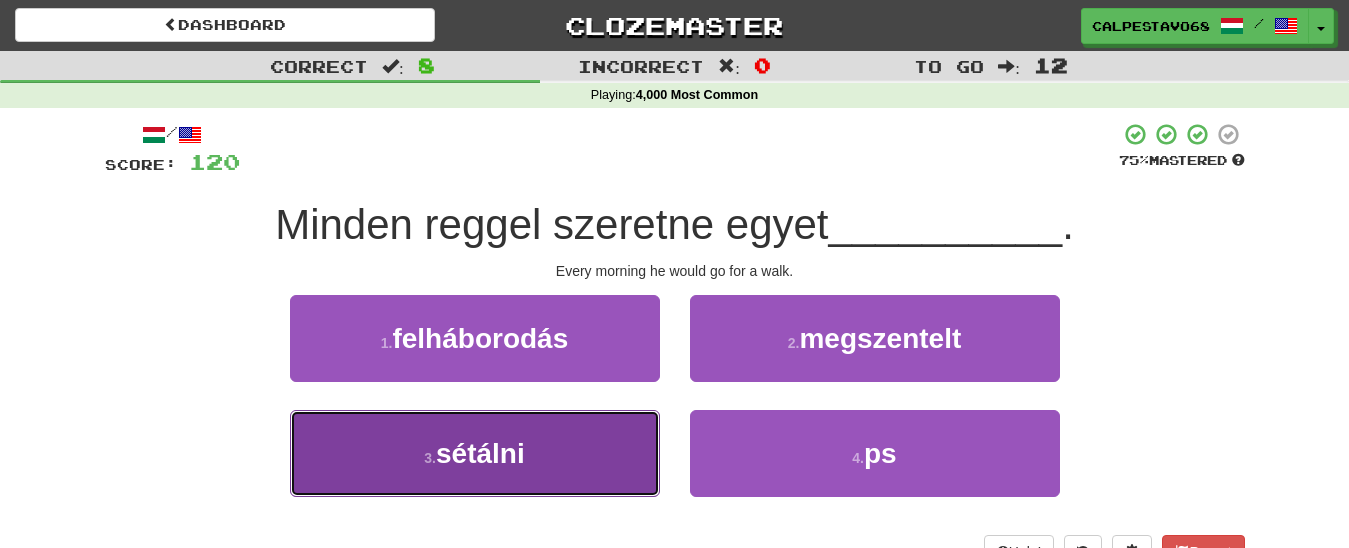 click on "3 .  sétálni" at bounding box center [475, 453] 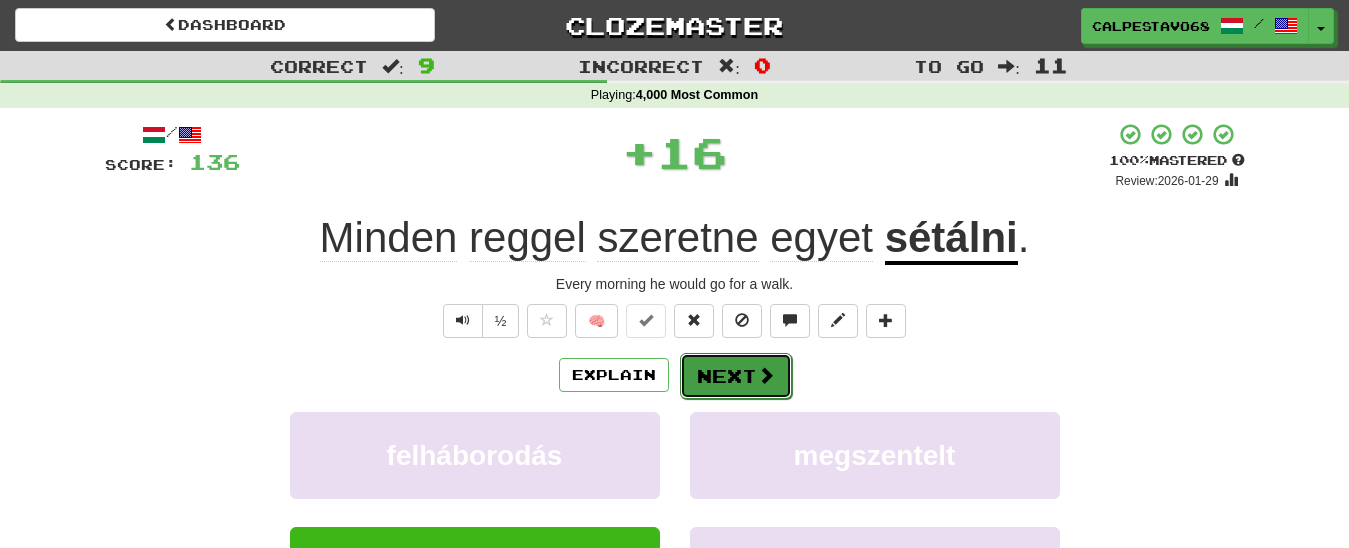 click on "Next" at bounding box center [736, 376] 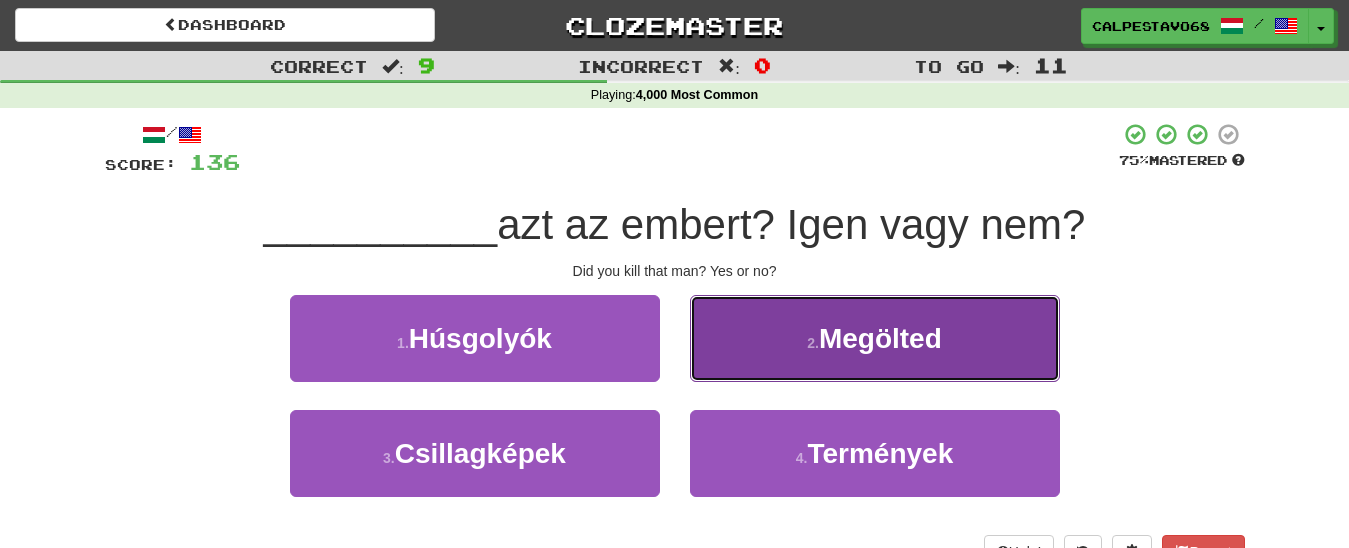 click on "2 .  Megölted" at bounding box center (875, 338) 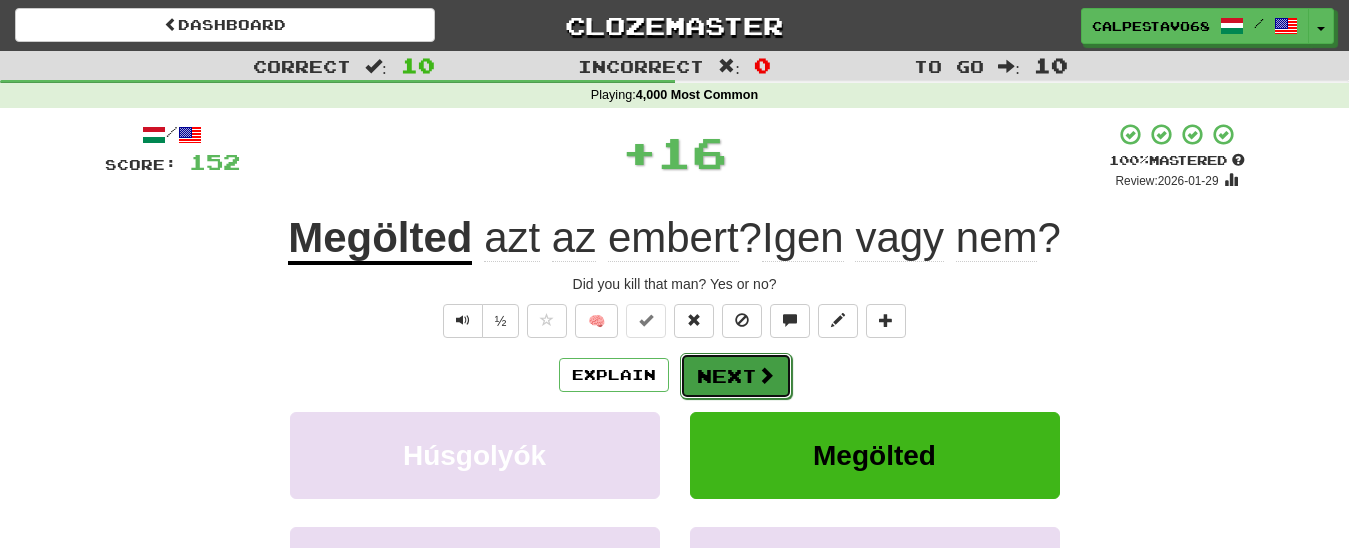 click on "Next" at bounding box center [736, 376] 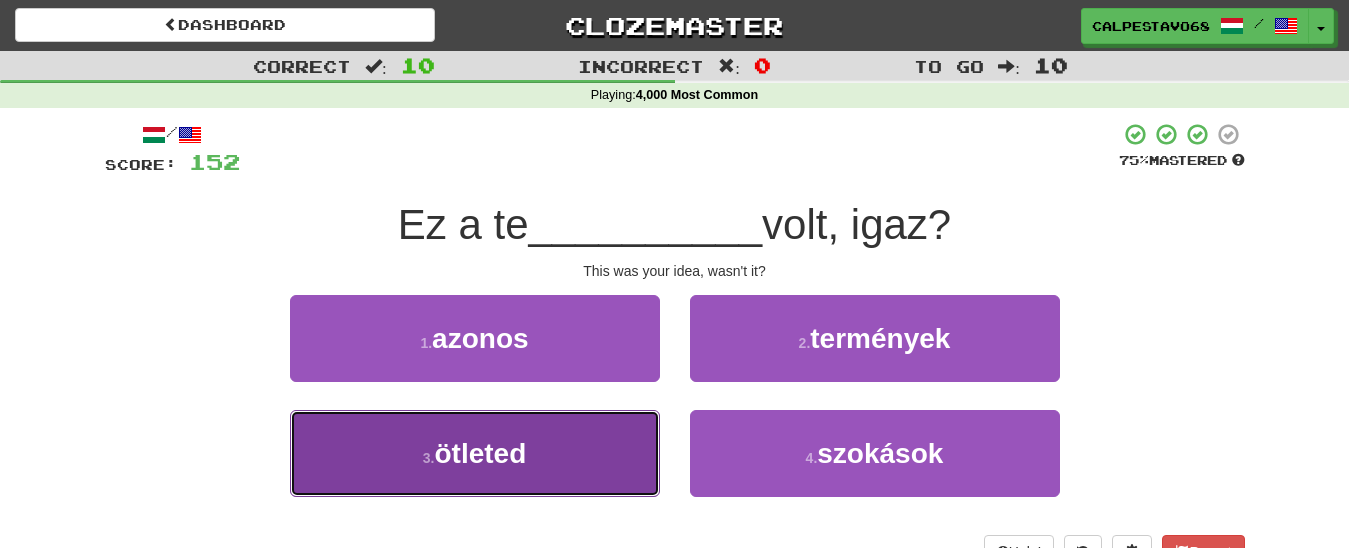 click on "3 .  ötleted" at bounding box center (475, 453) 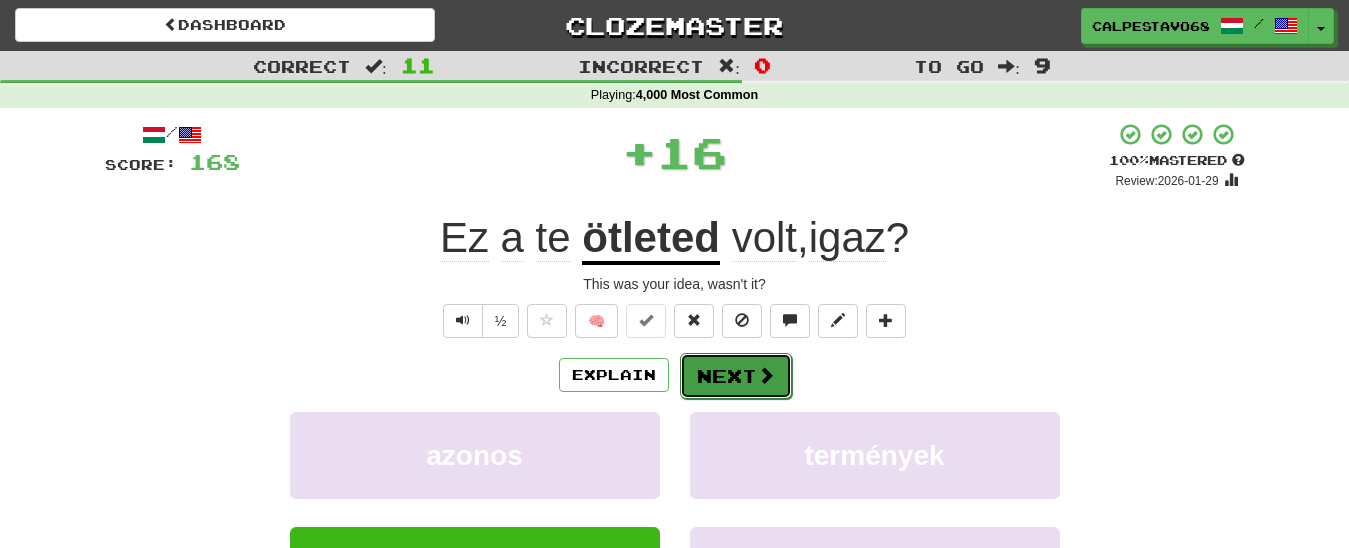 click at bounding box center [766, 375] 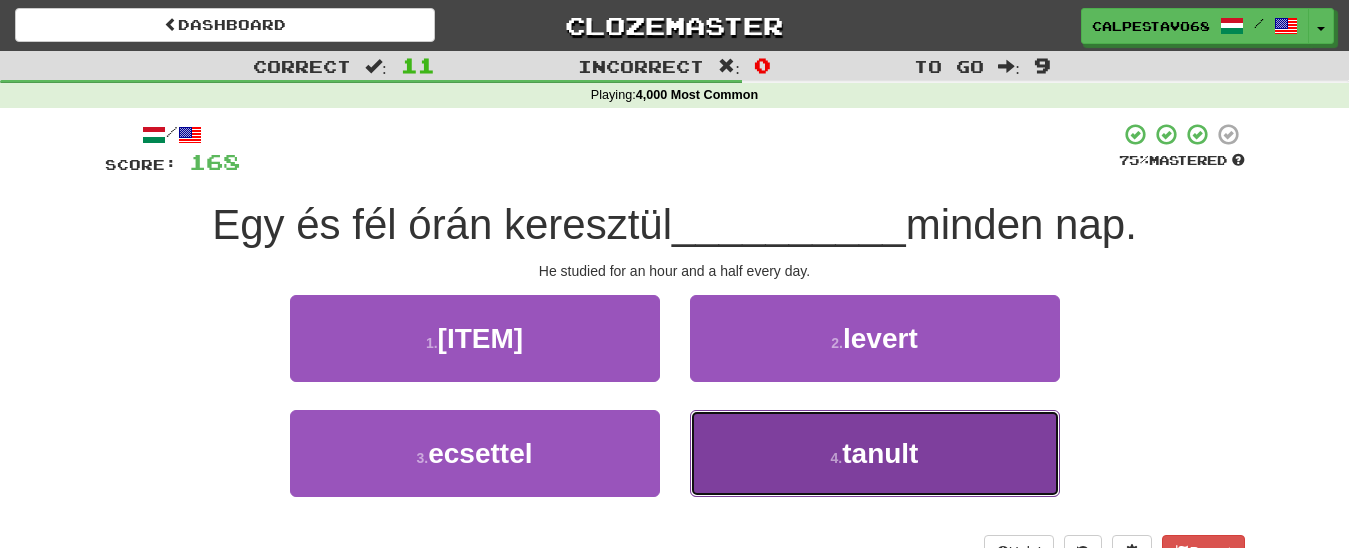 click on "4 .  tanult" at bounding box center (875, 453) 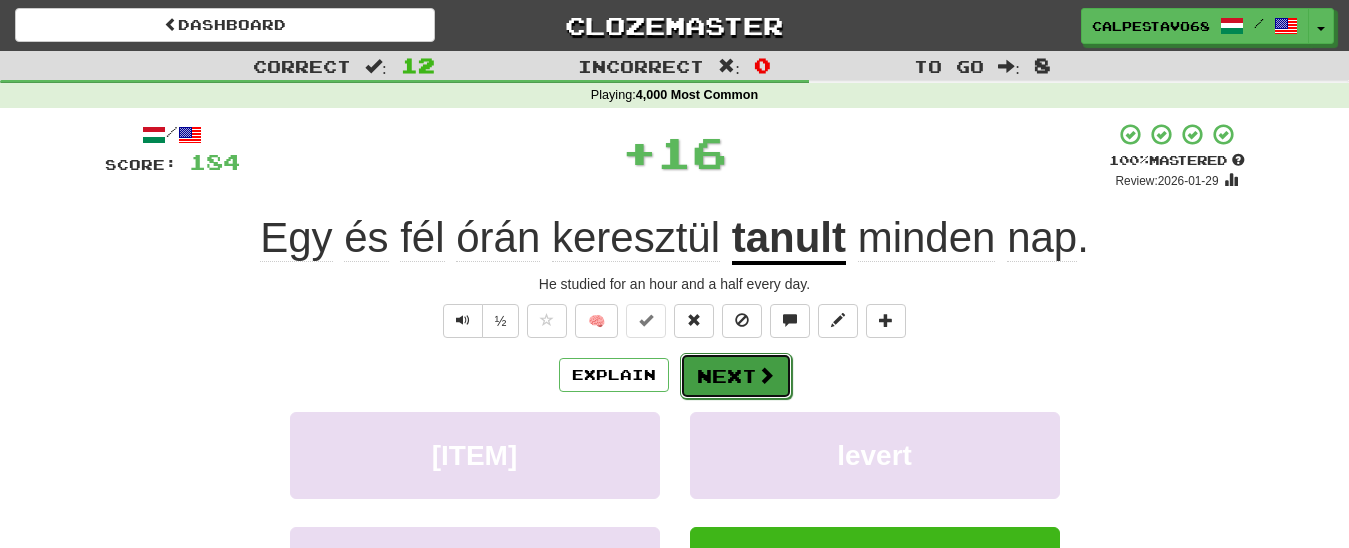click on "Next" at bounding box center [736, 376] 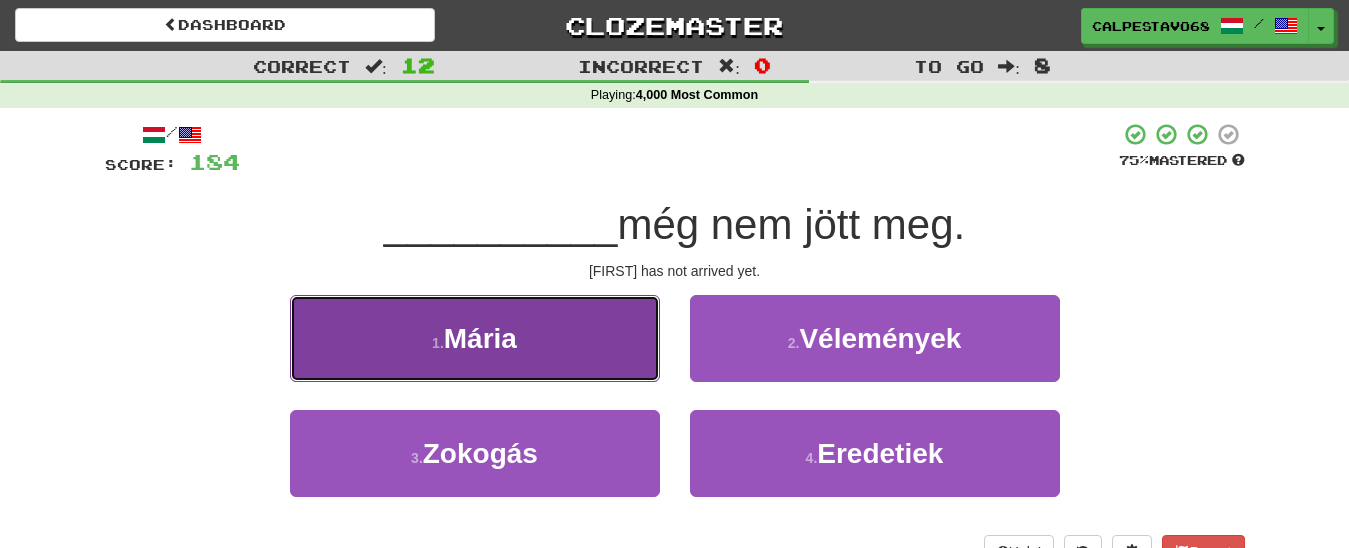 click on "1 .  Mária" at bounding box center (475, 338) 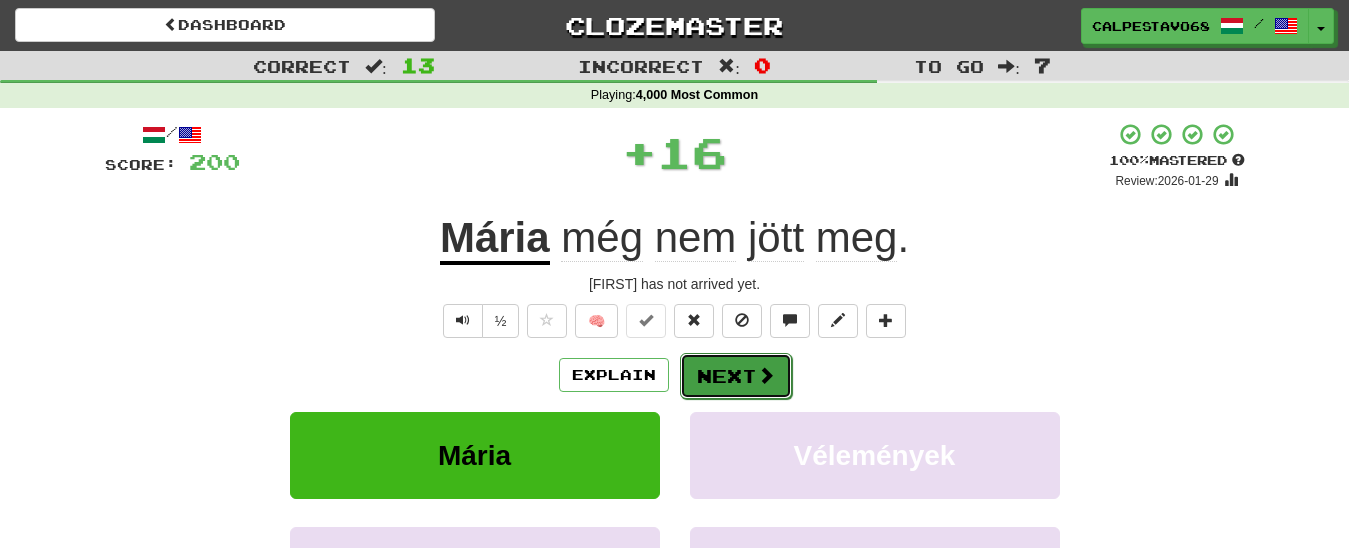 click on "Next" at bounding box center [736, 376] 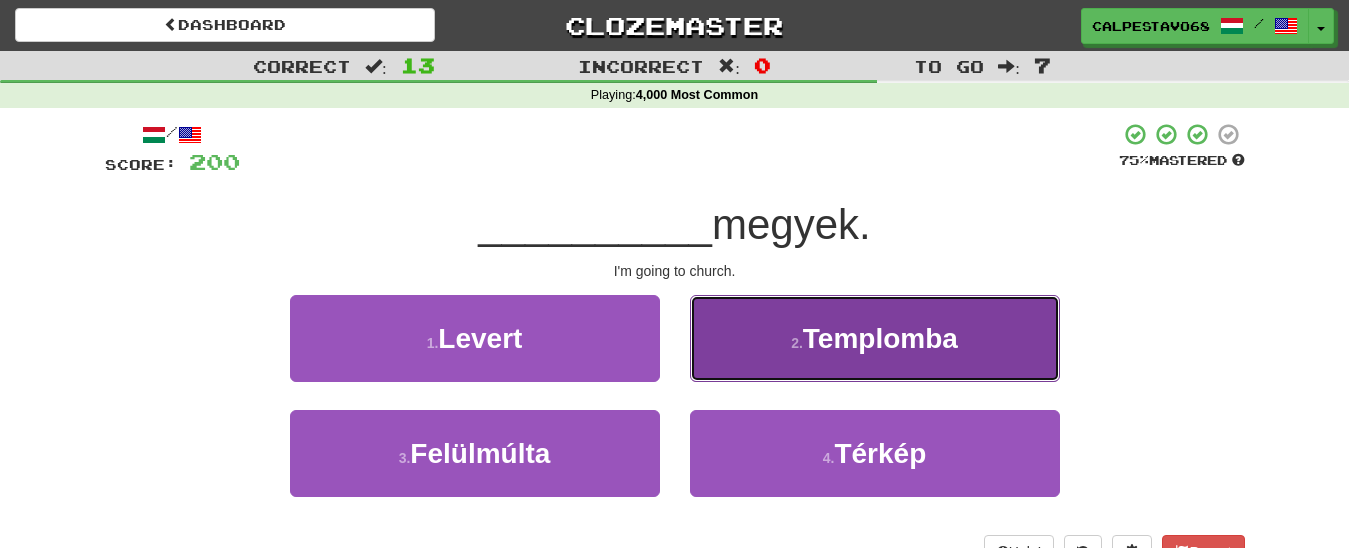 click on "2 .  Templomba" at bounding box center (875, 338) 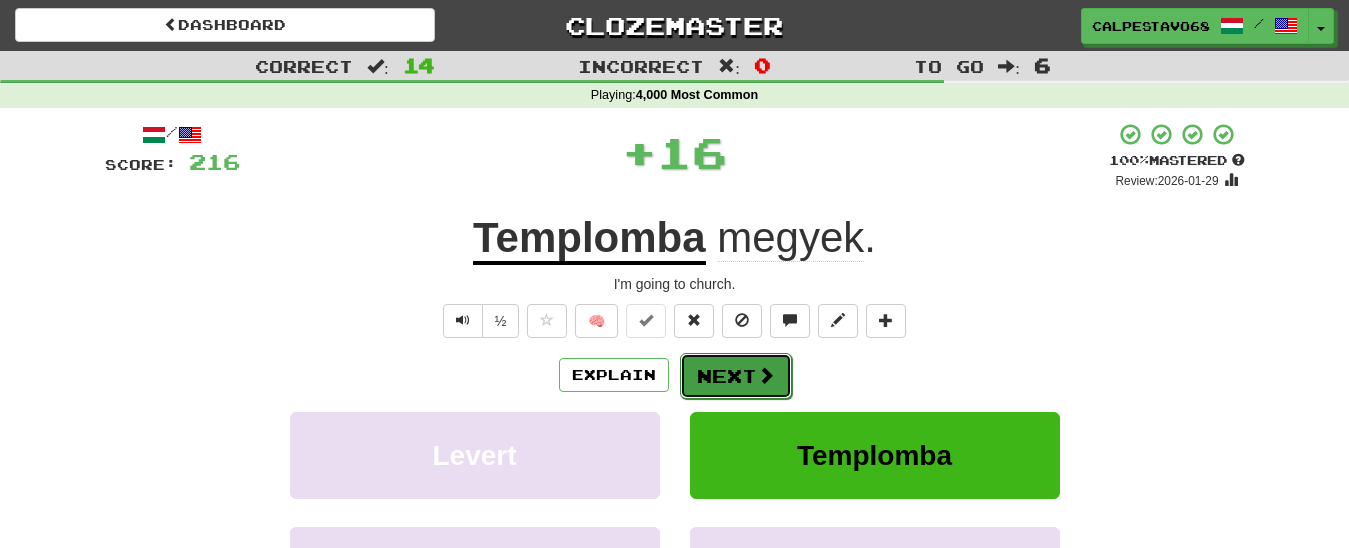 click on "Next" at bounding box center (736, 376) 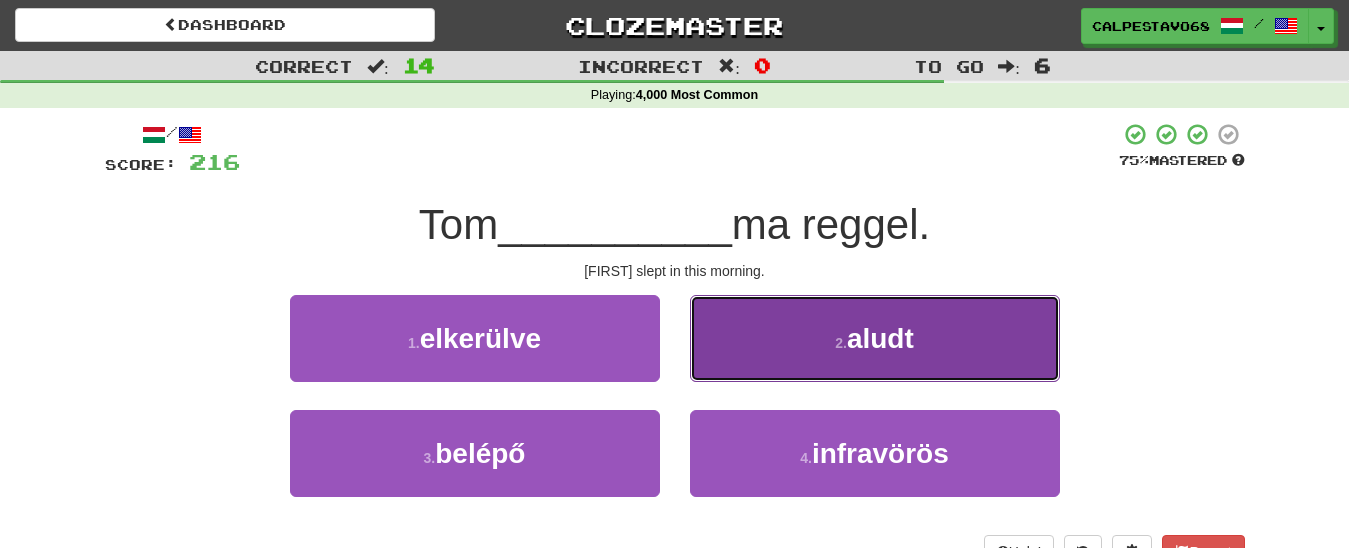 click on "2 .  aludt" at bounding box center [875, 338] 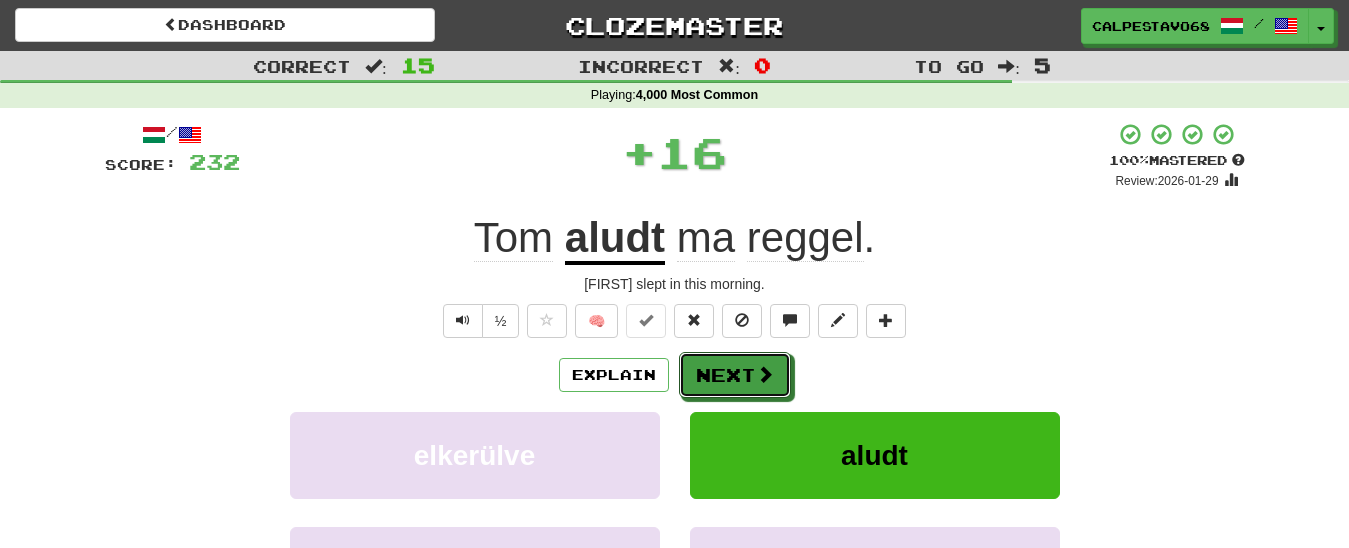 click on "Next" at bounding box center [735, 375] 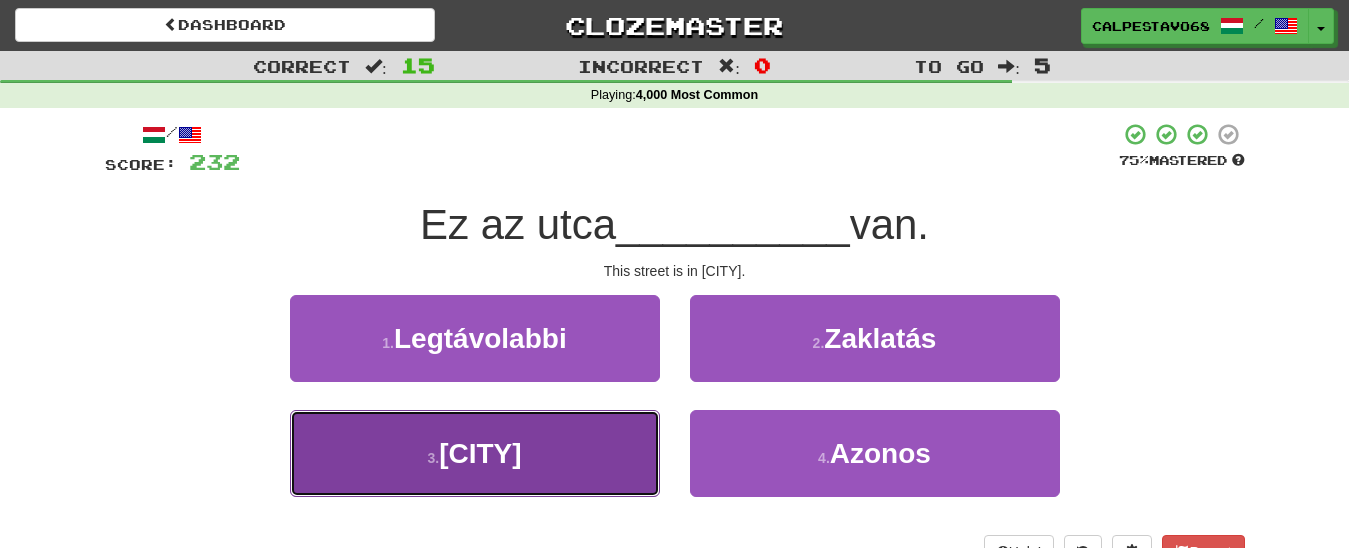 click on "3 .  Párizsban" at bounding box center (475, 453) 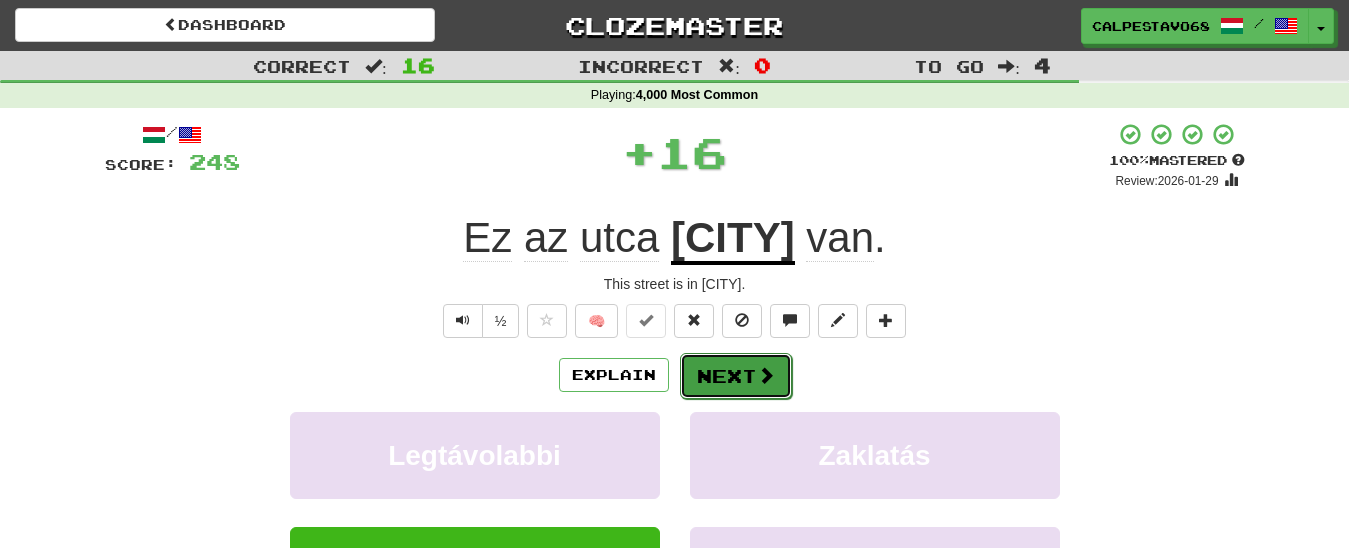 click on "Next" at bounding box center [736, 376] 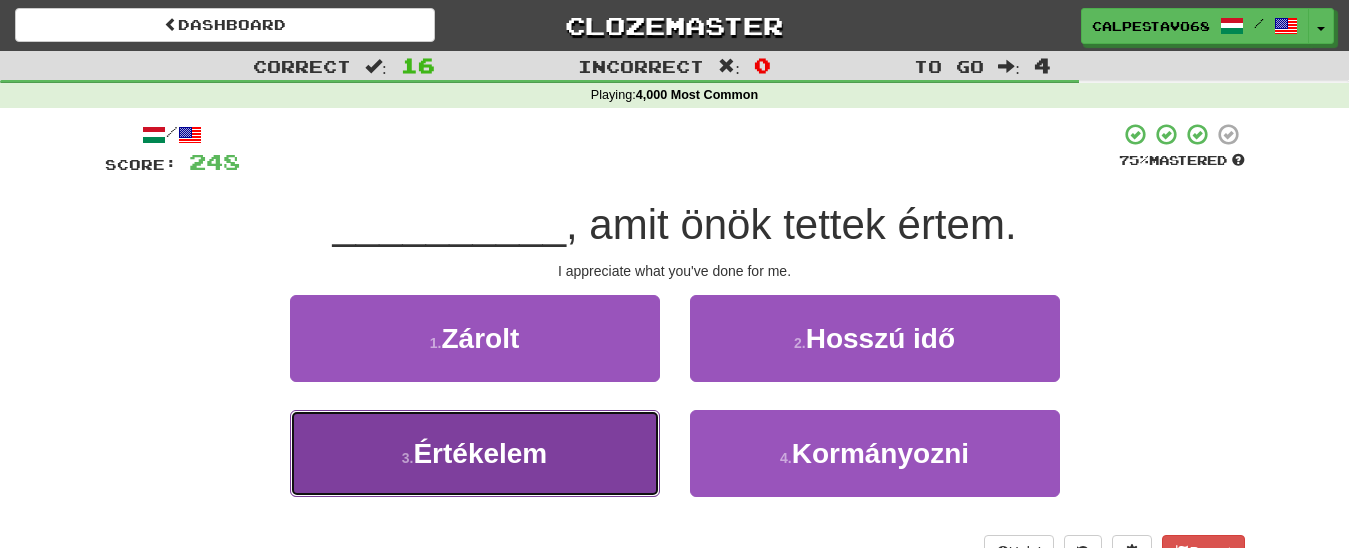 click on "3 .  Értékelem" at bounding box center [475, 453] 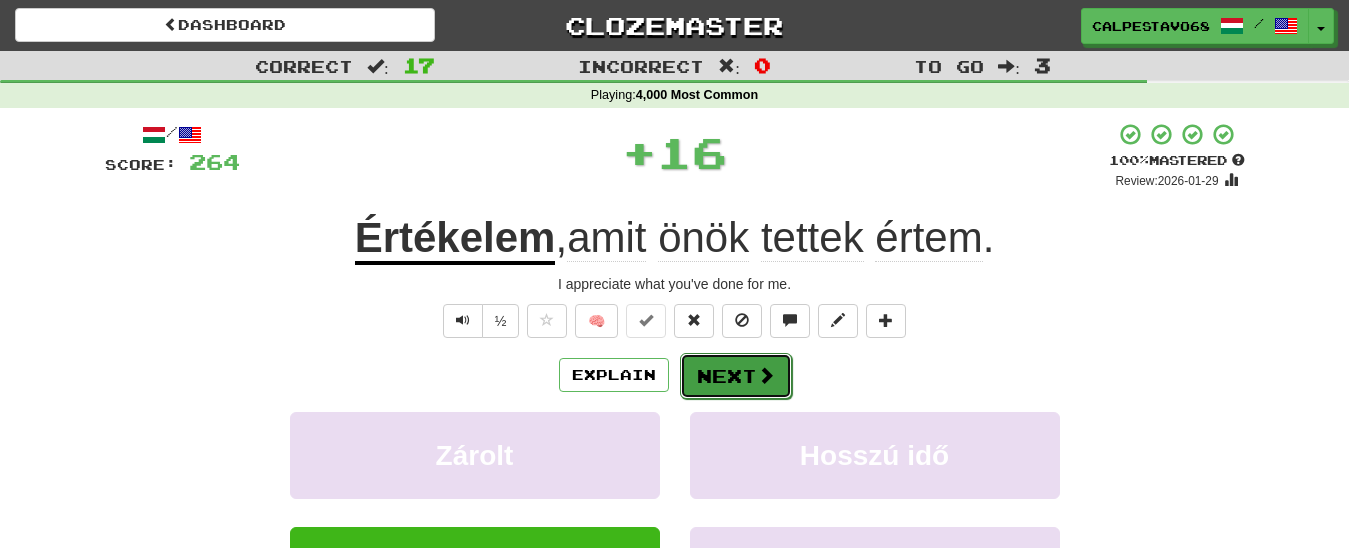 click on "Next" at bounding box center (736, 376) 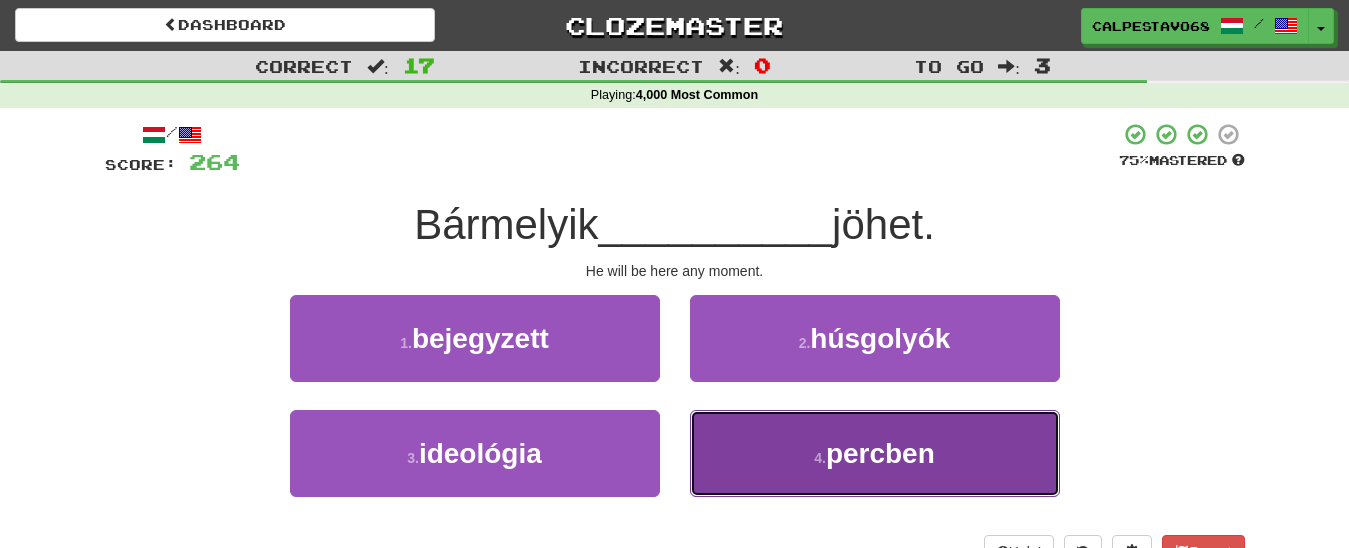 click on "4 .  percben" at bounding box center (875, 453) 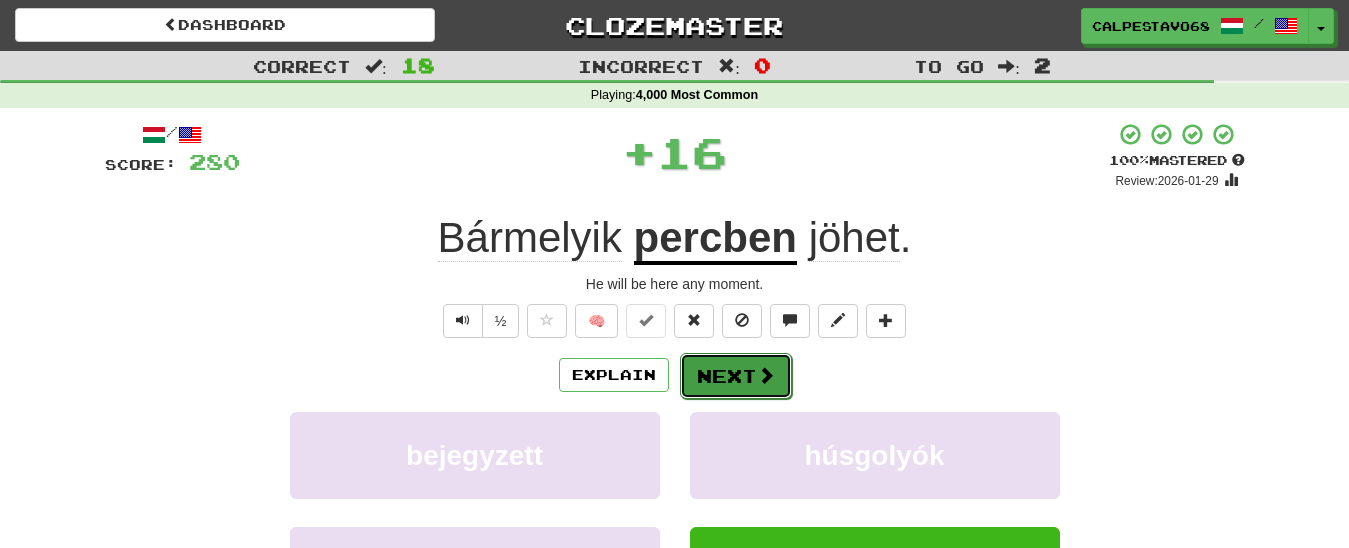 click on "Next" at bounding box center (736, 376) 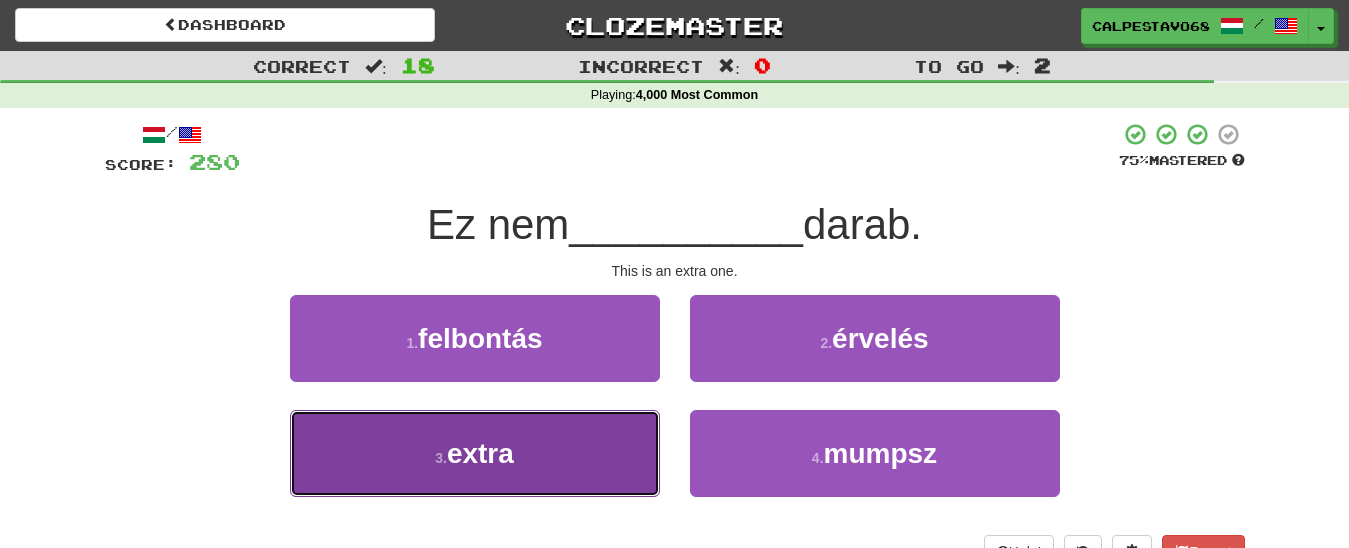 click on "3 .  extra" at bounding box center (475, 453) 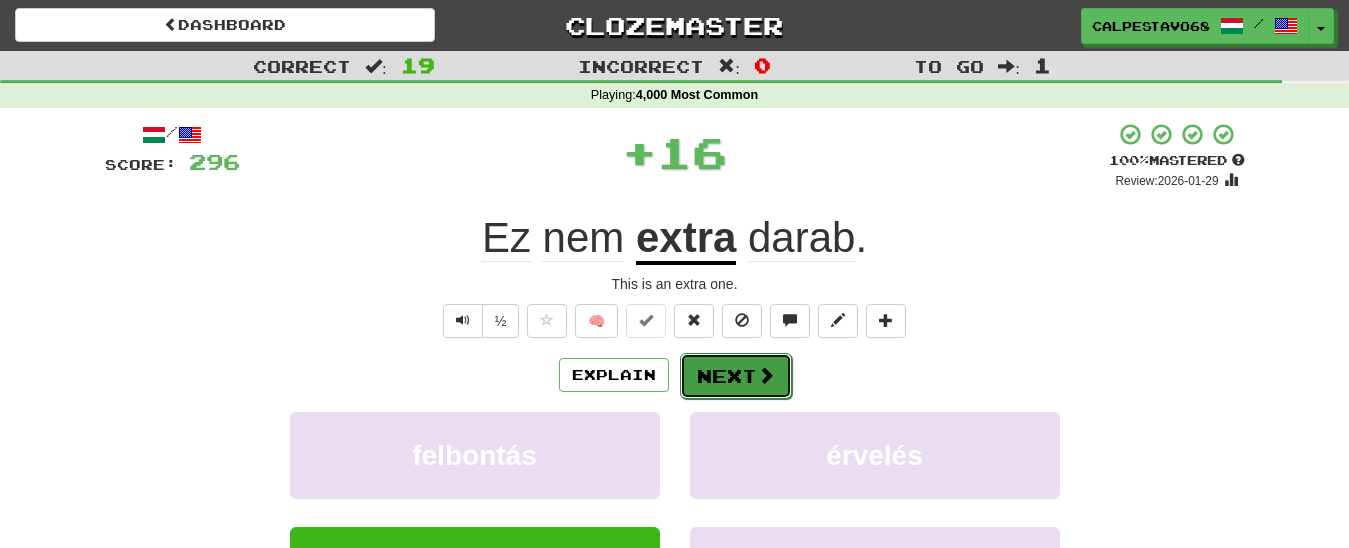 click on "Next" at bounding box center (736, 376) 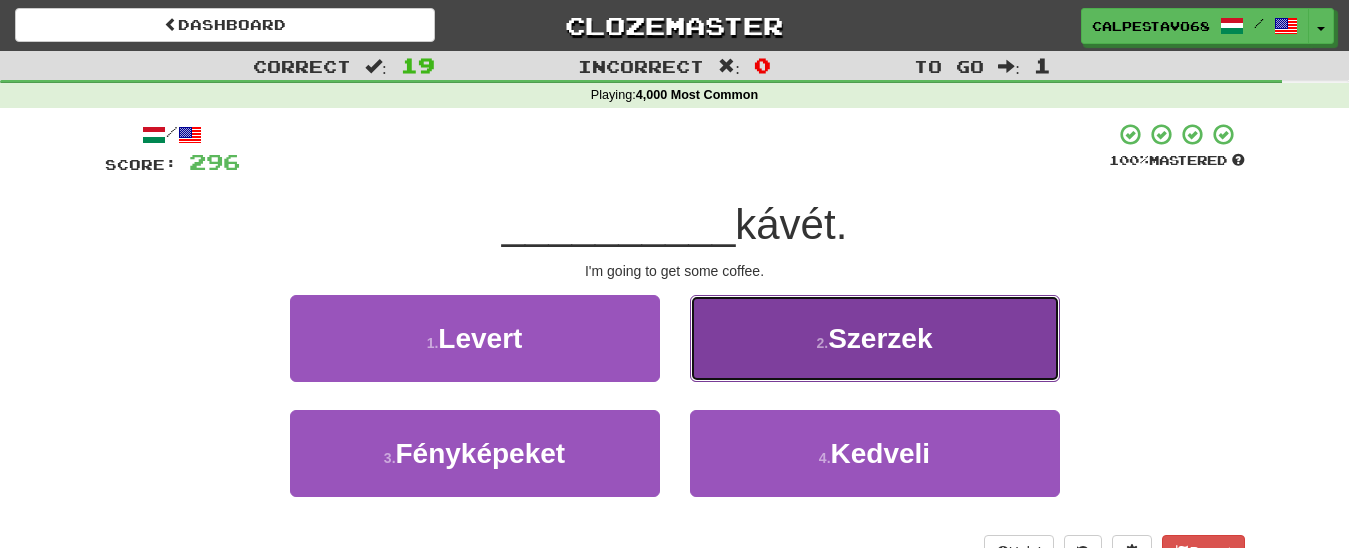 click on "2 .  Szerzek" at bounding box center (875, 338) 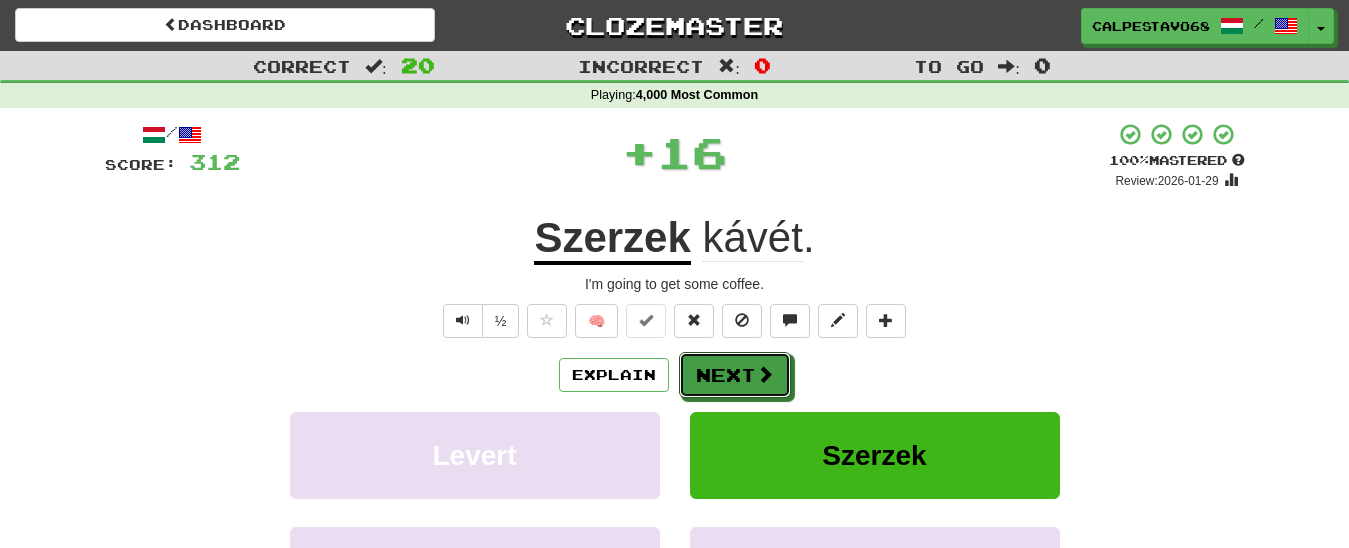 click on "Next" at bounding box center (735, 375) 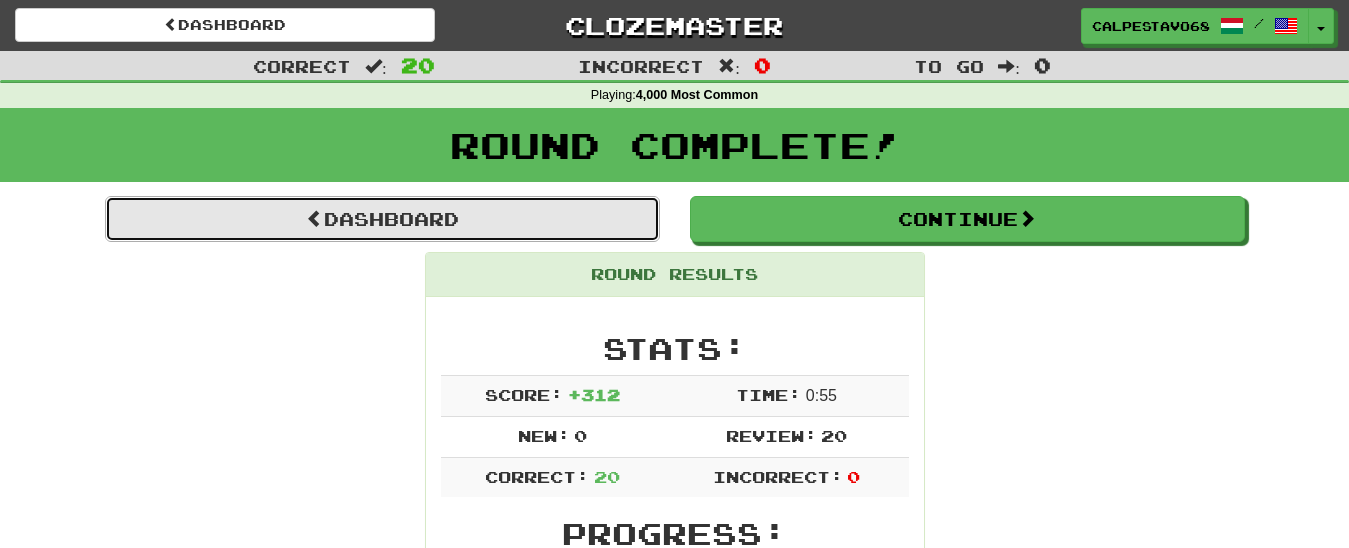 click on "Dashboard" at bounding box center (382, 219) 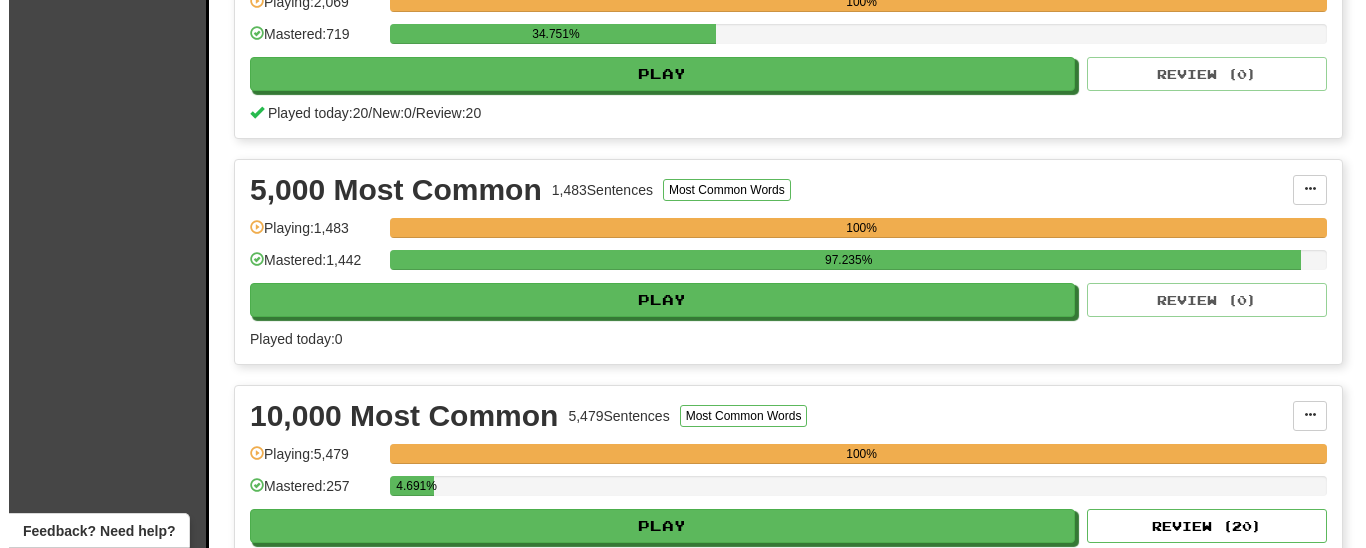 scroll, scrollTop: 1326, scrollLeft: 0, axis: vertical 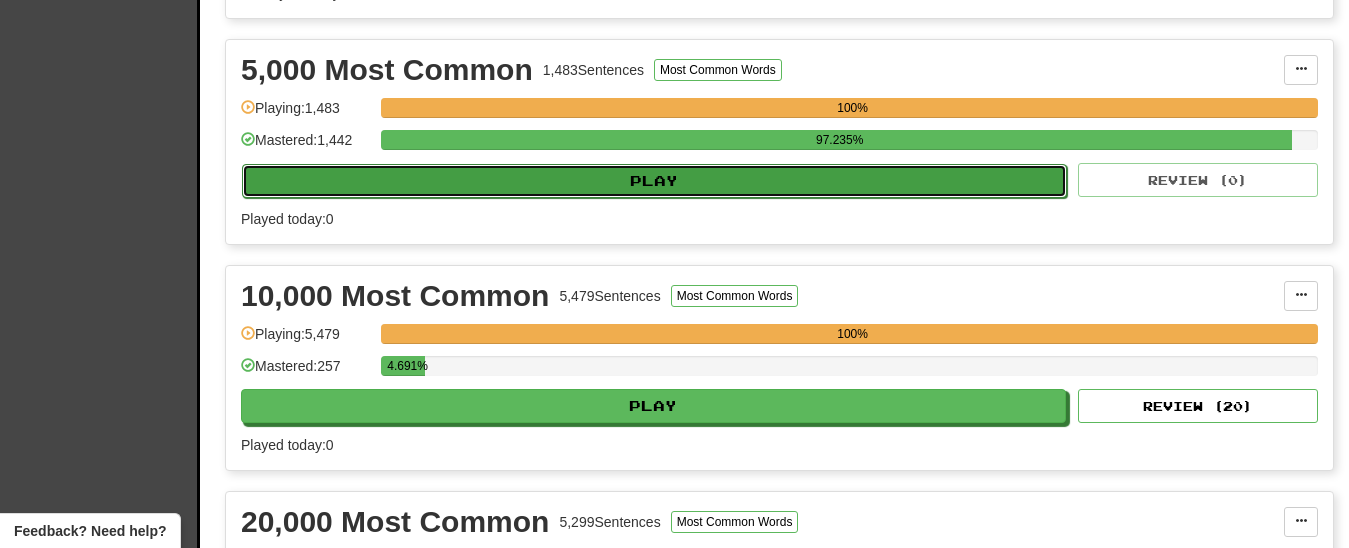 click on "Play" at bounding box center [654, 181] 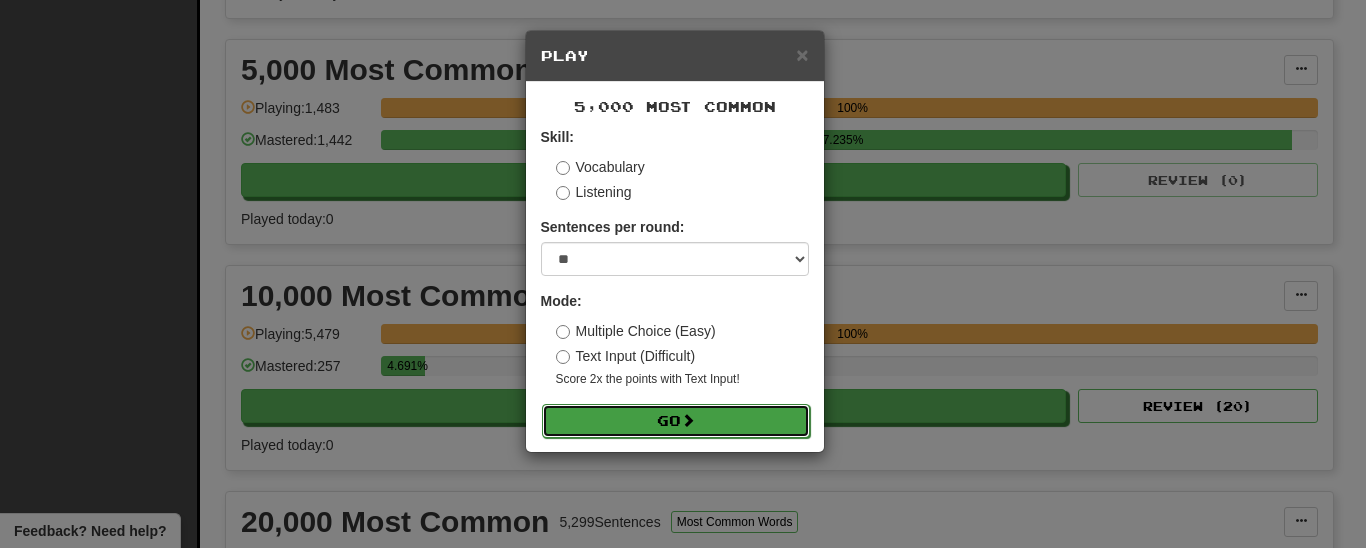 click on "Go" at bounding box center [676, 421] 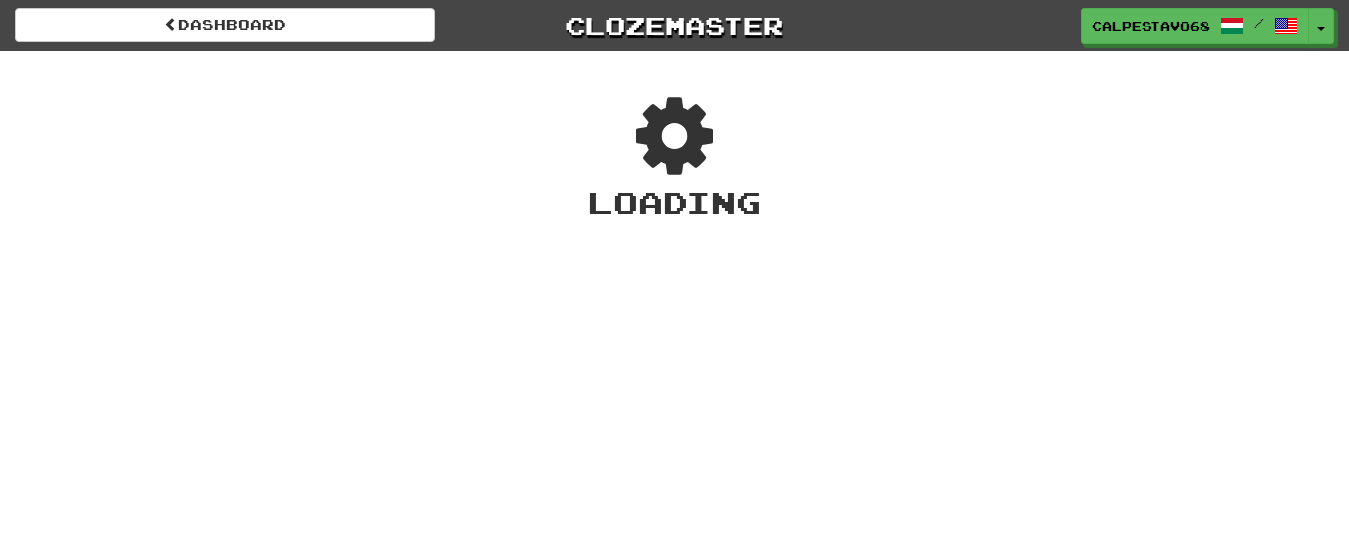 scroll, scrollTop: 0, scrollLeft: 0, axis: both 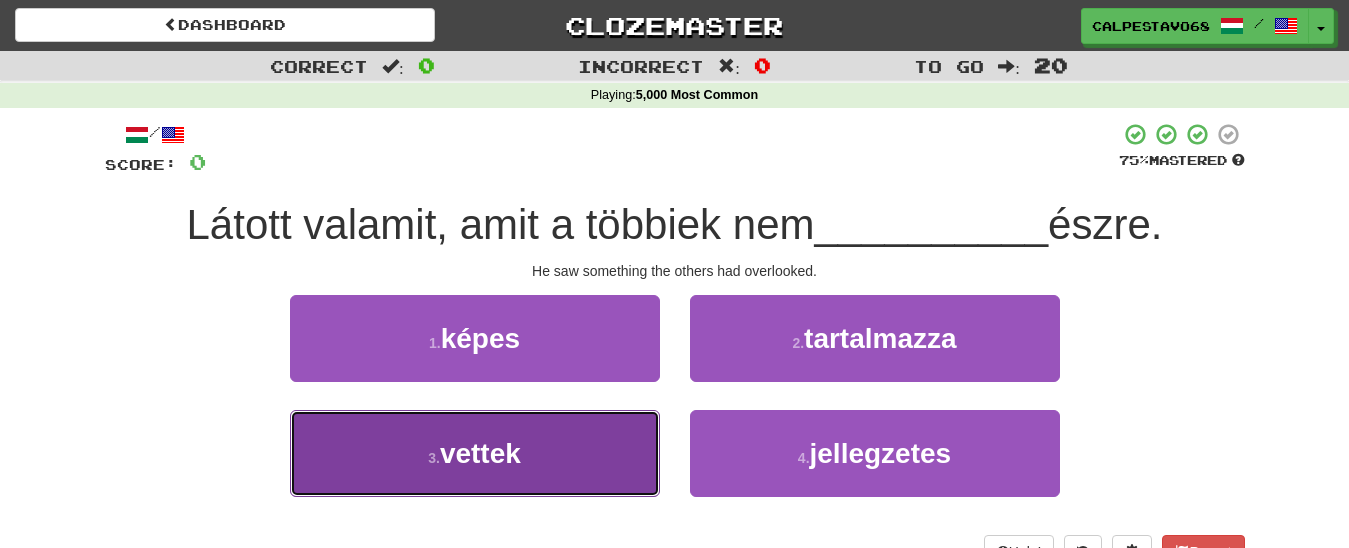 click on "3 .  vettek" at bounding box center [475, 453] 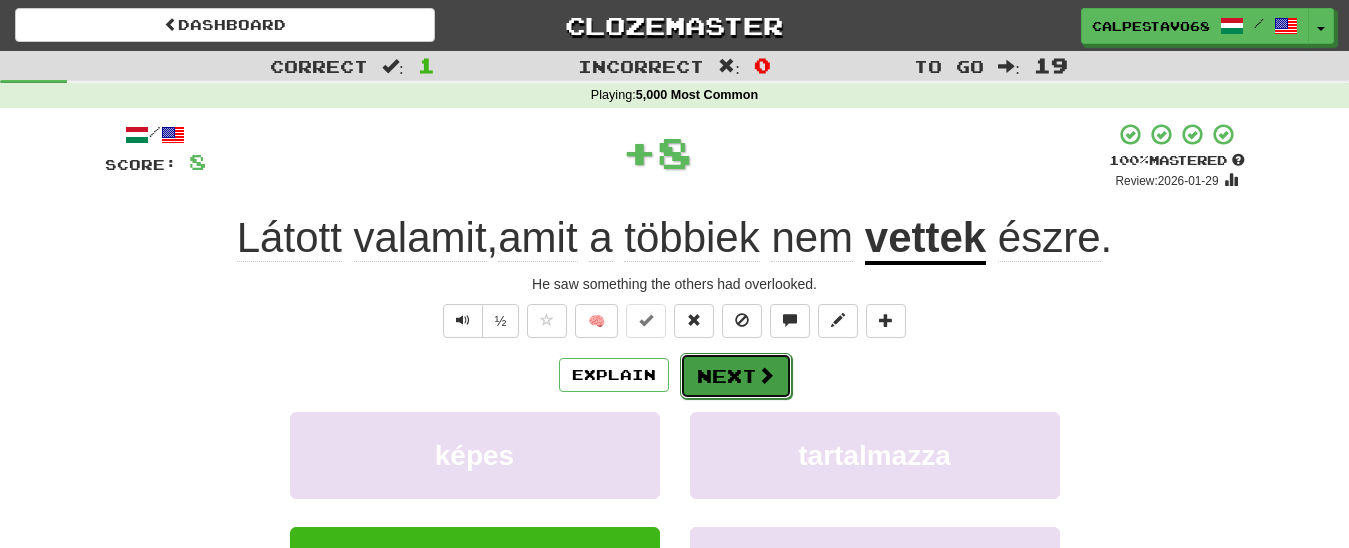 click on "Next" at bounding box center (736, 376) 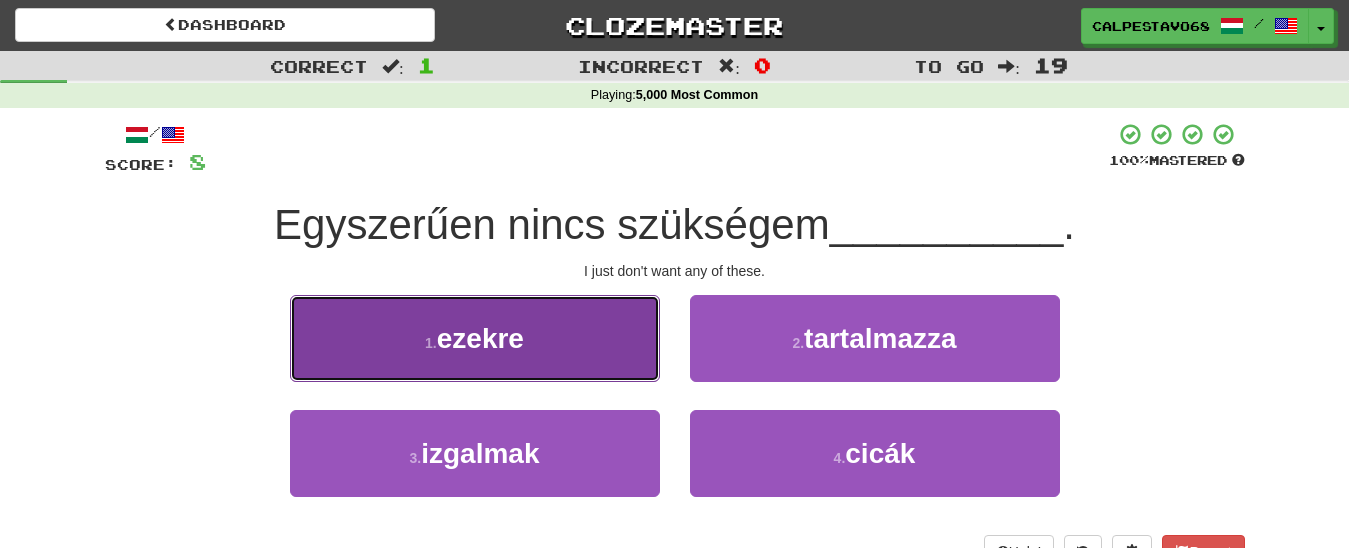 click on "1 .  ezekre" at bounding box center [475, 338] 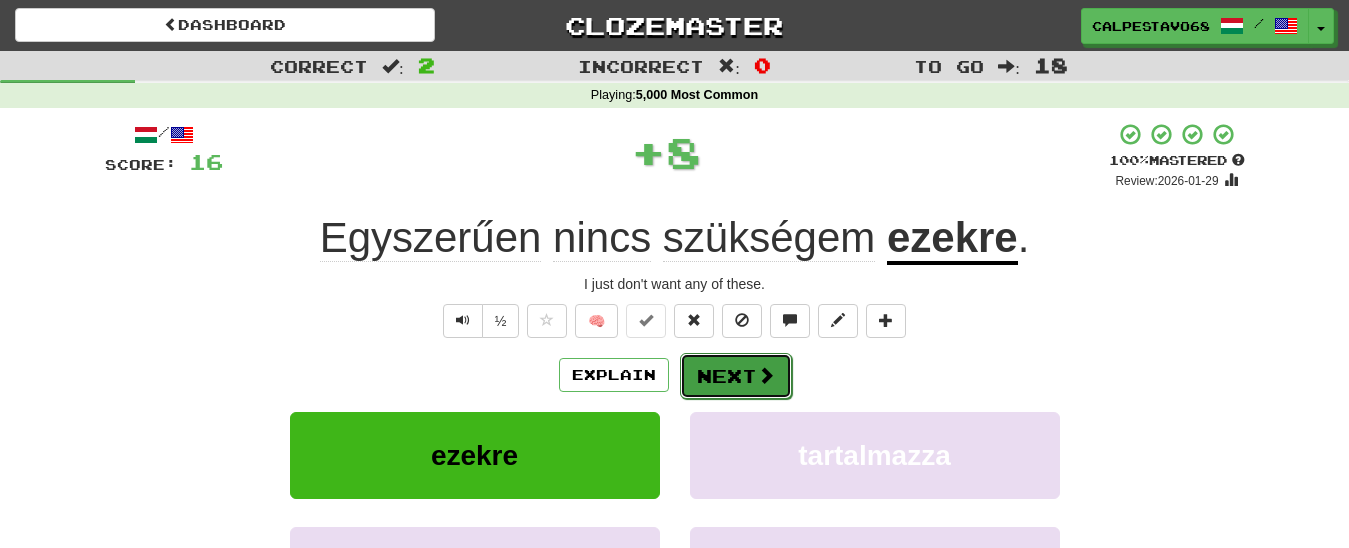 click on "Next" at bounding box center (736, 376) 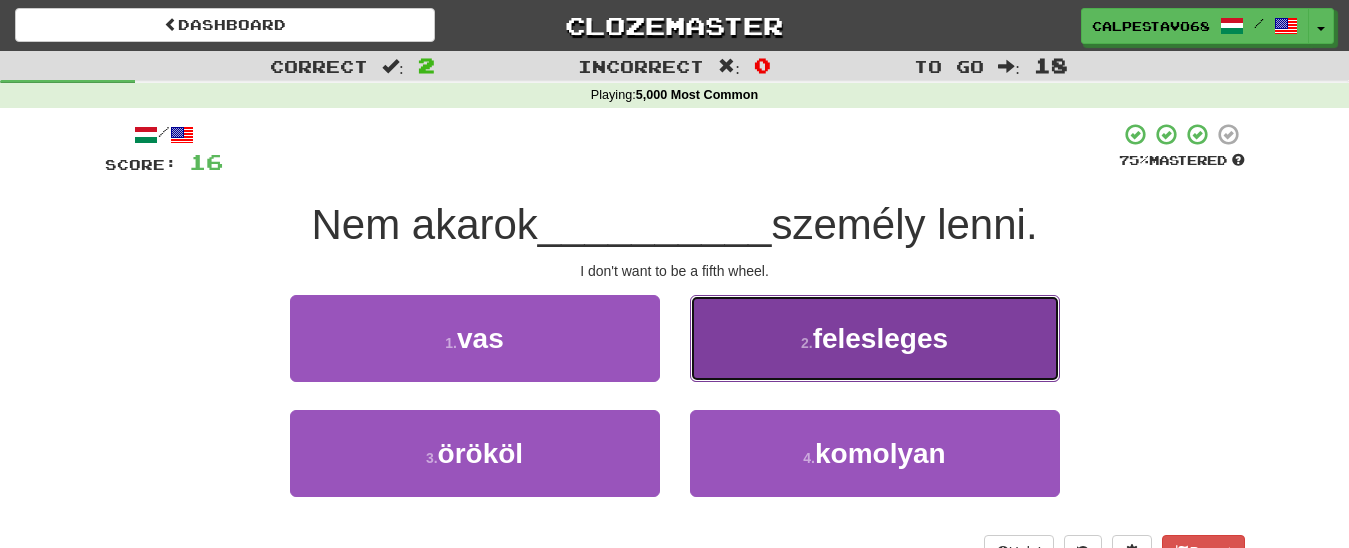 click on "2 .  felesleges" at bounding box center [875, 338] 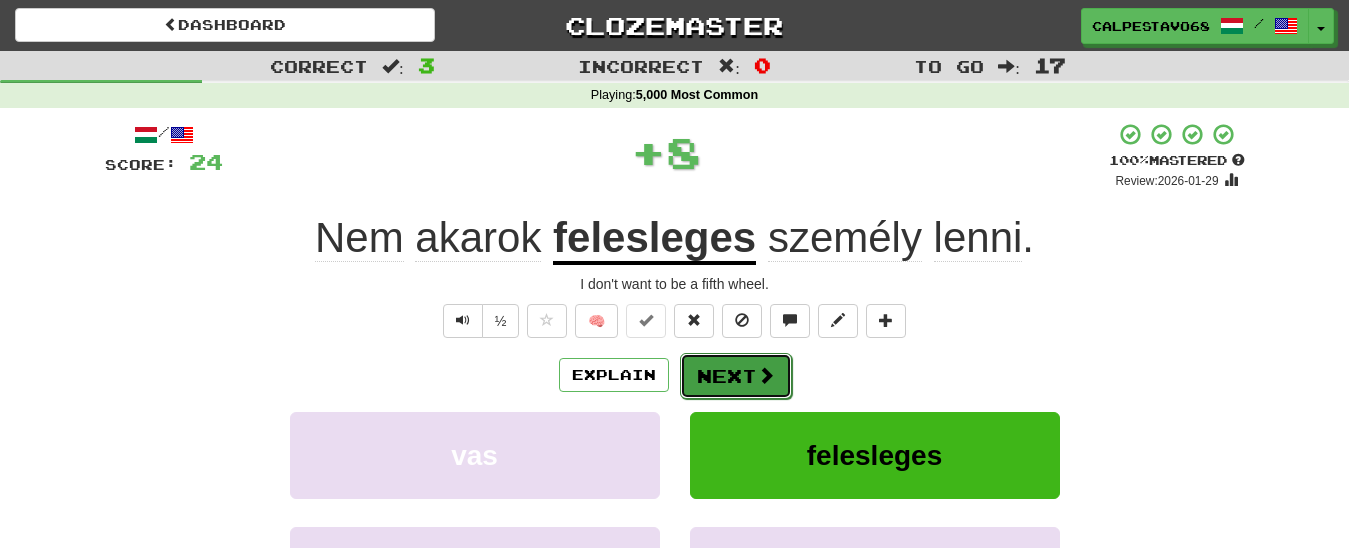 click on "Next" at bounding box center [736, 376] 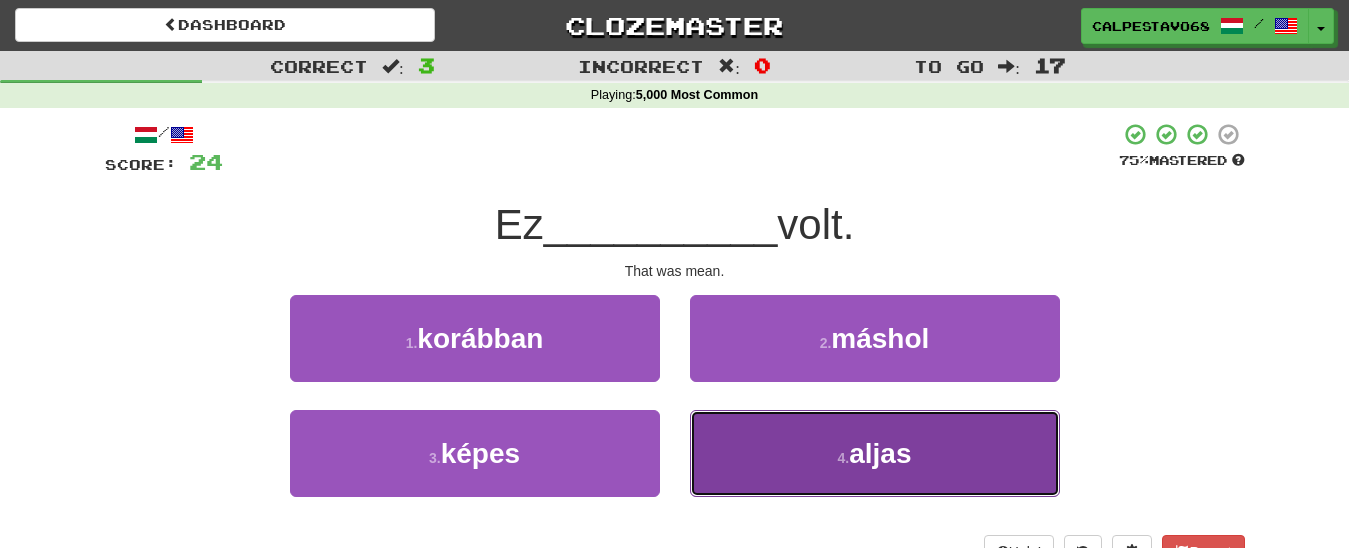 click on "4 .  aljas" at bounding box center [875, 453] 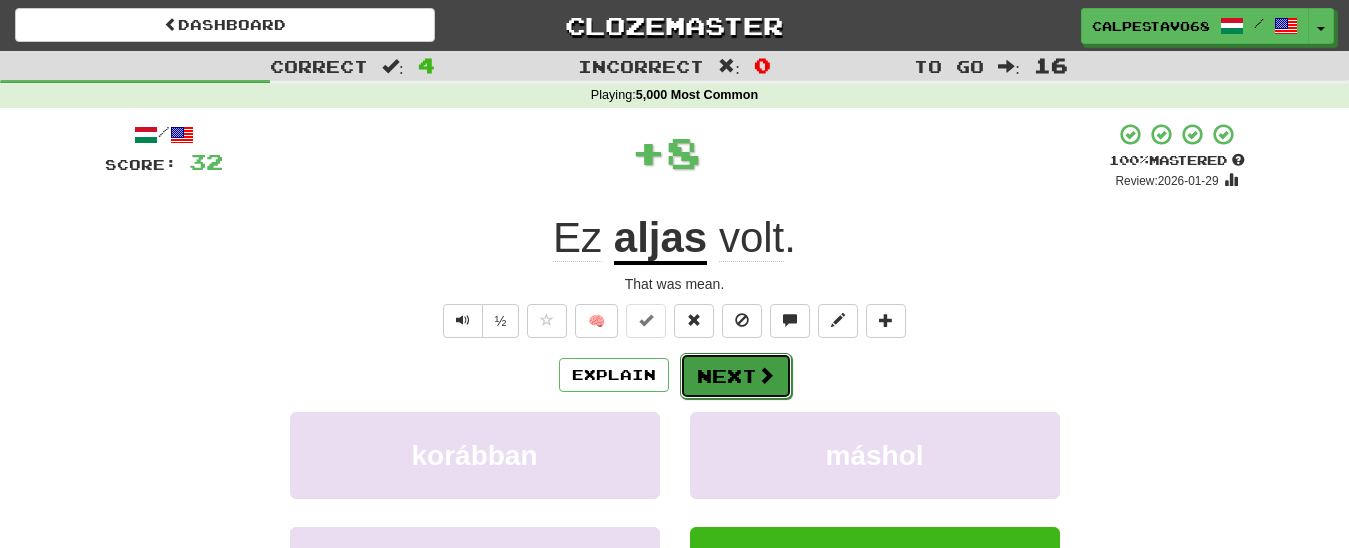 click on "Next" at bounding box center (736, 376) 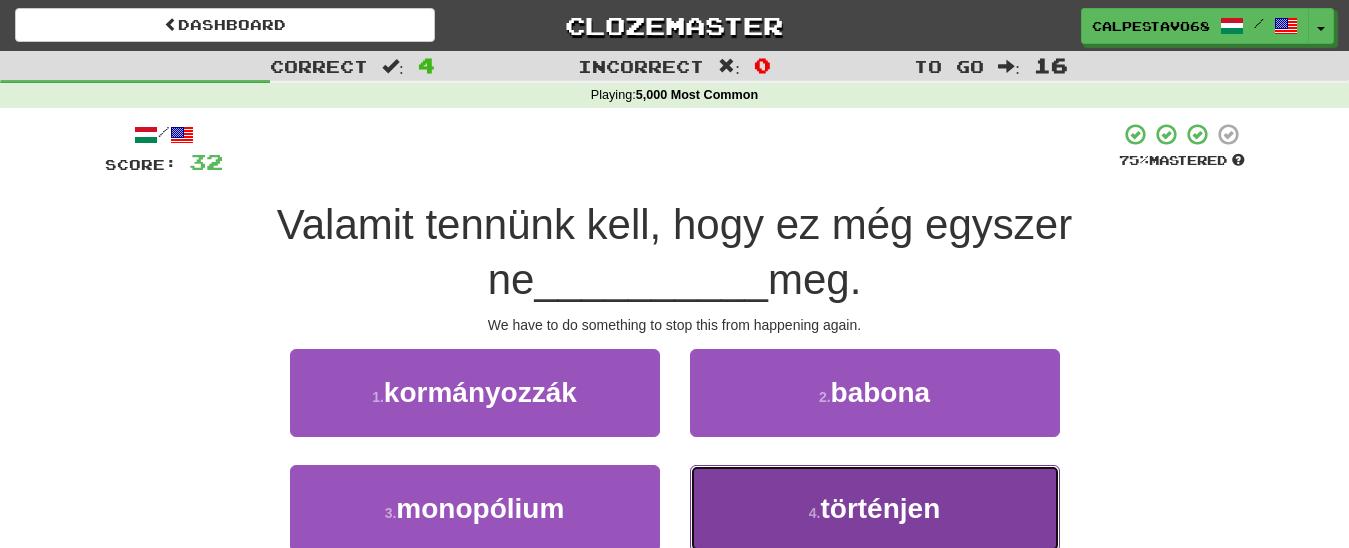 drag, startPoint x: 766, startPoint y: 522, endPoint x: 753, endPoint y: 455, distance: 68.24954 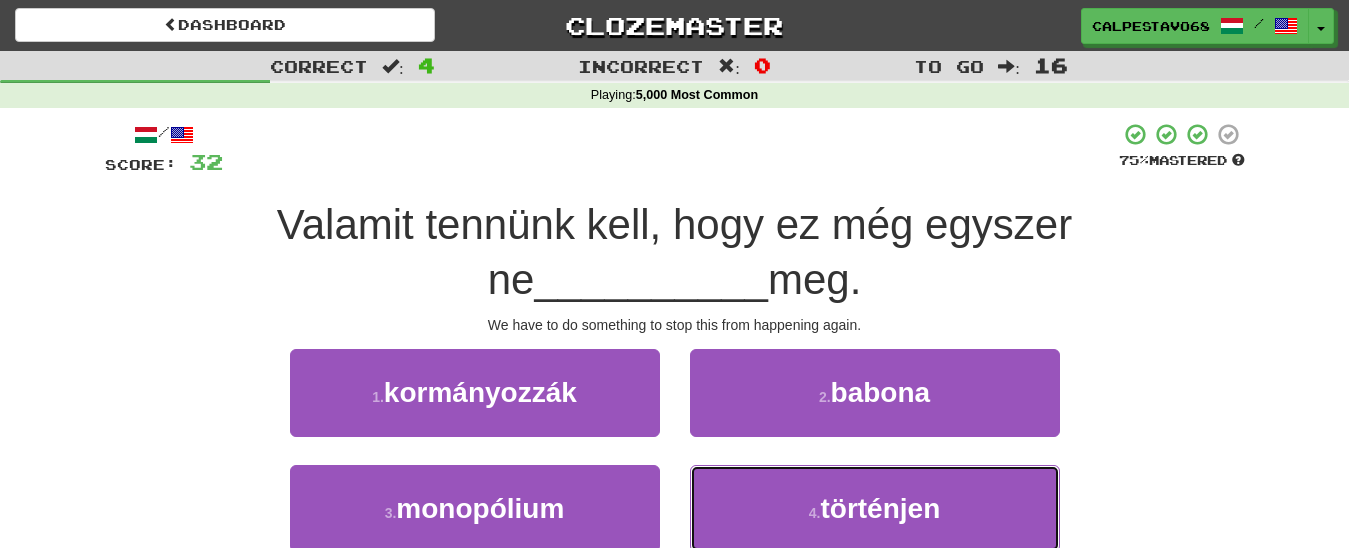 click on "4 .  történjen" at bounding box center (875, 508) 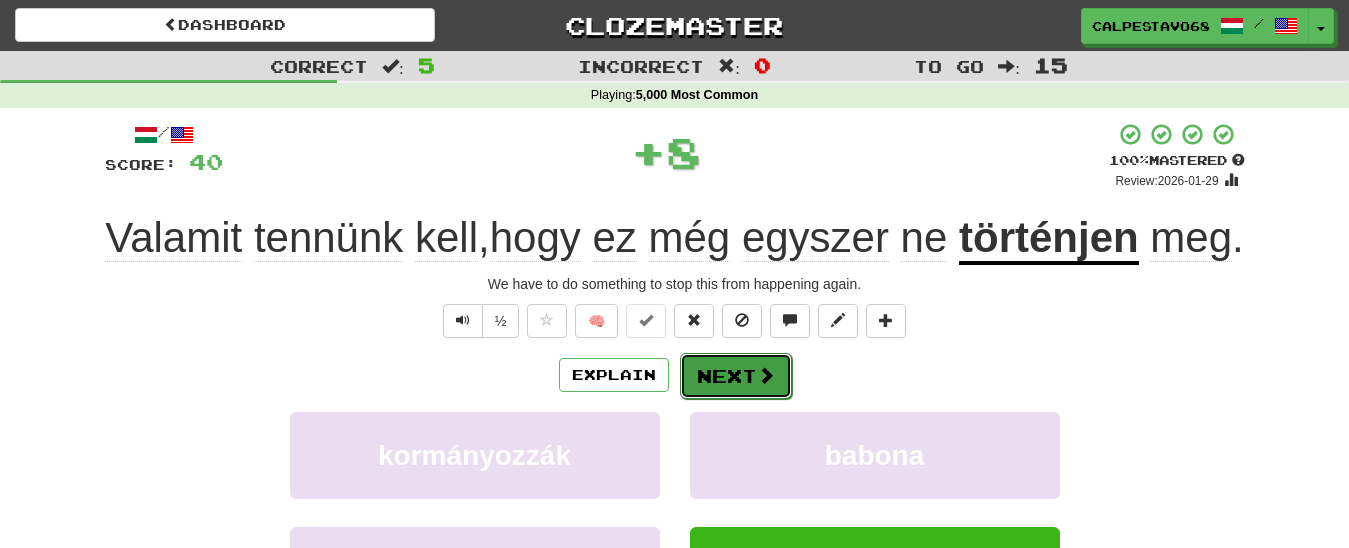 click on "Next" at bounding box center [736, 376] 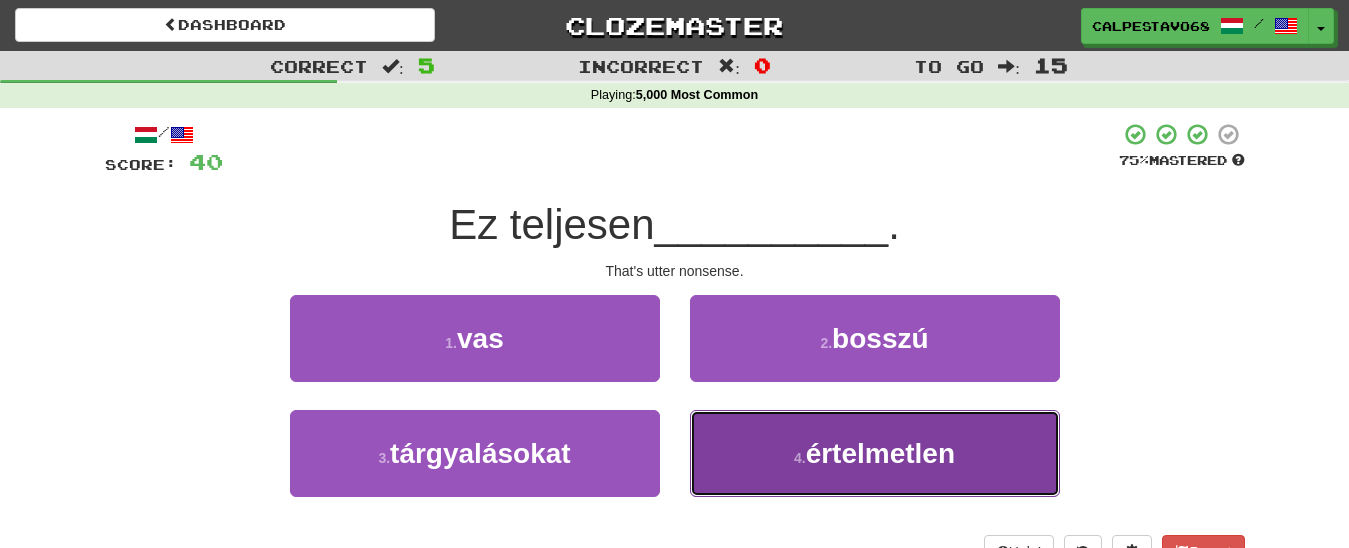 click on "4 ." at bounding box center (800, 458) 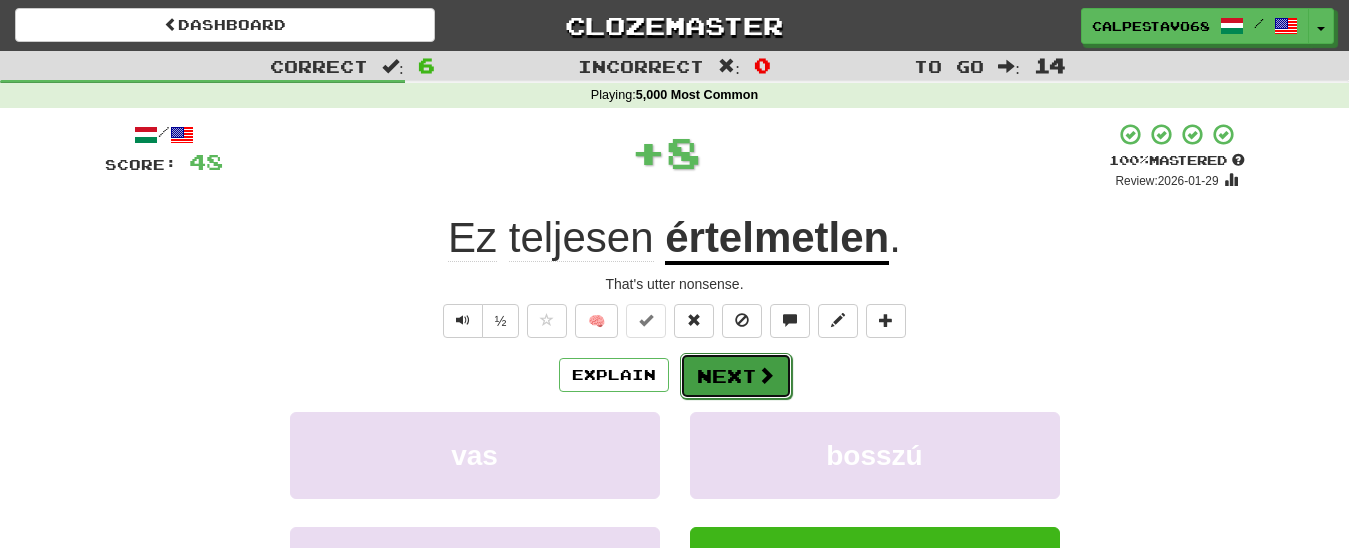 click on "Next" at bounding box center [736, 376] 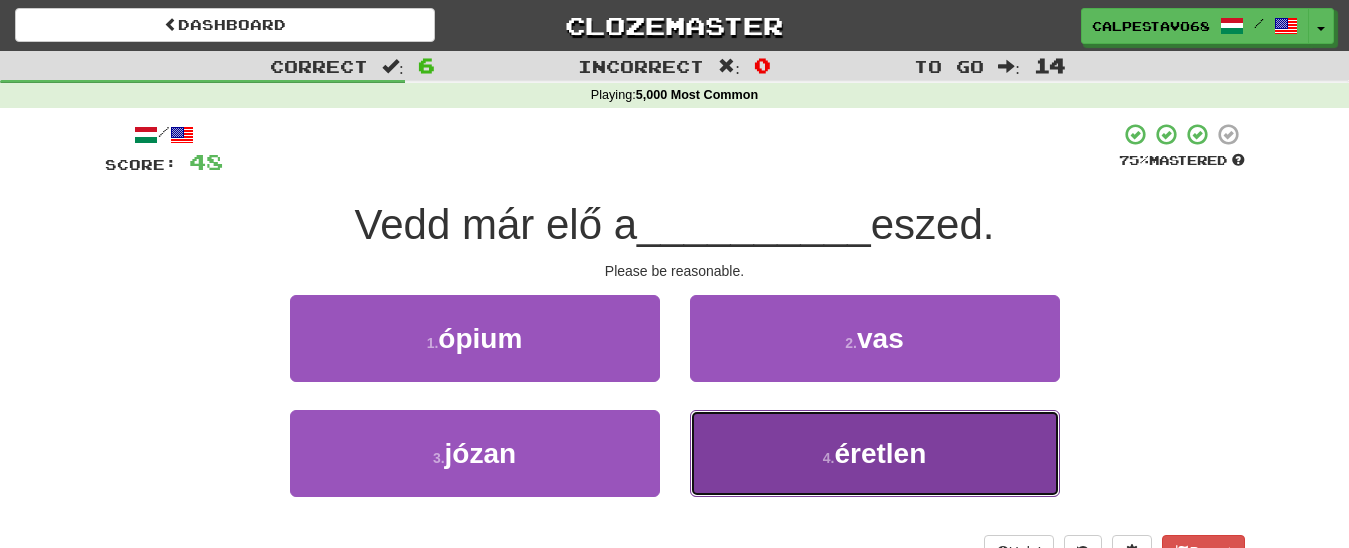click on "4 .  éretlen" at bounding box center (875, 453) 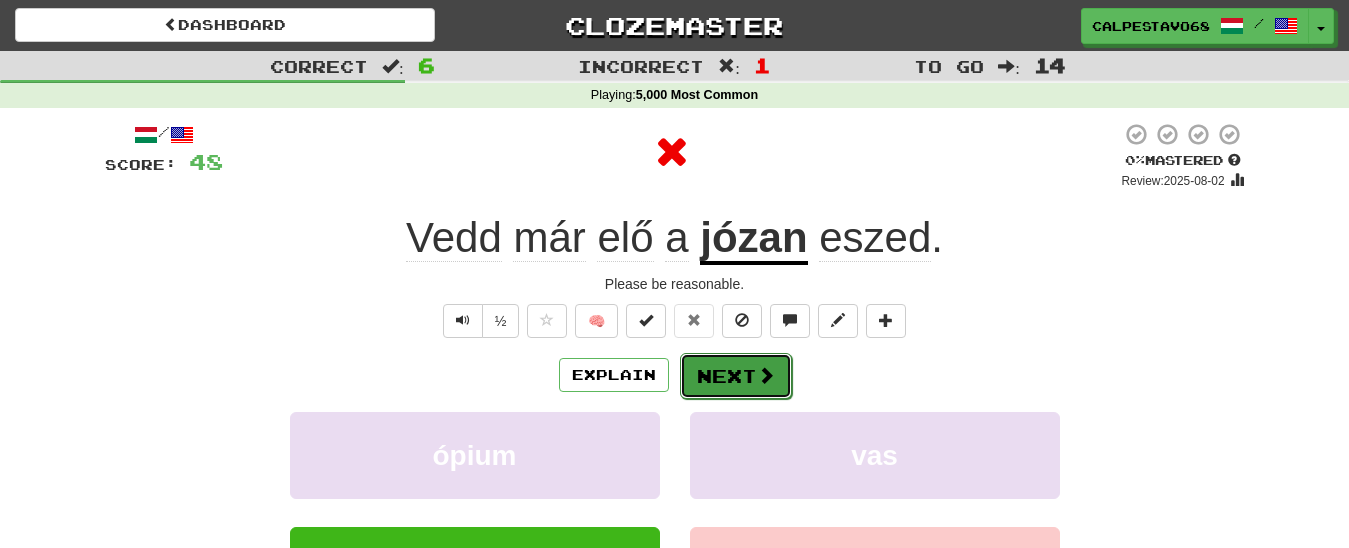 click on "Next" at bounding box center [736, 376] 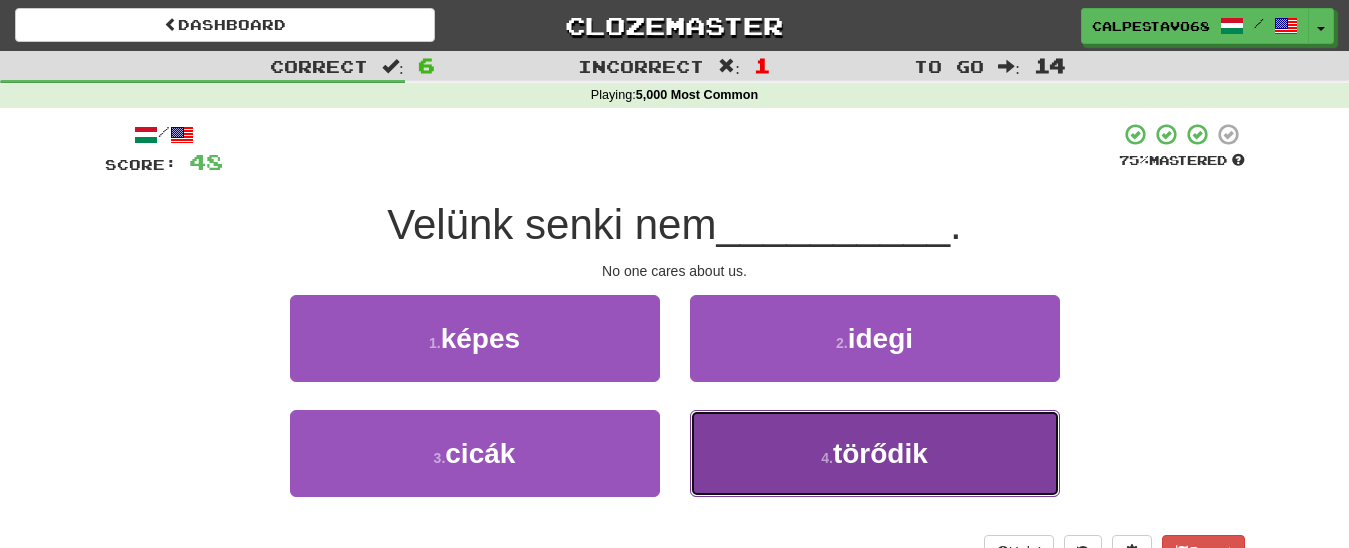 click on "4 .  törődik" at bounding box center (875, 453) 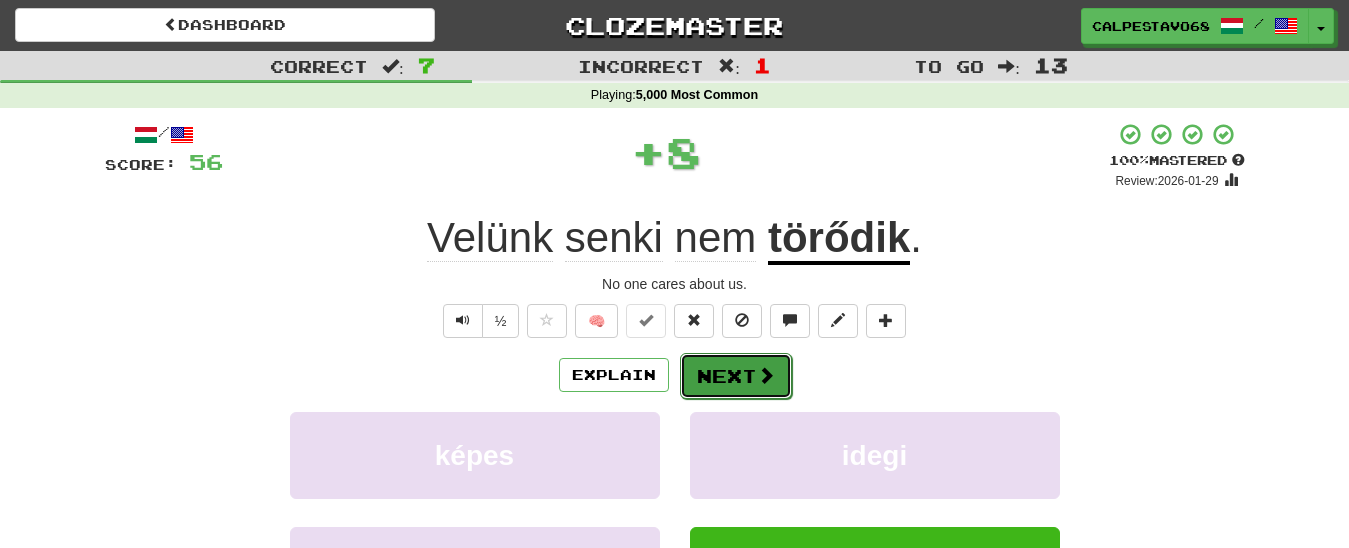 click at bounding box center (766, 375) 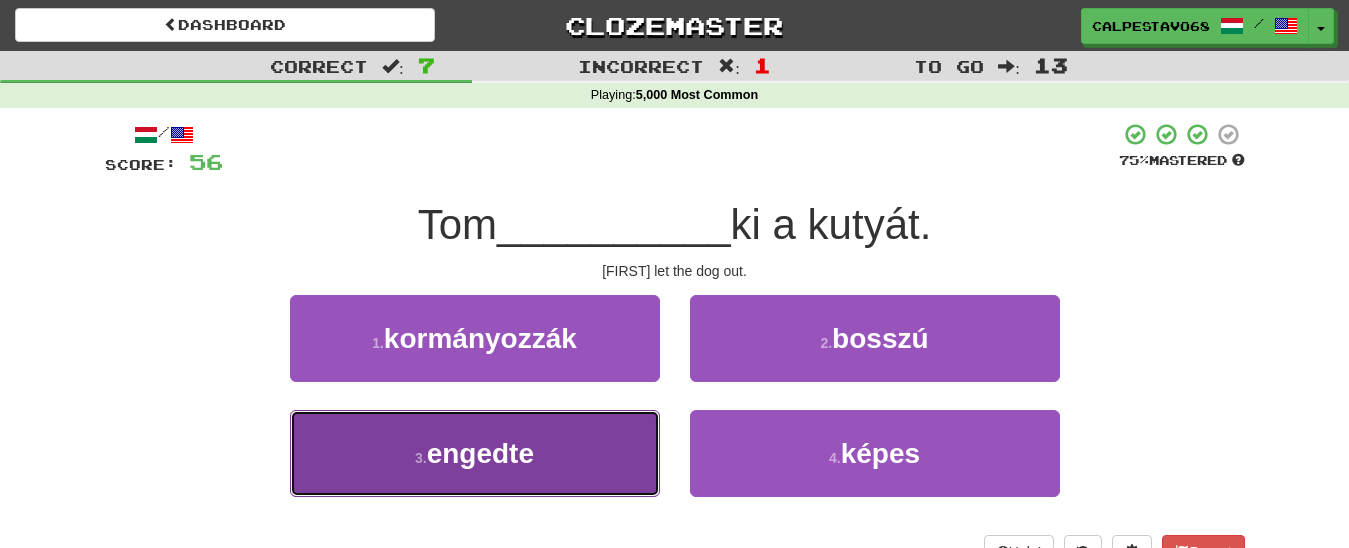 click on "3 .  engedte" at bounding box center (475, 453) 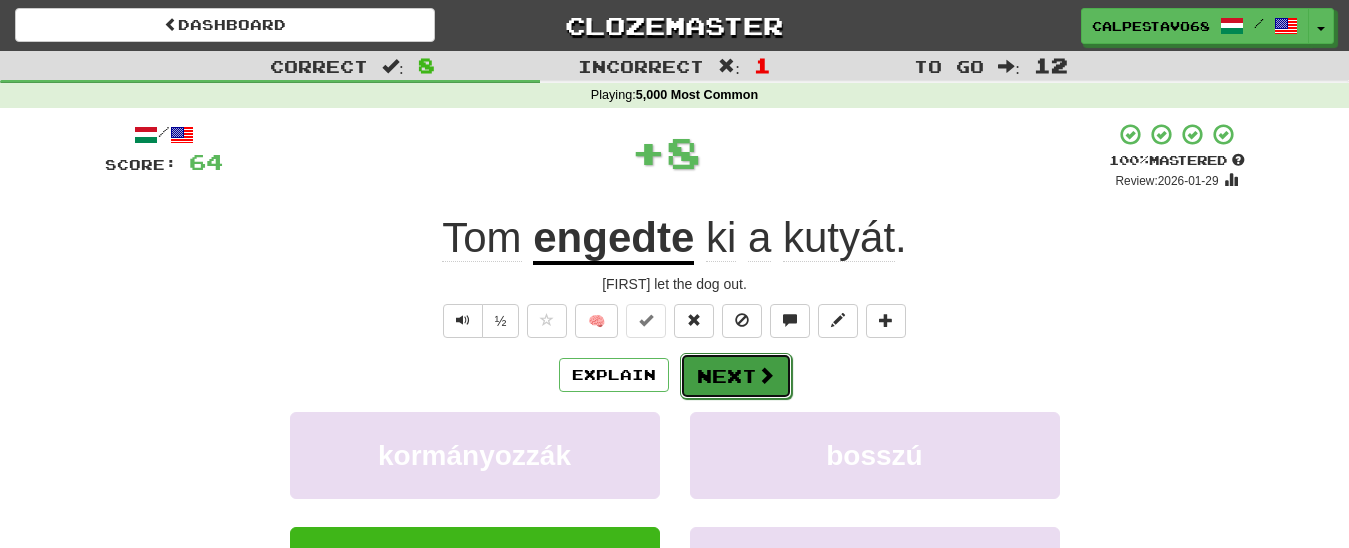 click on "Next" at bounding box center (736, 376) 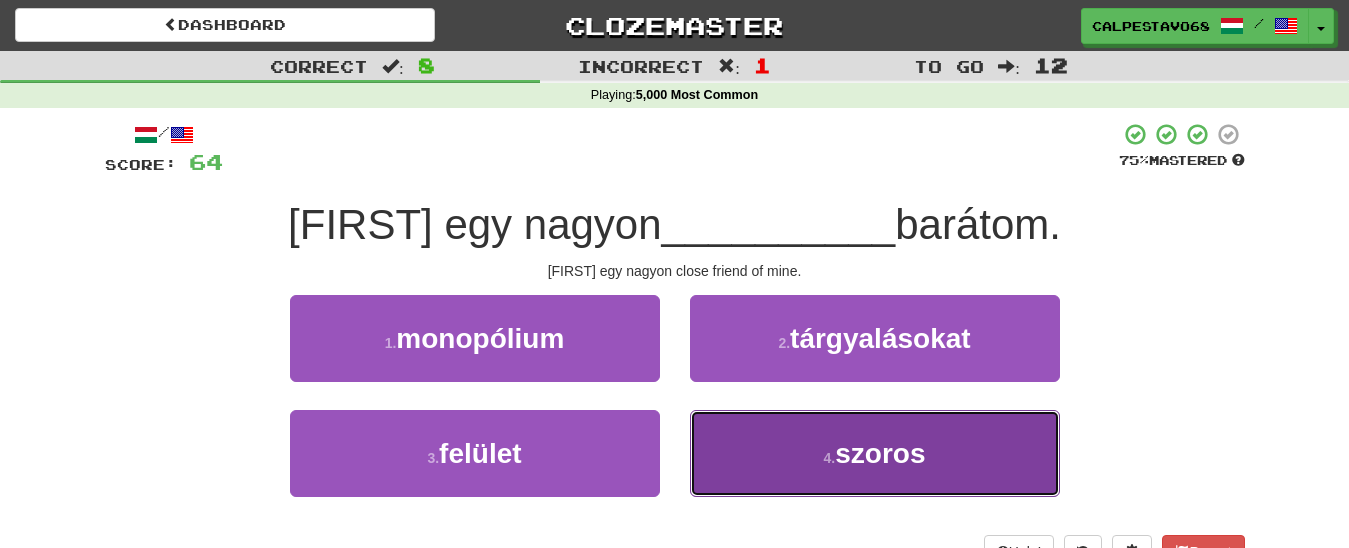 click on "4 .  szoros" at bounding box center [875, 453] 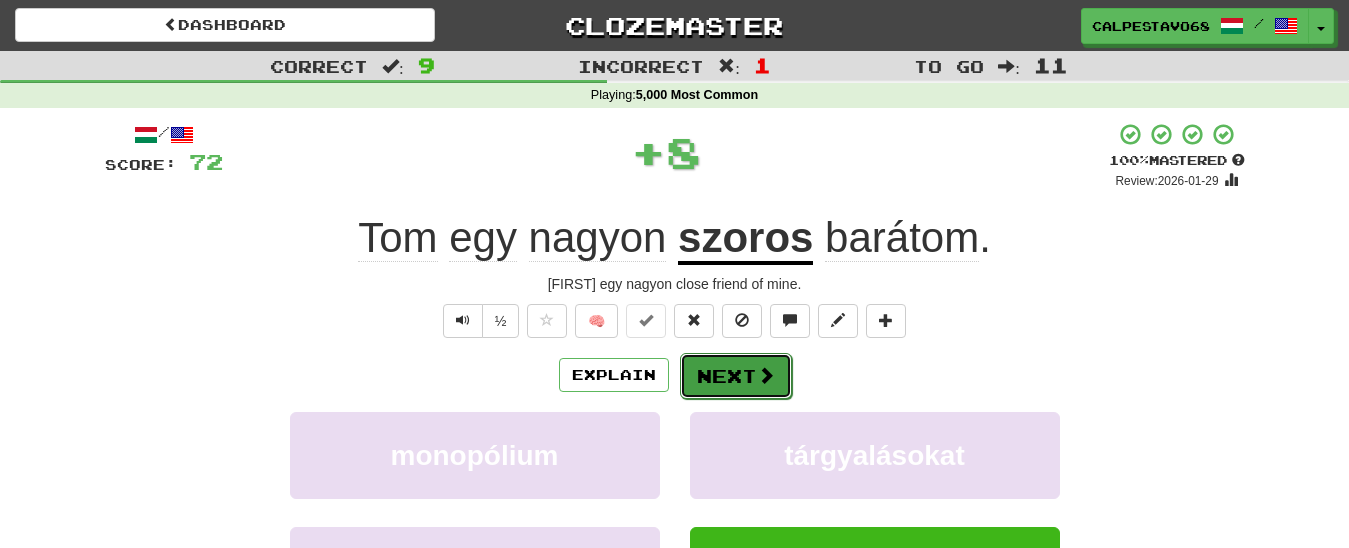 click on "Next" at bounding box center [736, 376] 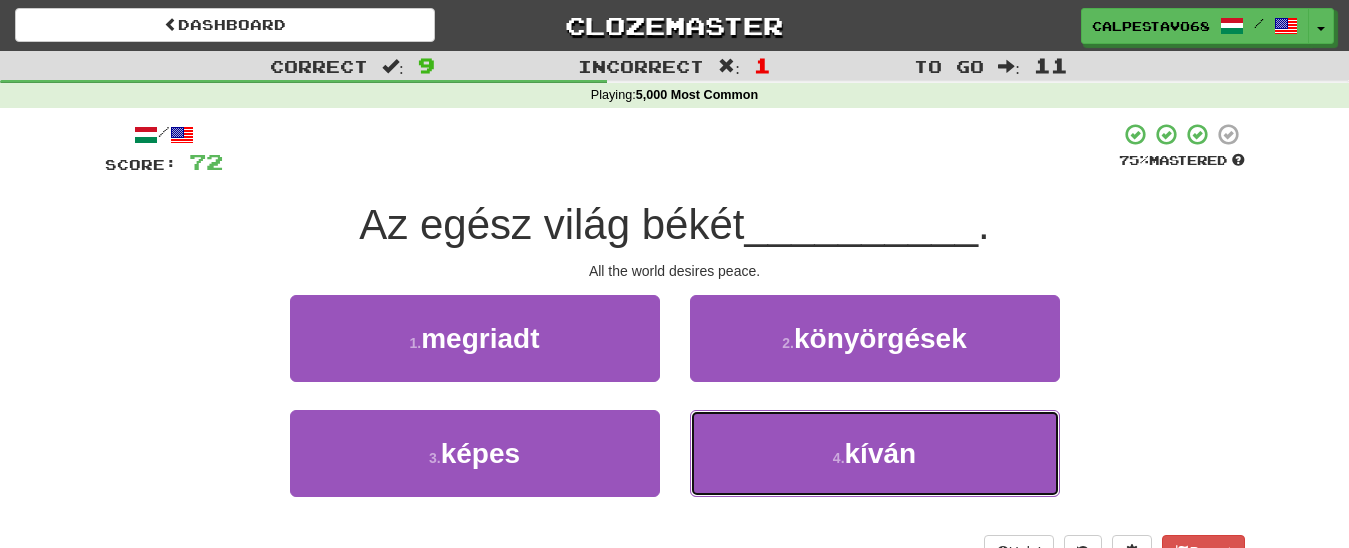 drag, startPoint x: 763, startPoint y: 440, endPoint x: 750, endPoint y: 402, distance: 40.16217 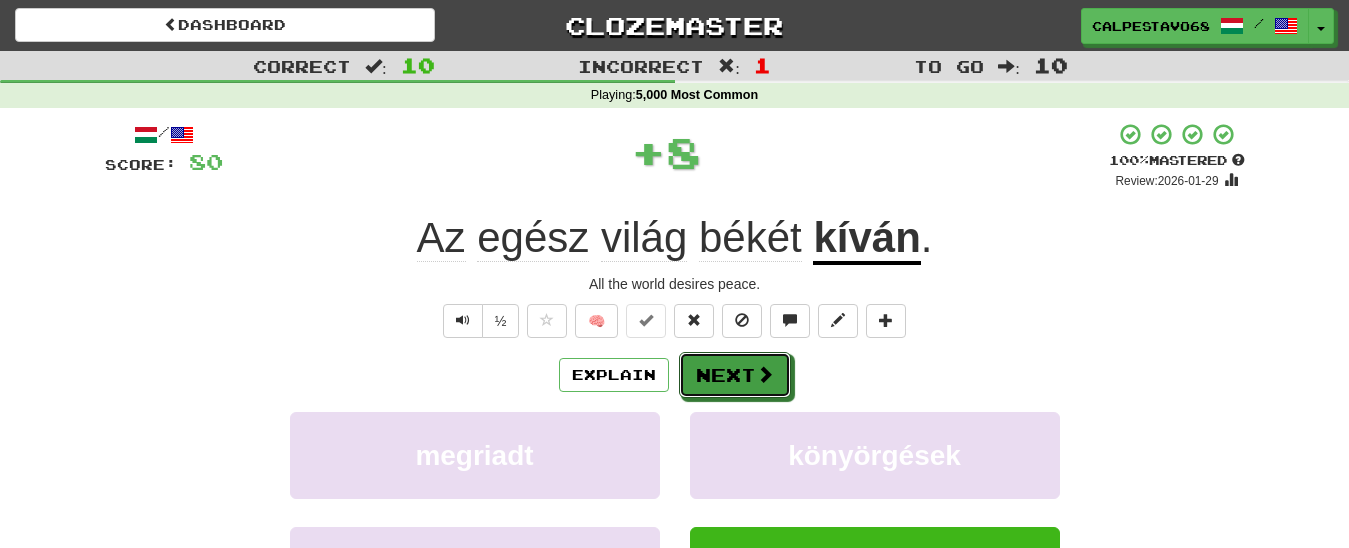 click on "Next" at bounding box center (735, 375) 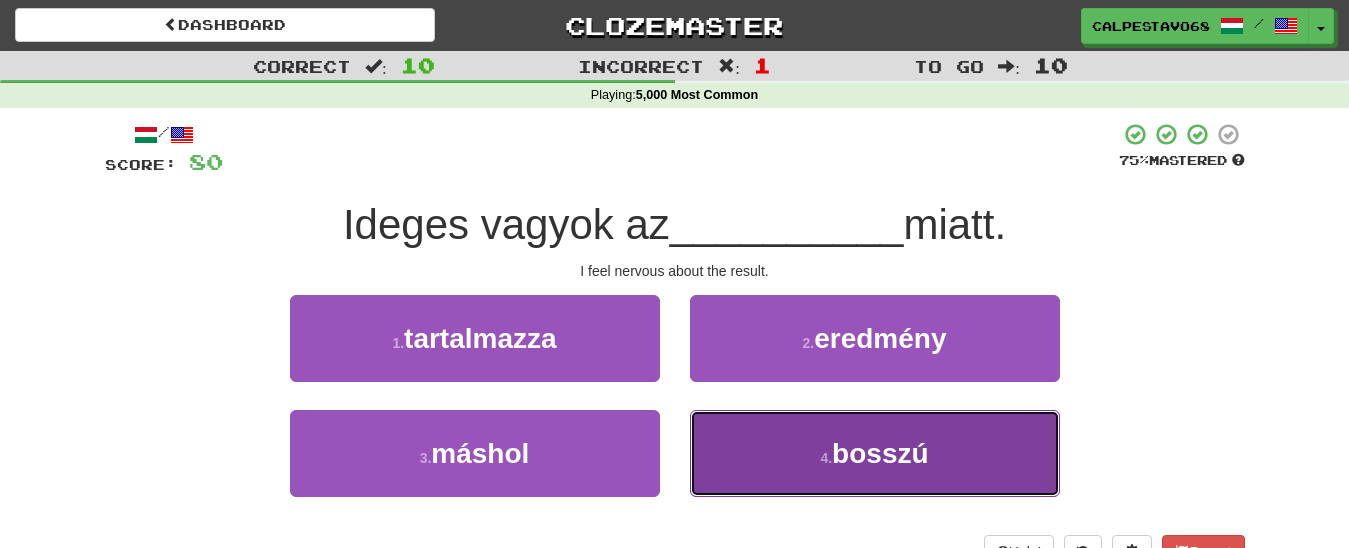 click on "4 .  bosszú" at bounding box center [875, 453] 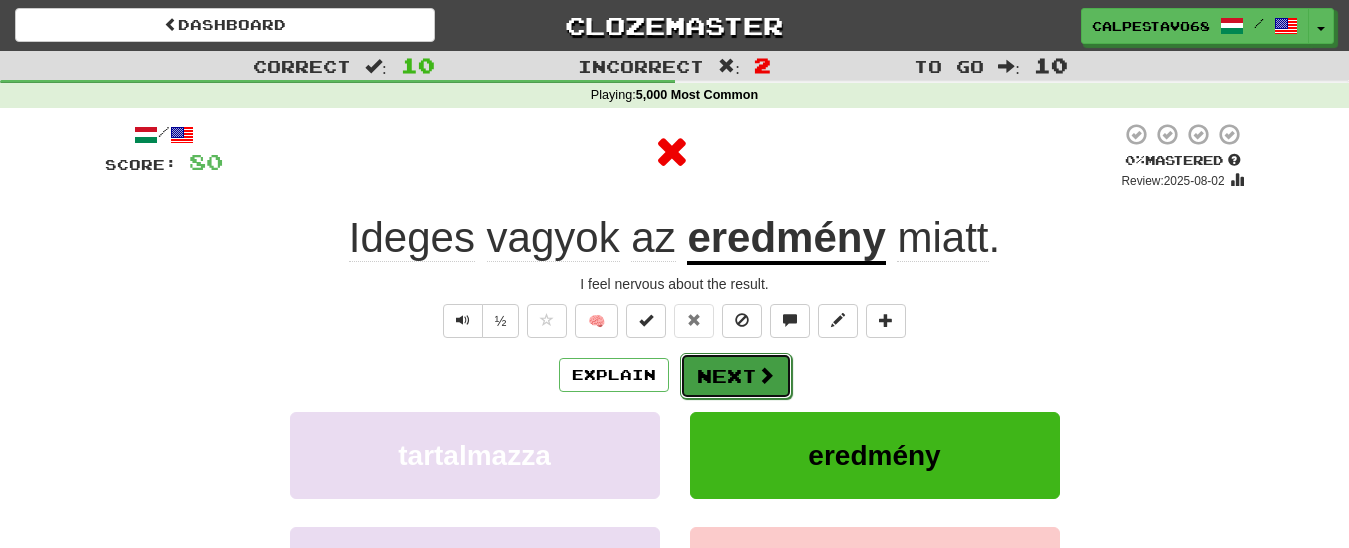 click on "Next" at bounding box center [736, 376] 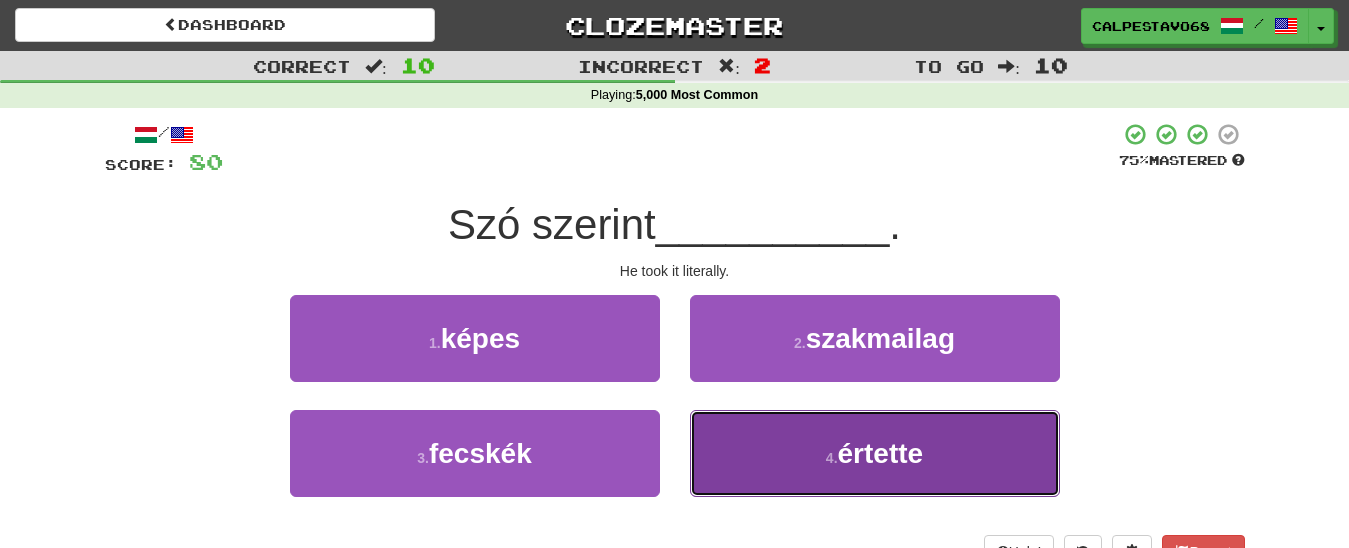 click on "4 .  értette" at bounding box center [875, 453] 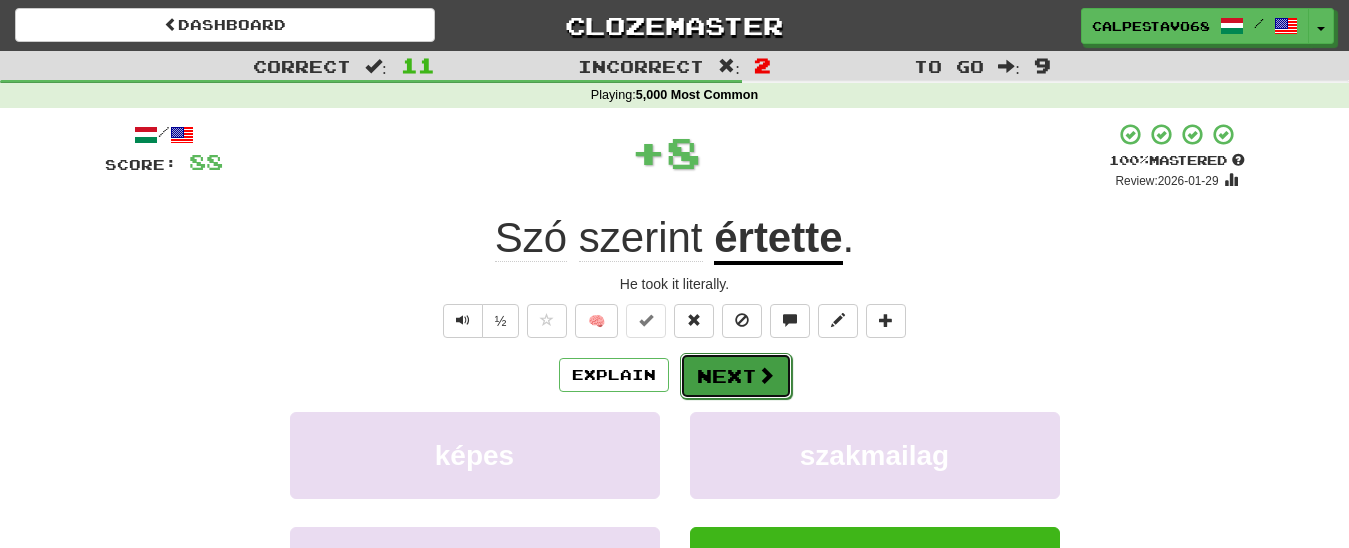 click on "Next" at bounding box center [736, 376] 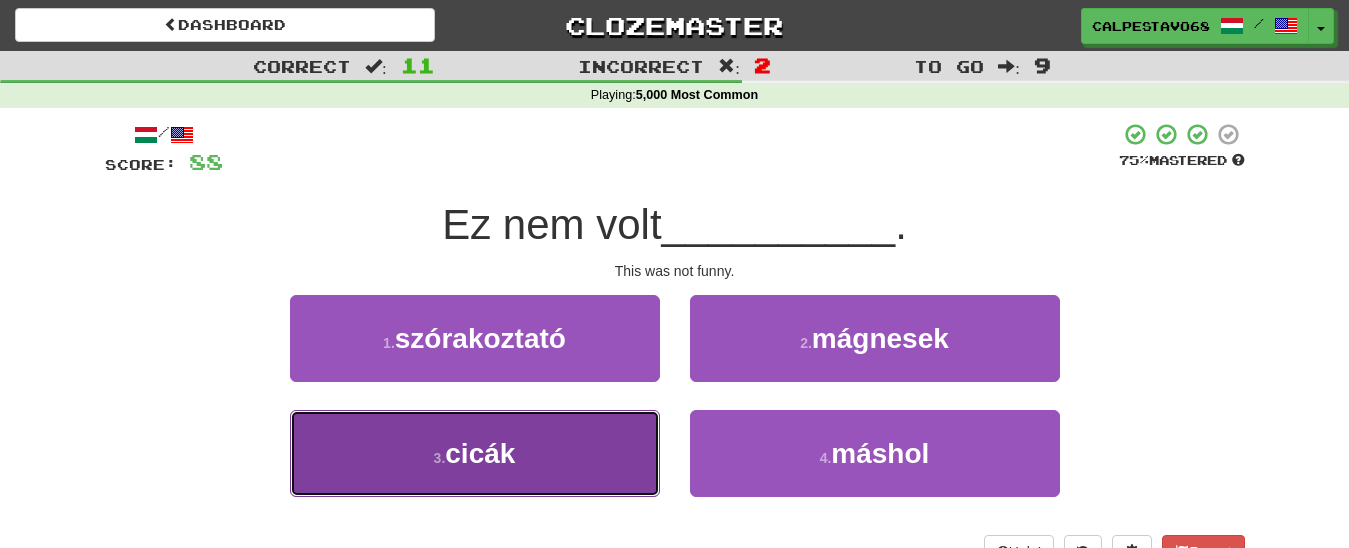 click on "3 .  cicák" at bounding box center [475, 453] 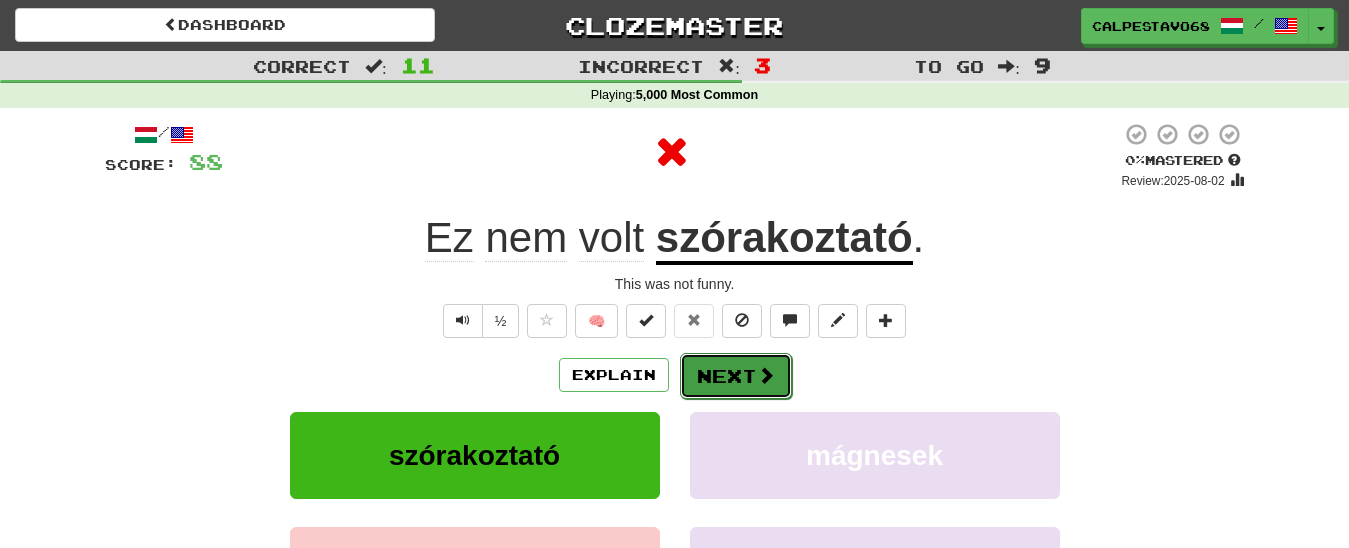 click on "Next" at bounding box center (736, 376) 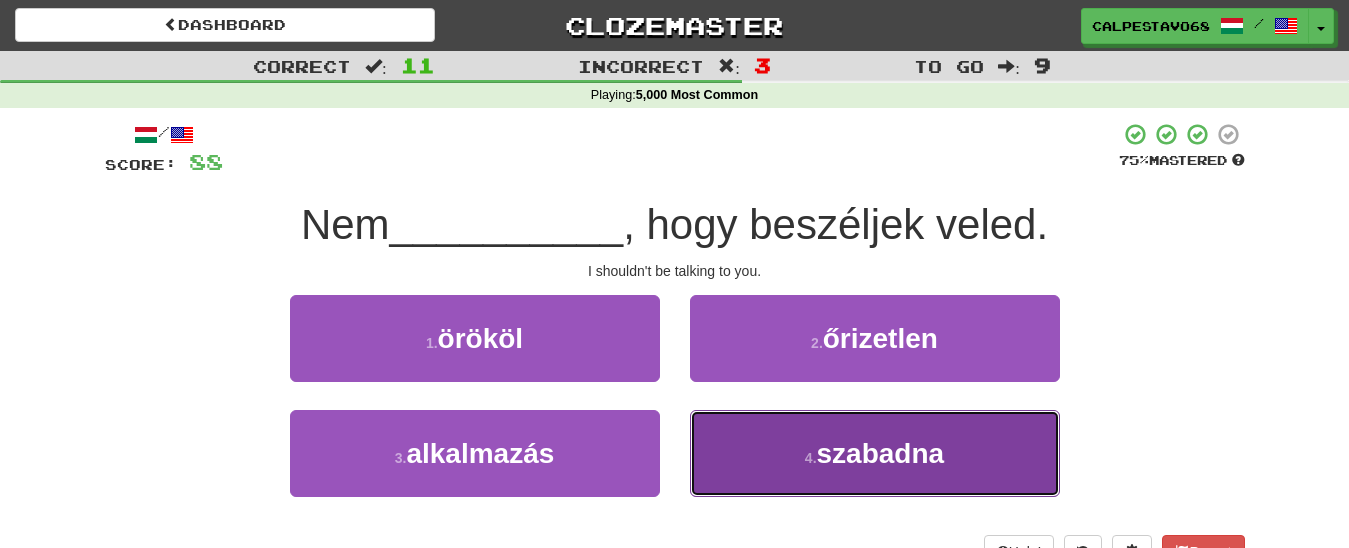 click on "4 .  szabadna" at bounding box center (875, 453) 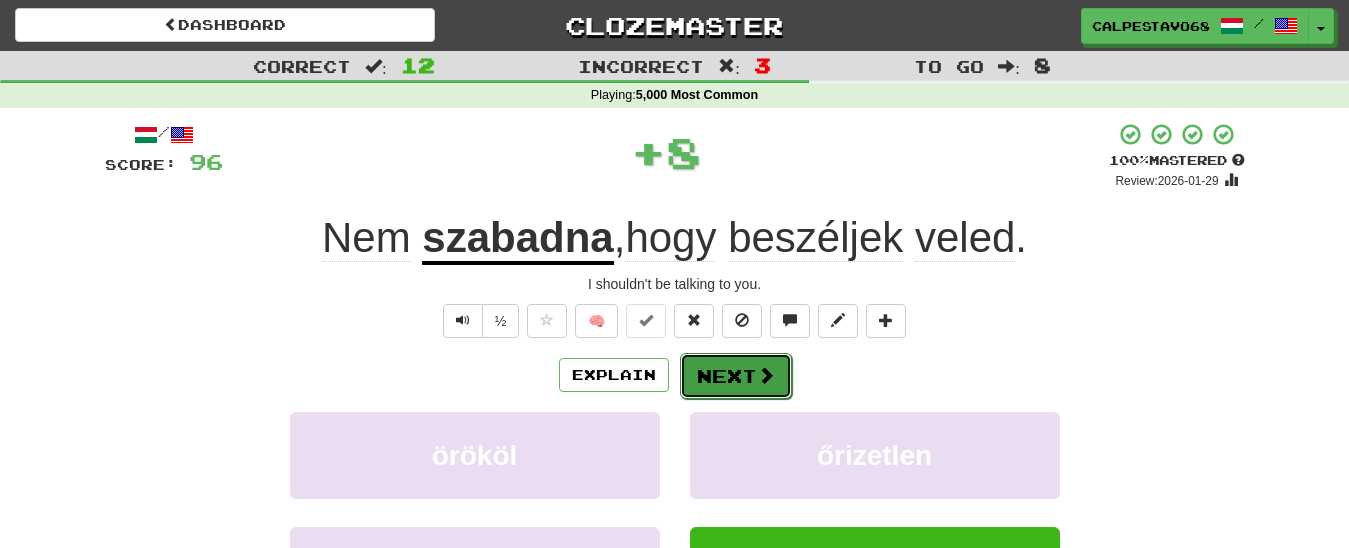 click at bounding box center (766, 375) 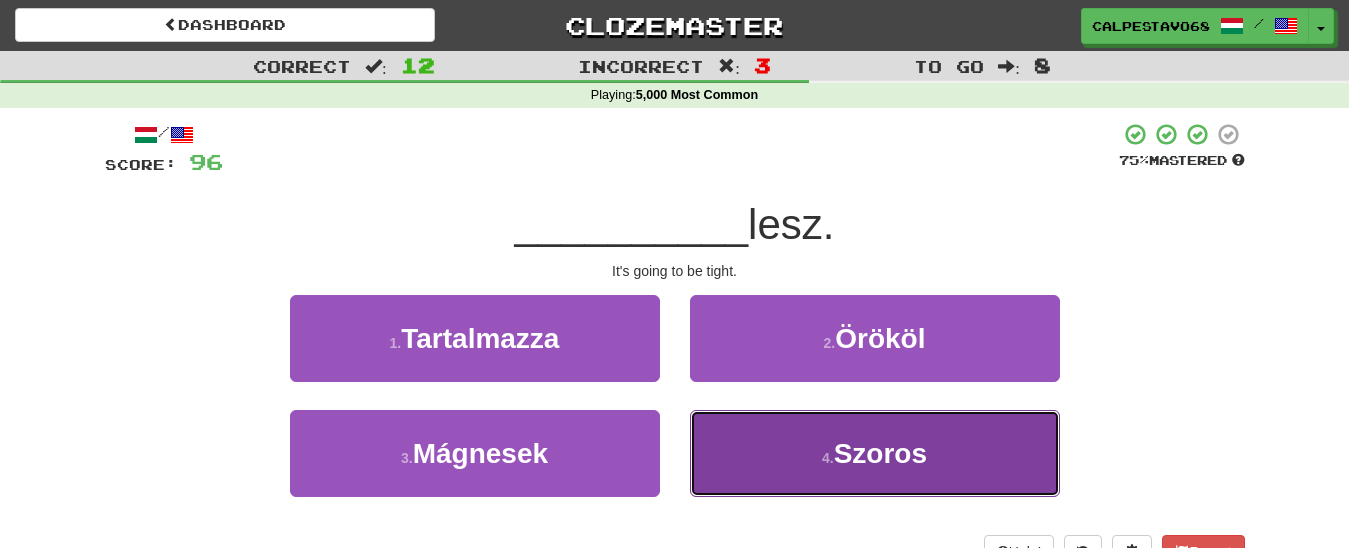 click on "4 .  Szoros" at bounding box center [875, 453] 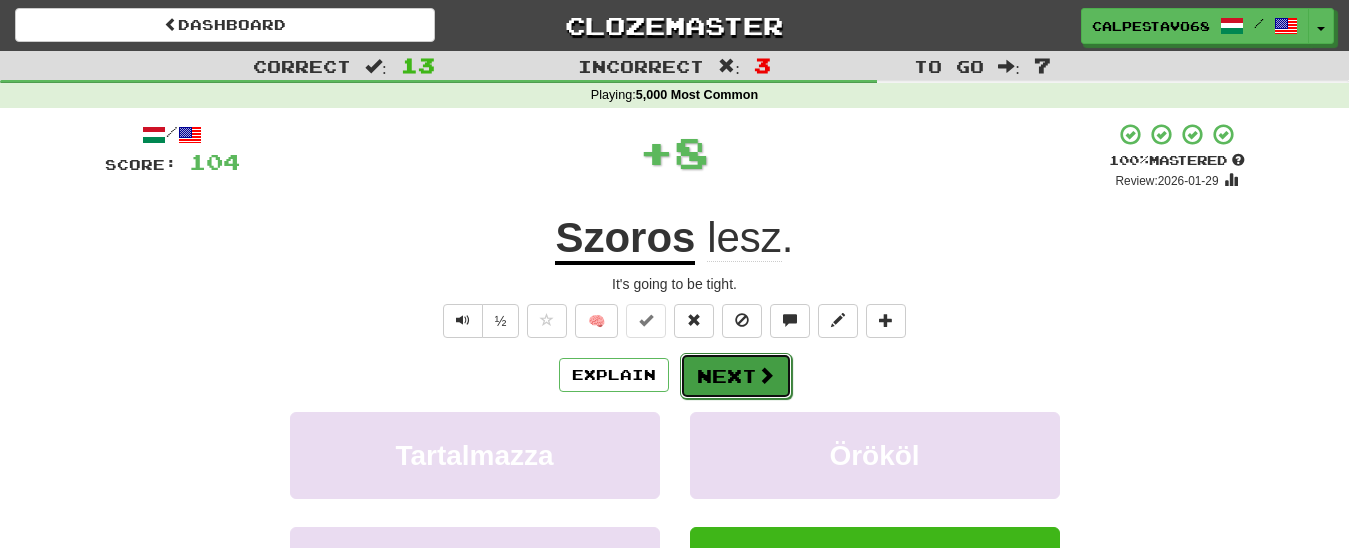 click at bounding box center [766, 375] 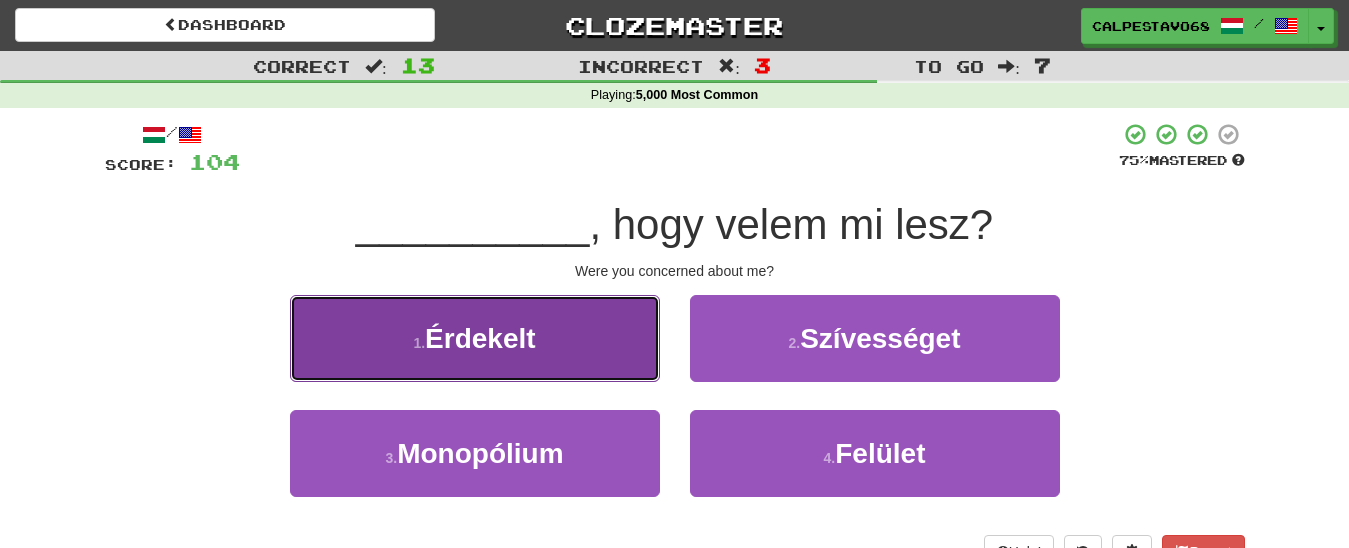 click on "1 .  Érdekelt" at bounding box center [475, 338] 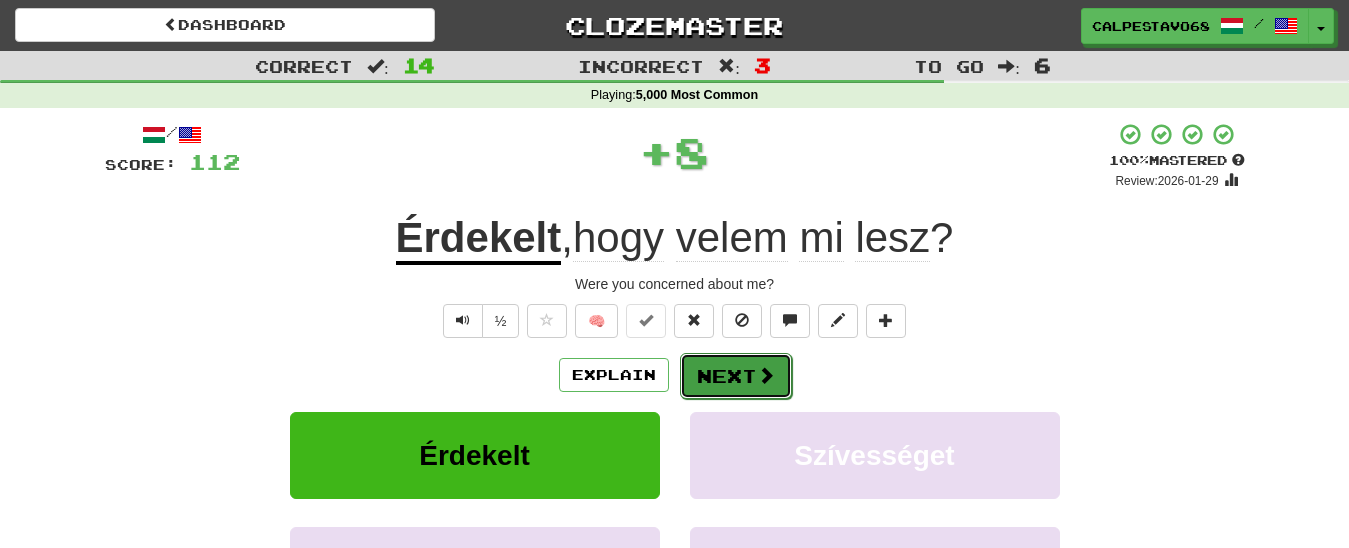 click on "Next" at bounding box center (736, 376) 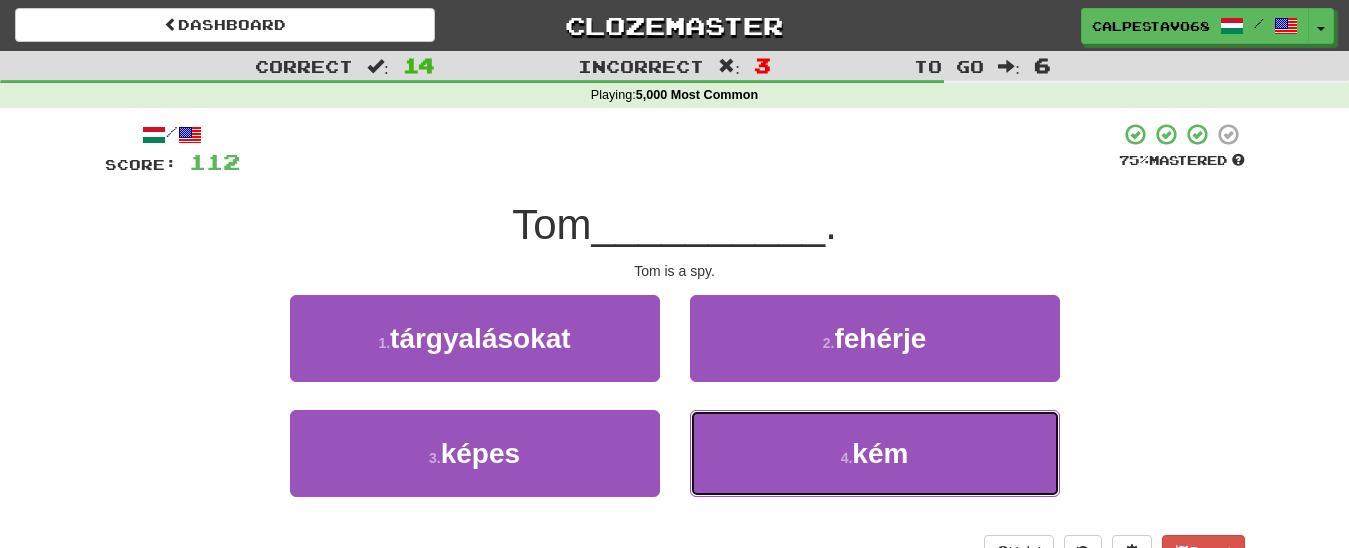 drag, startPoint x: 748, startPoint y: 451, endPoint x: 726, endPoint y: 399, distance: 56.462376 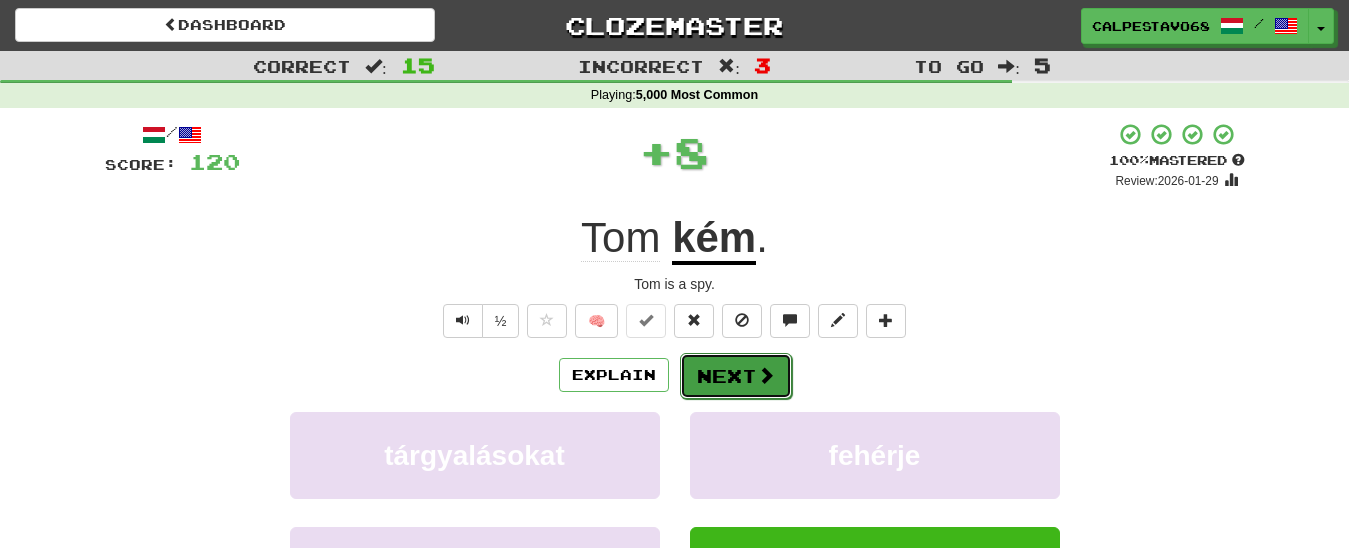 click on "Next" at bounding box center (736, 376) 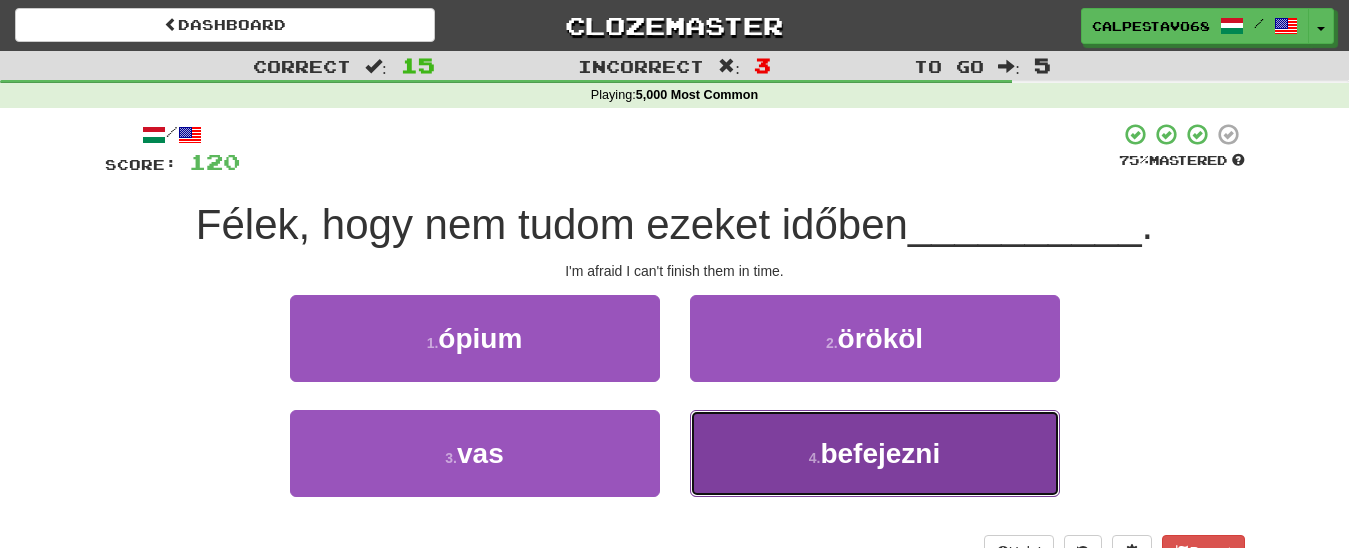 click on "4 .  befejezni" at bounding box center (875, 453) 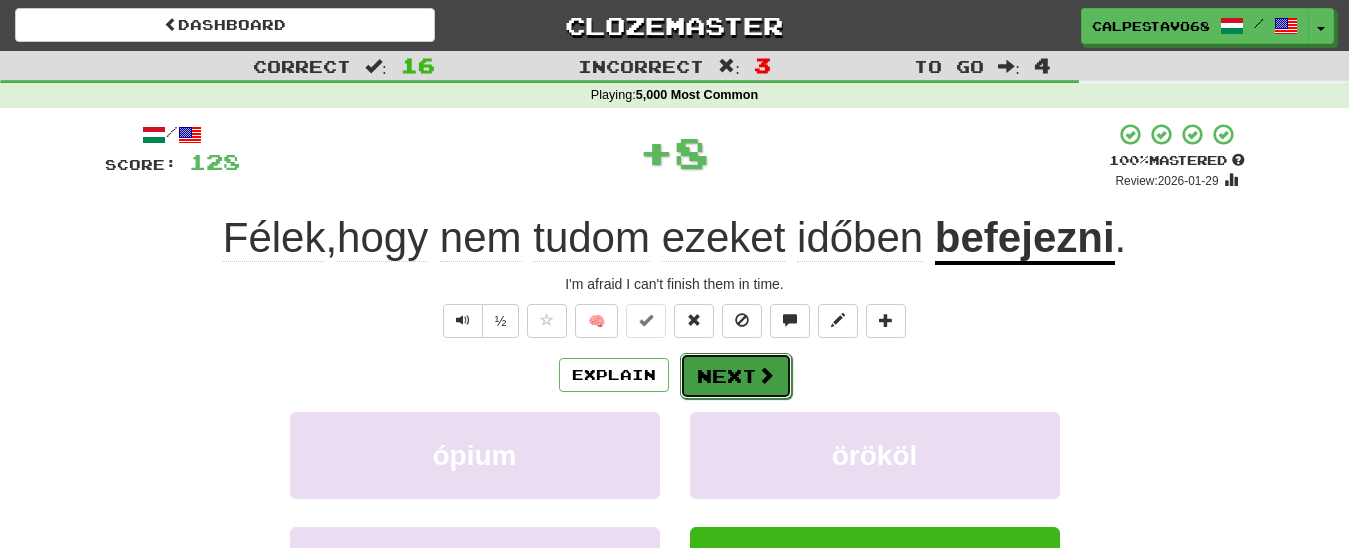 click on "Next" at bounding box center [736, 376] 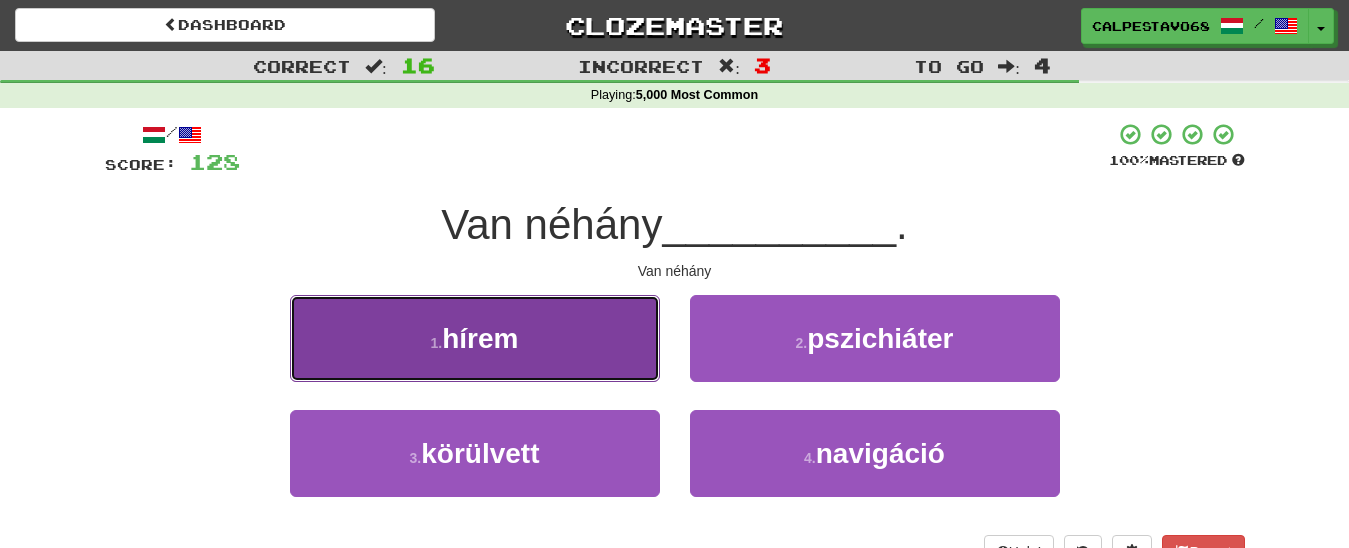 click on "1 .  hírem" at bounding box center [475, 338] 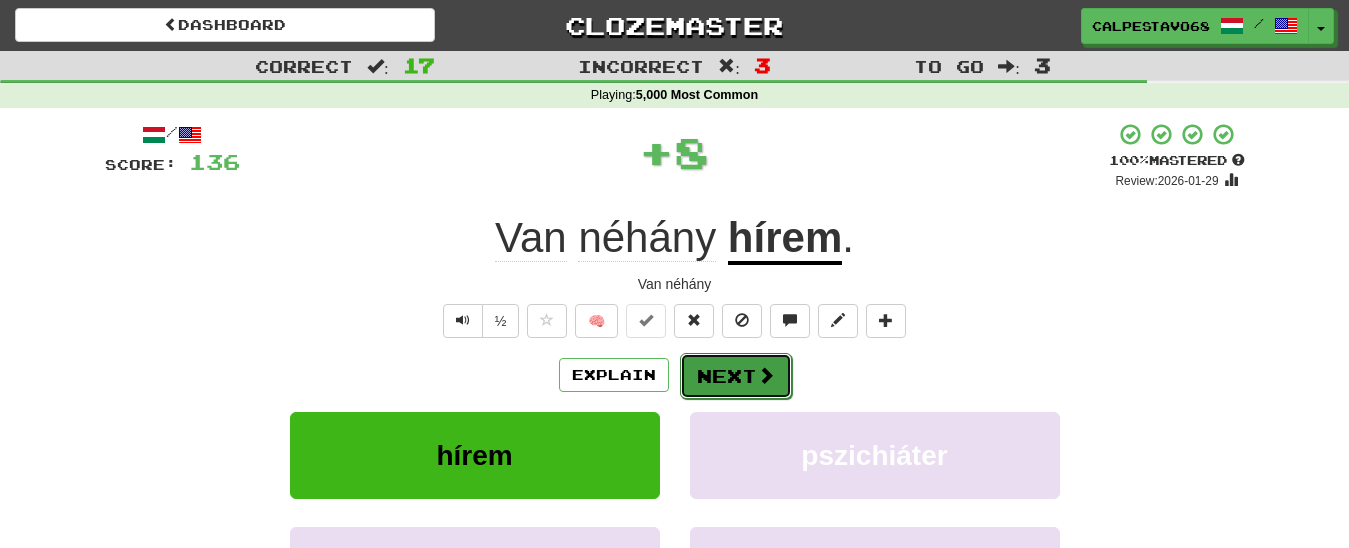 click on "Next" at bounding box center [736, 376] 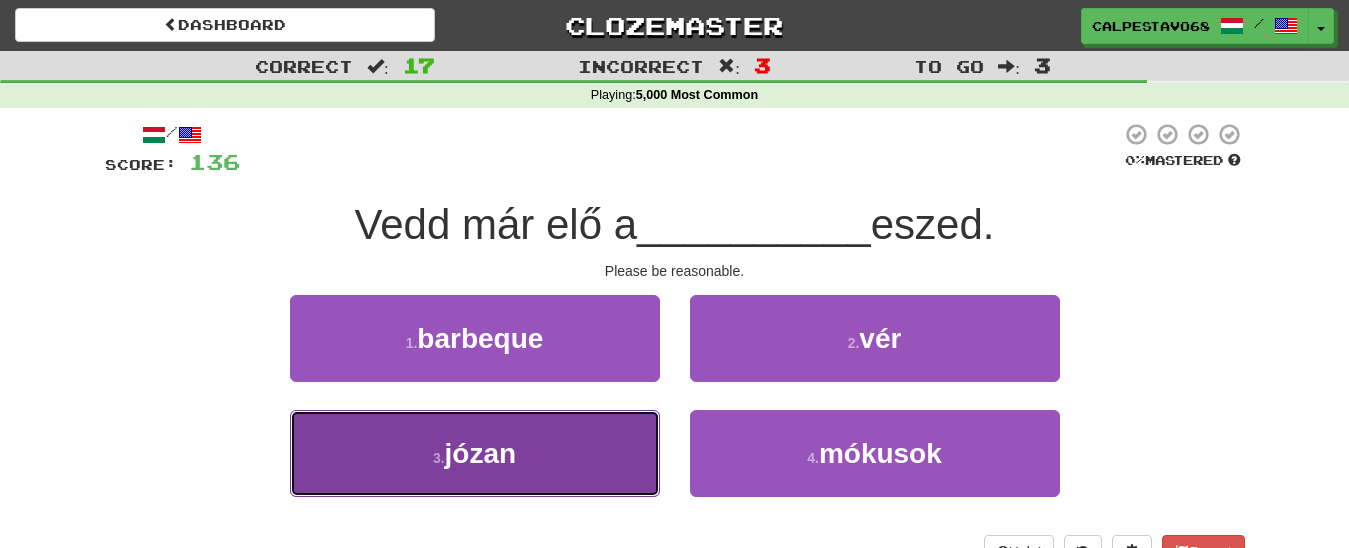 drag, startPoint x: 509, startPoint y: 454, endPoint x: 540, endPoint y: 442, distance: 33.24154 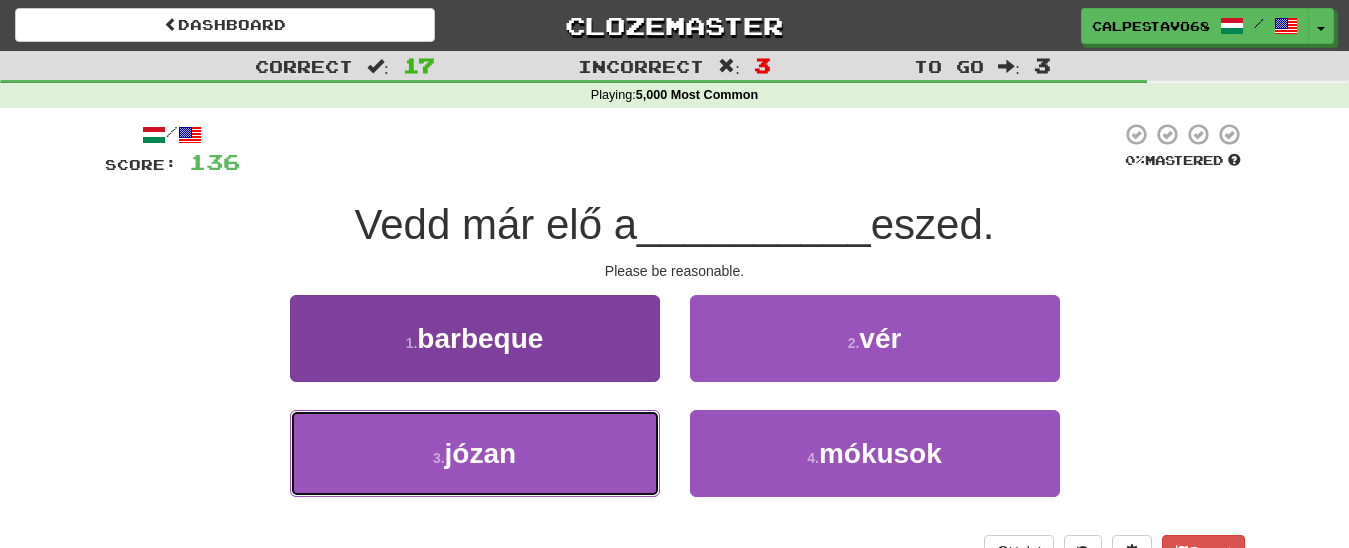 click on "józan" at bounding box center [481, 453] 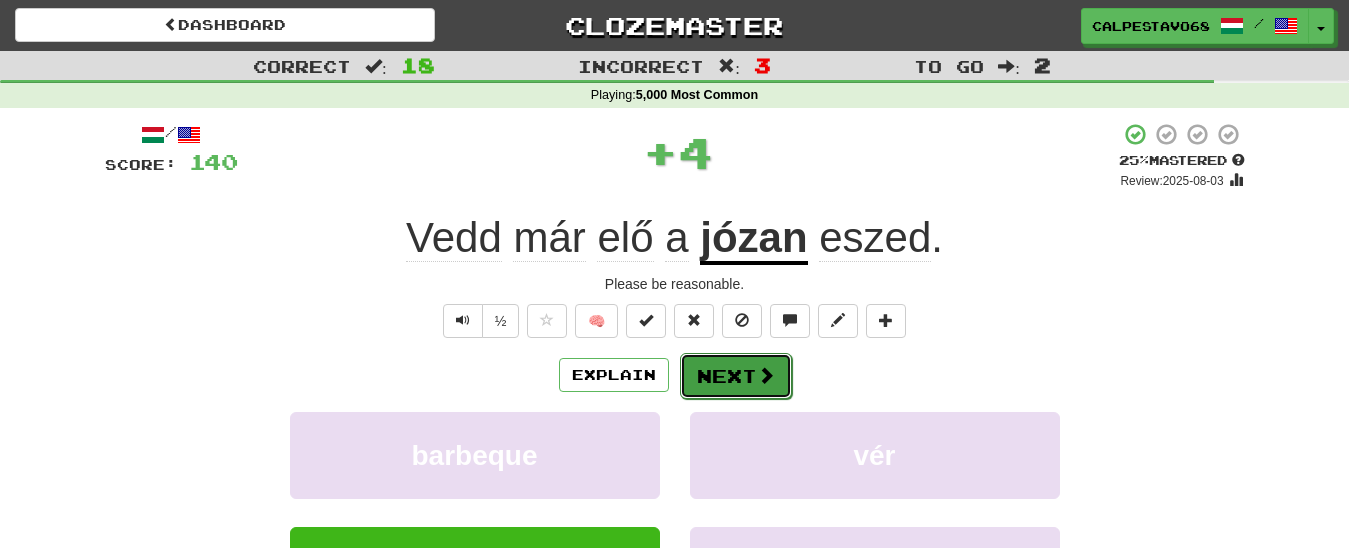 click at bounding box center [766, 375] 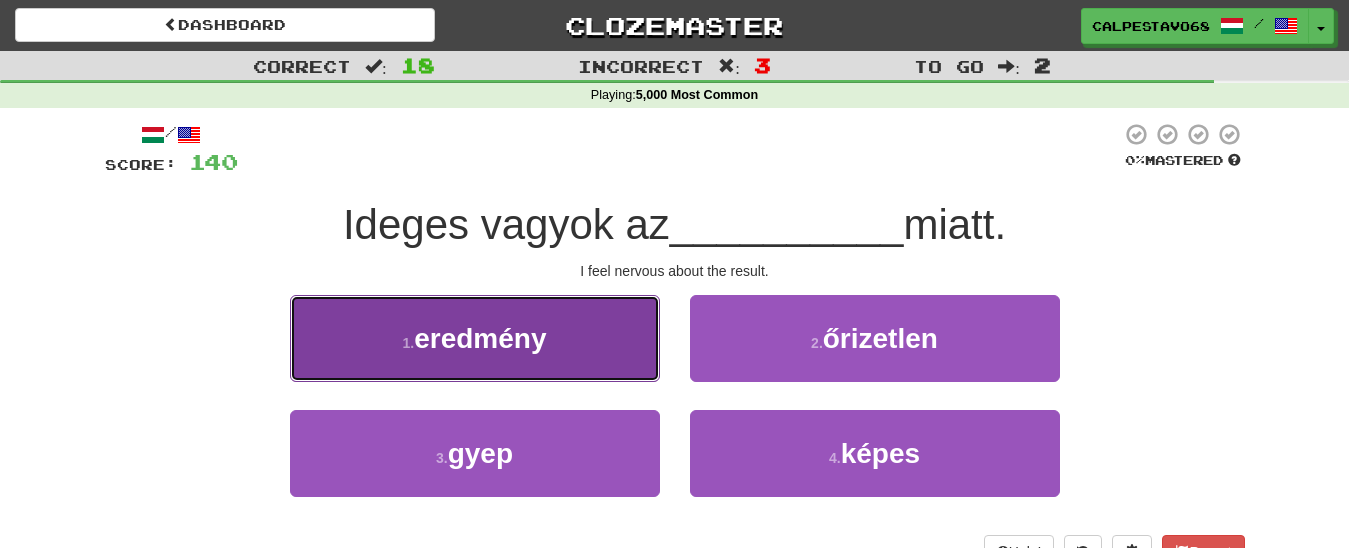 click on "1 .  eredmény" at bounding box center [475, 338] 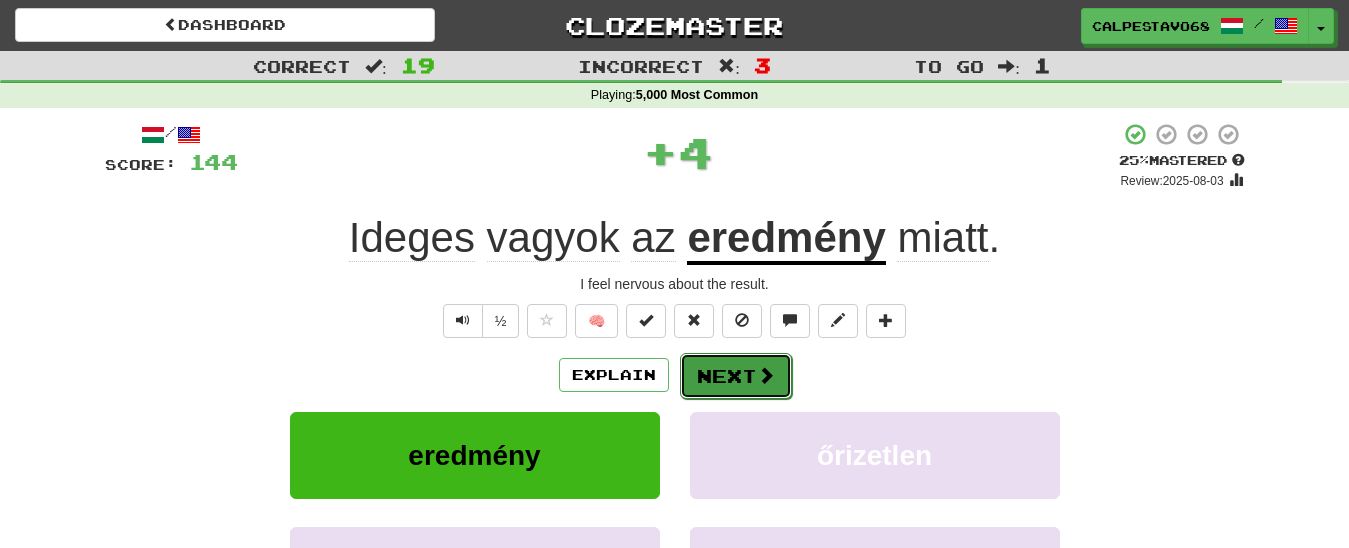 click on "Next" at bounding box center [736, 376] 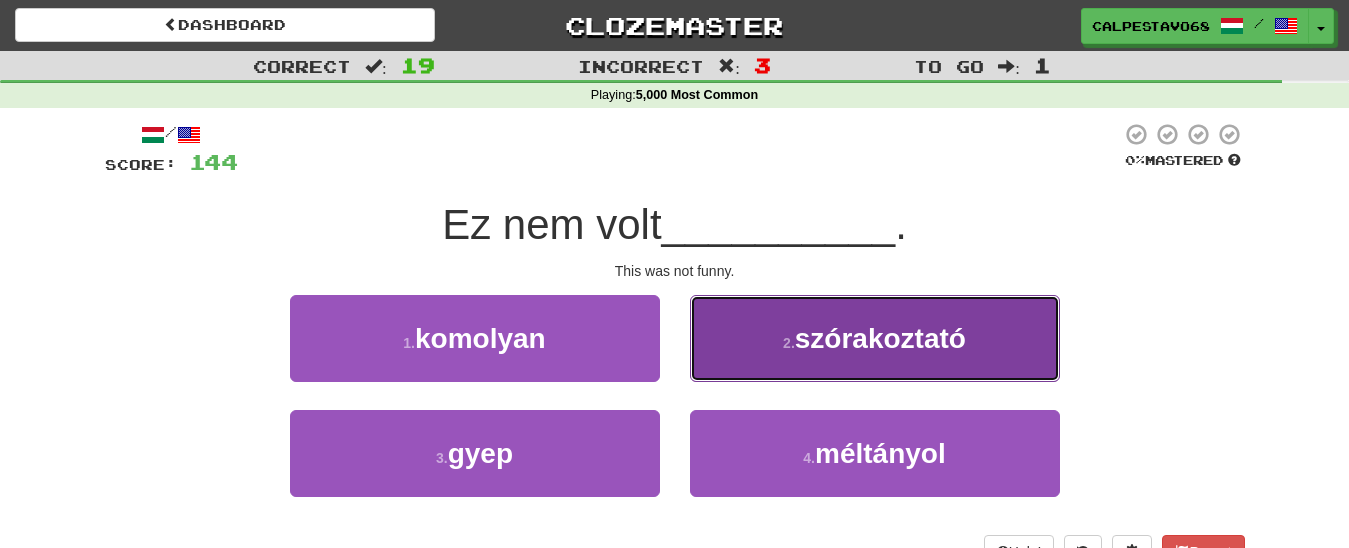 click on "2 .  szórakoztató" at bounding box center [875, 338] 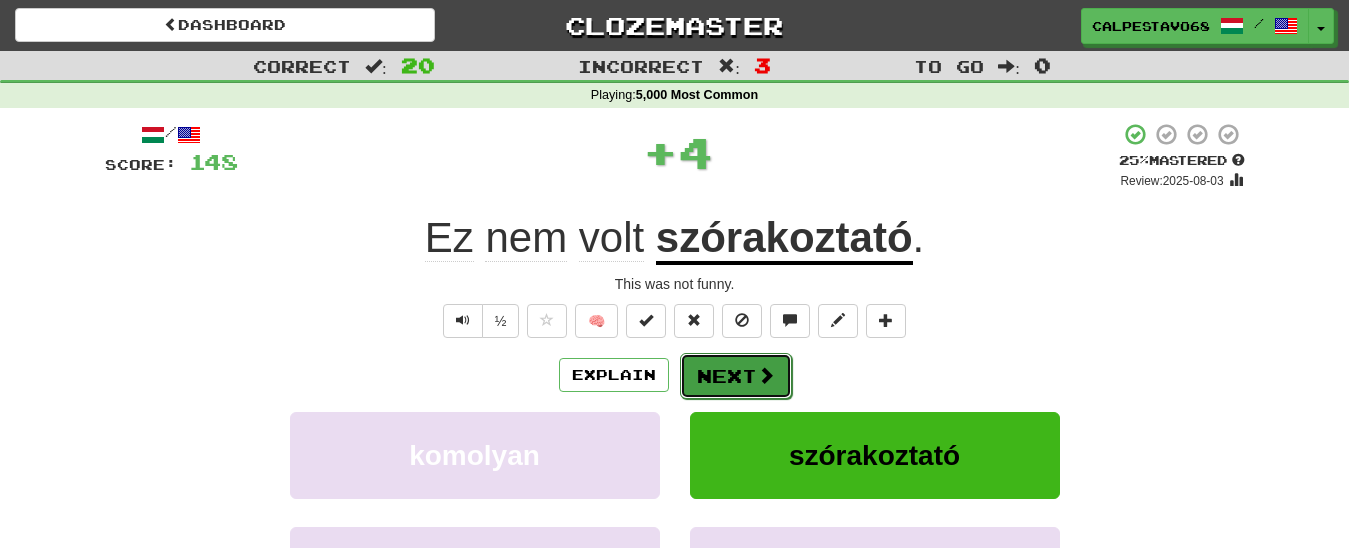 click on "Next" at bounding box center [736, 376] 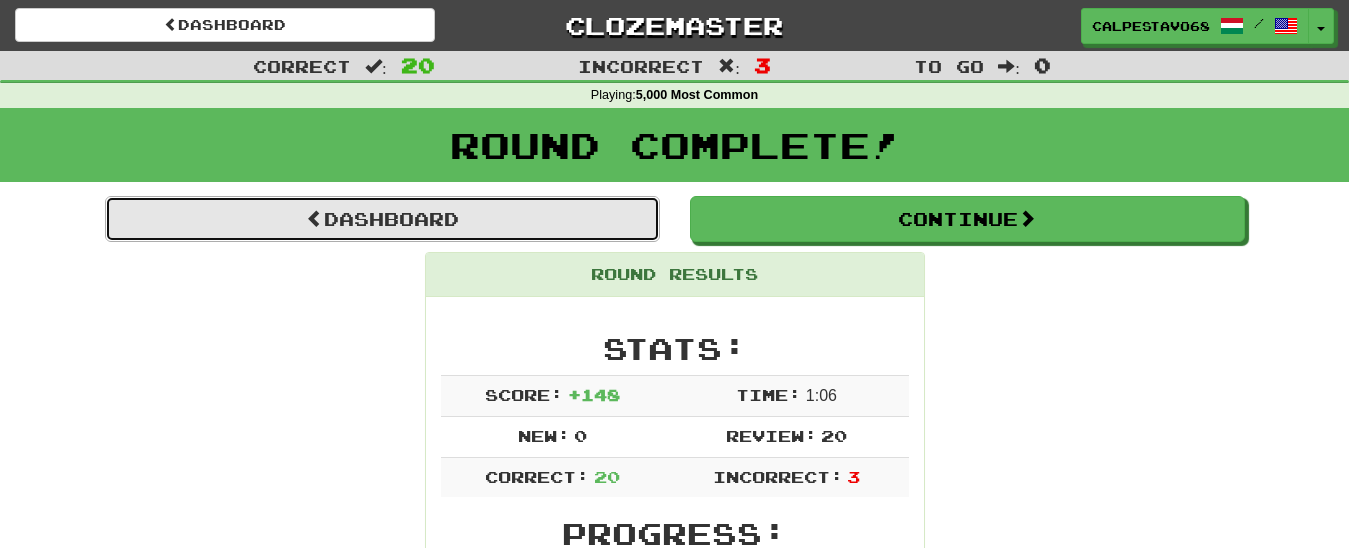 click on "Dashboard" at bounding box center [382, 219] 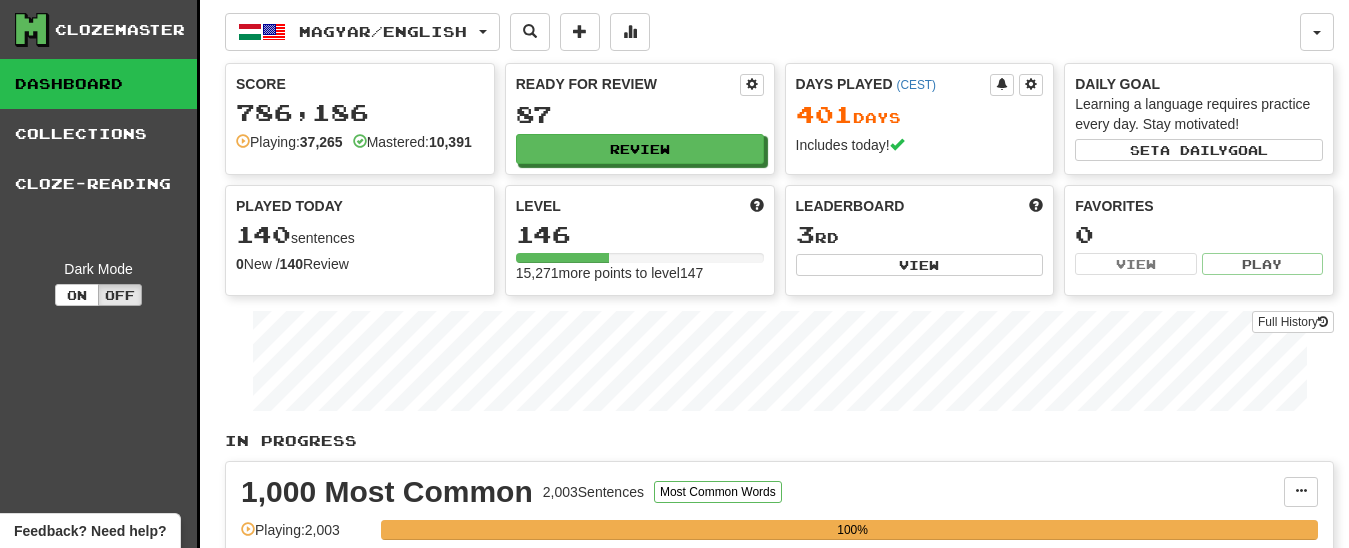 scroll, scrollTop: 0, scrollLeft: 0, axis: both 